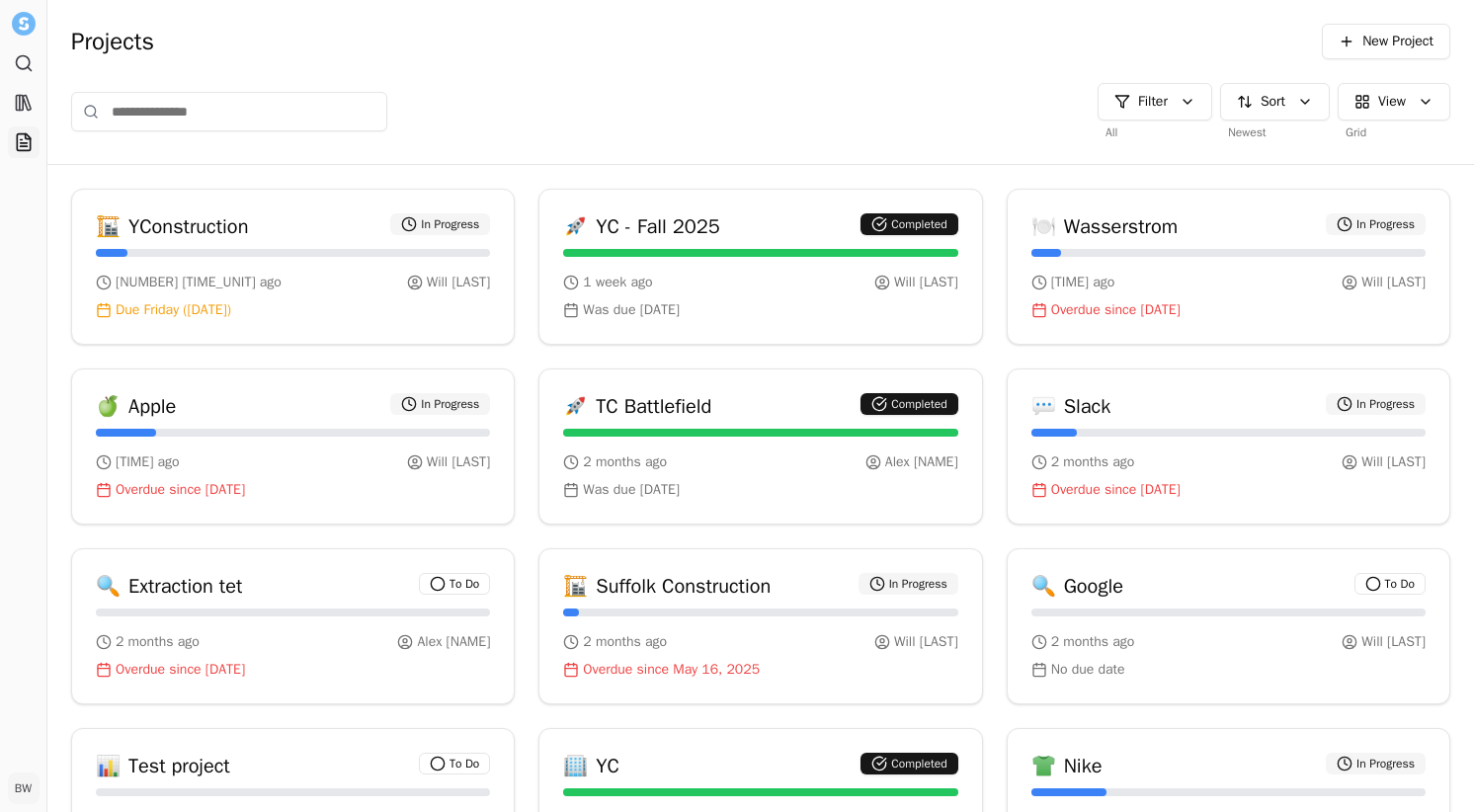 scroll, scrollTop: 0, scrollLeft: 0, axis: both 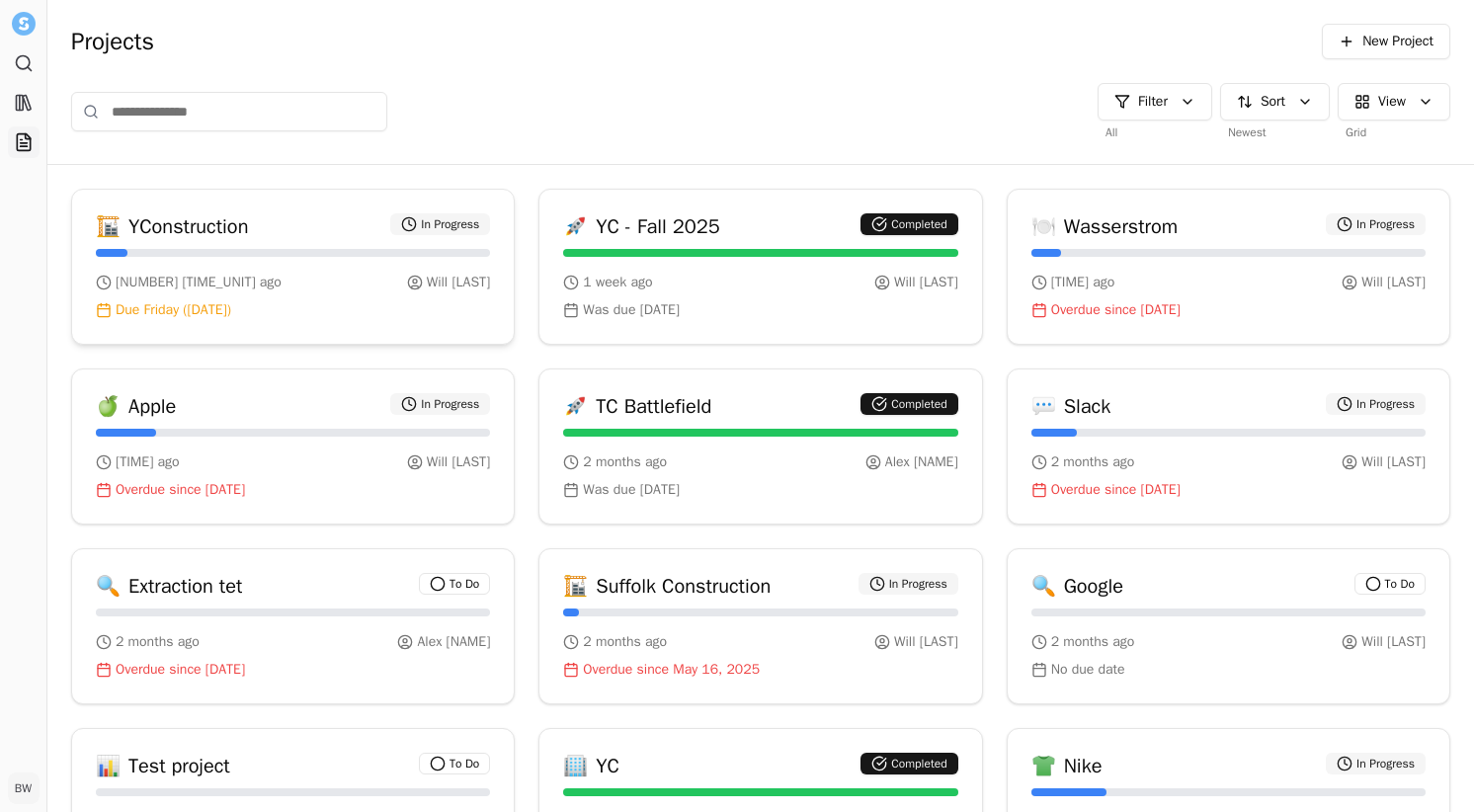 click on "🏗 YConstruction In Progress" at bounding box center [292, 227] 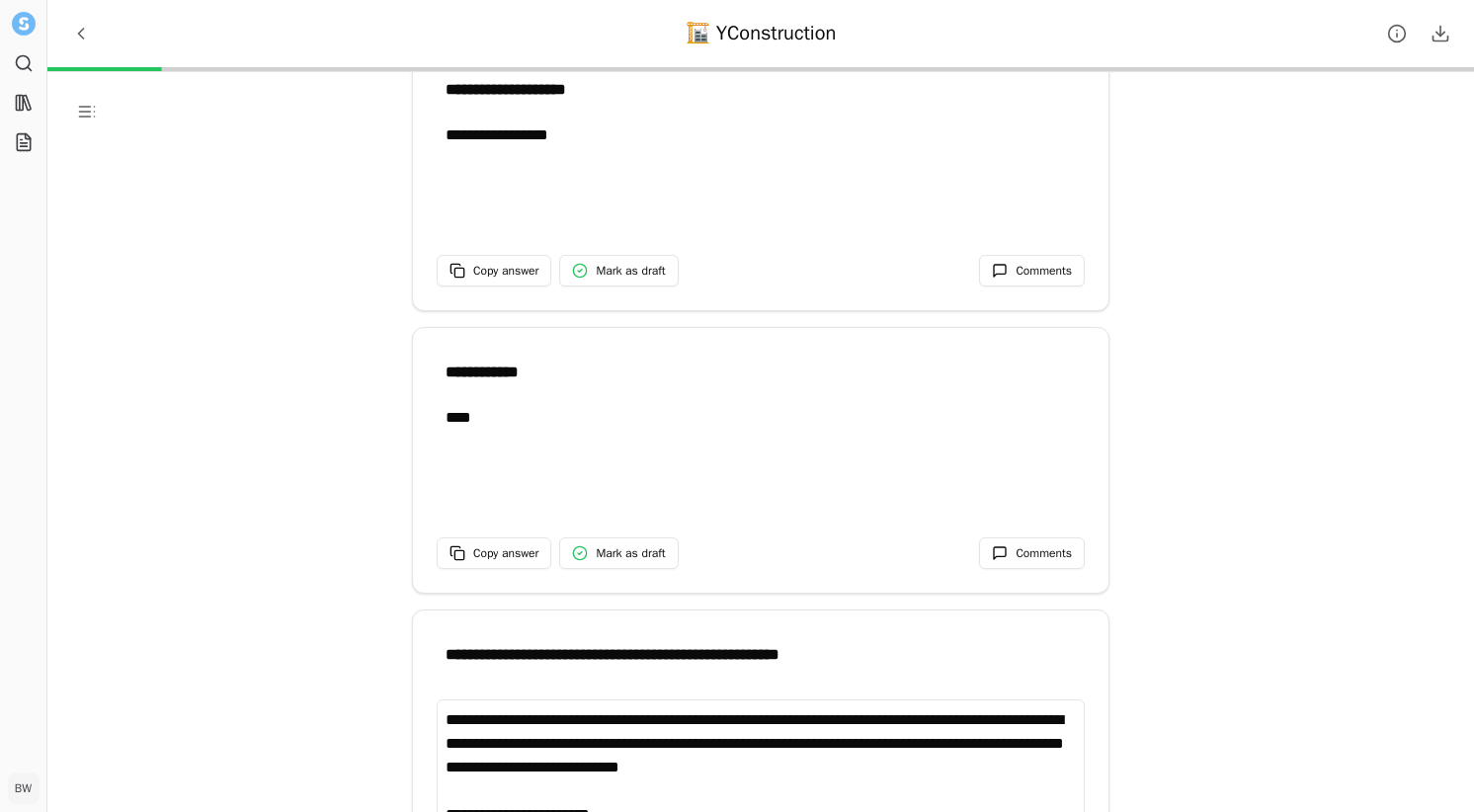 scroll, scrollTop: 790, scrollLeft: 0, axis: vertical 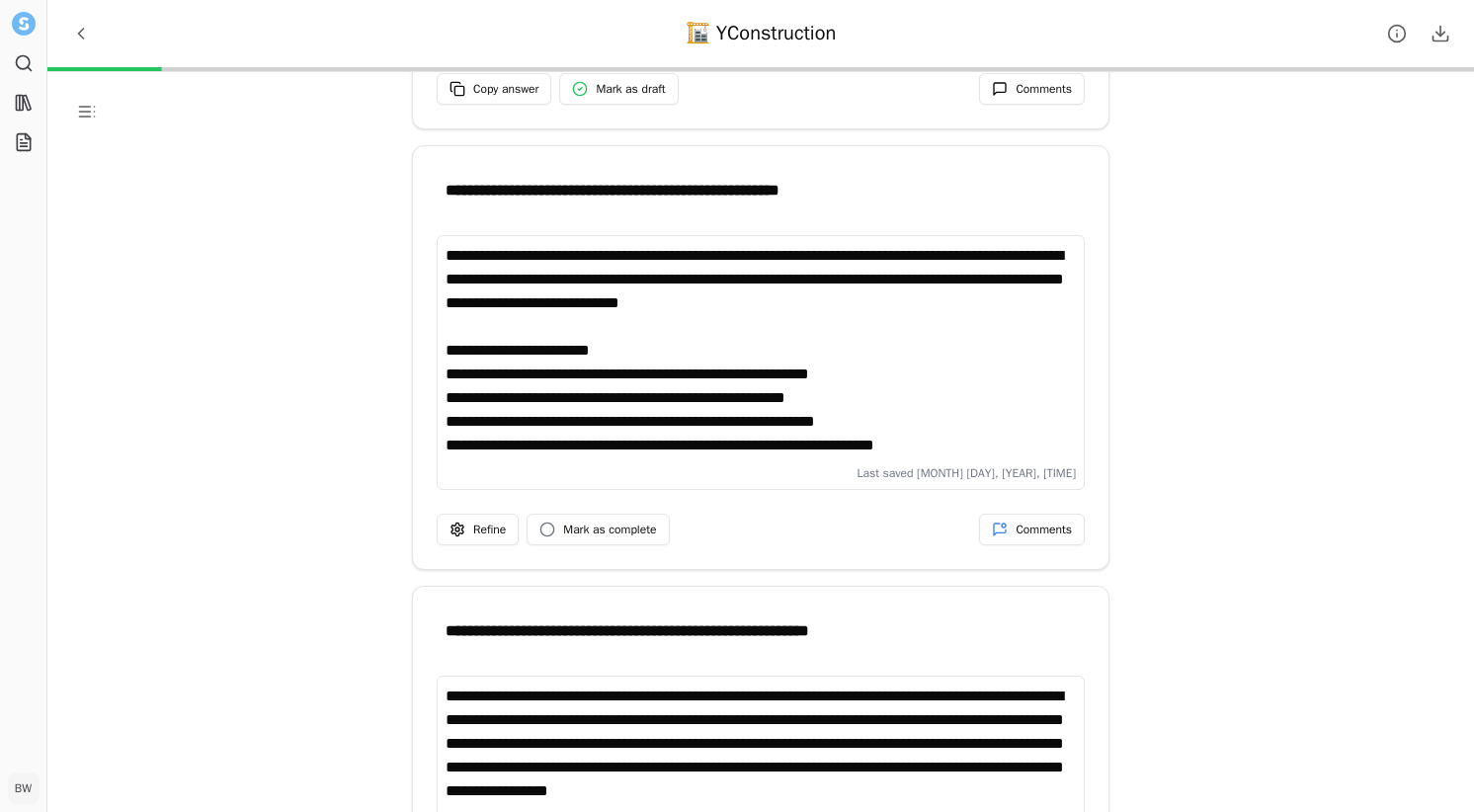 click on "**********" at bounding box center [761, 351] 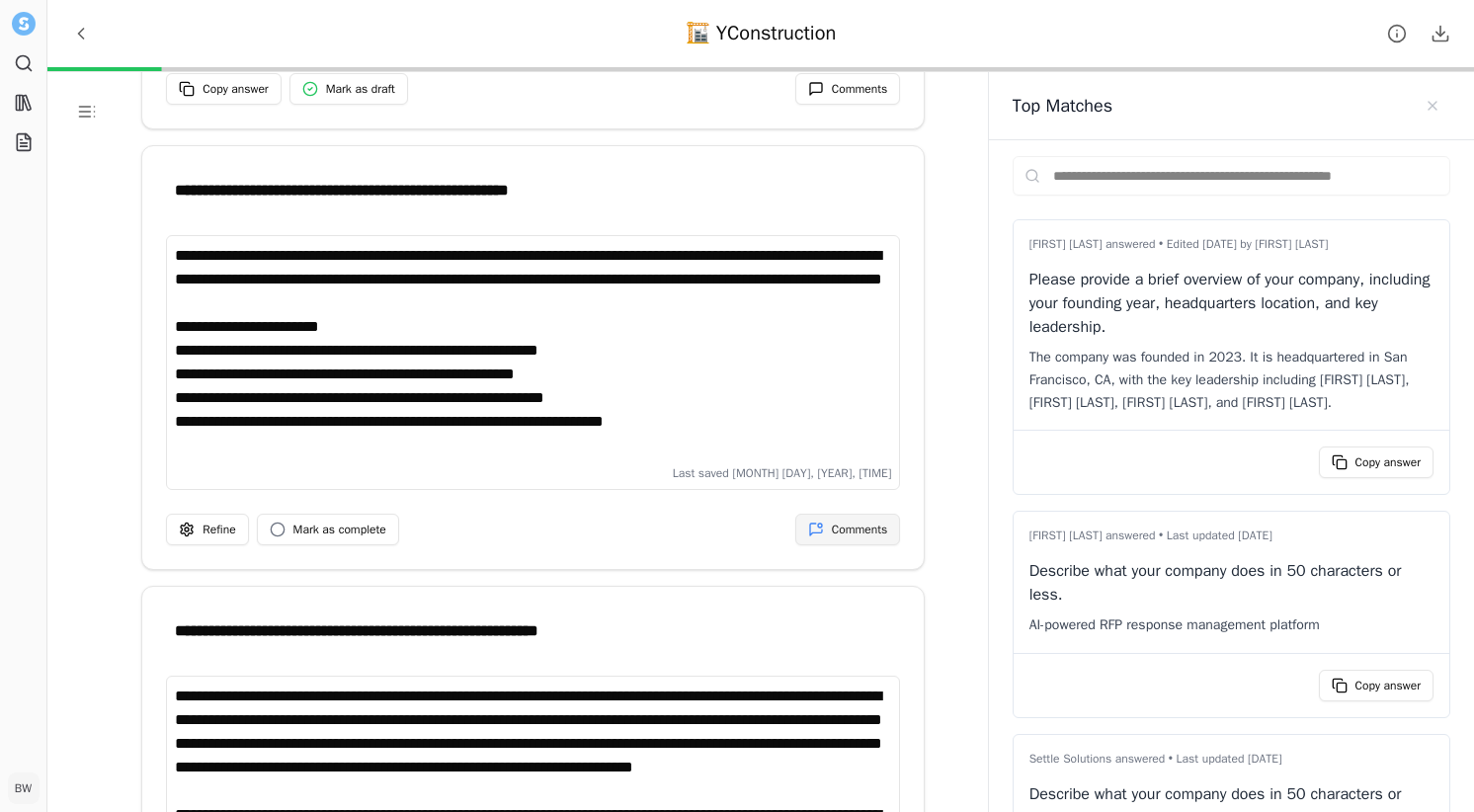 click at bounding box center (816, 529) 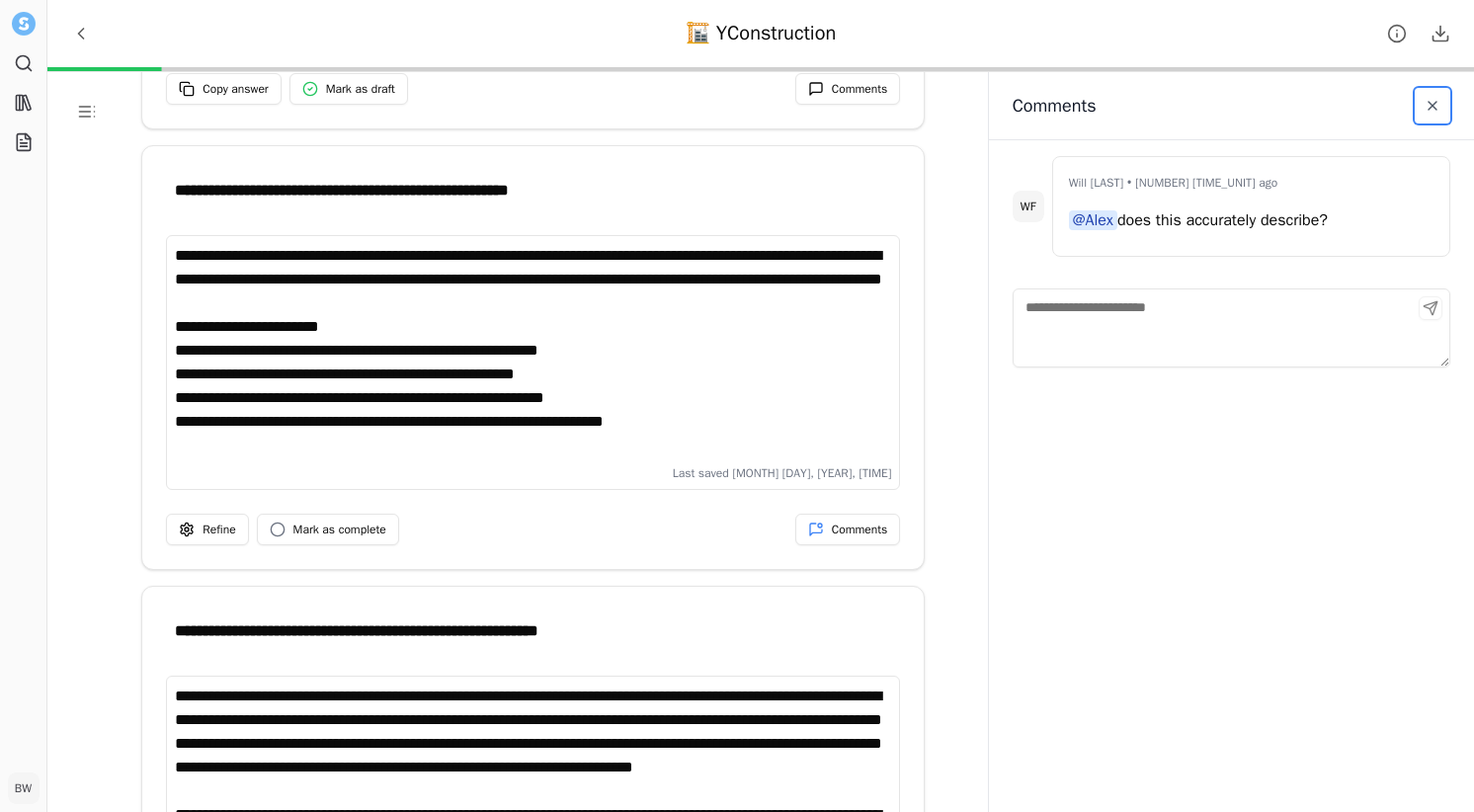 click at bounding box center [1433, 106] 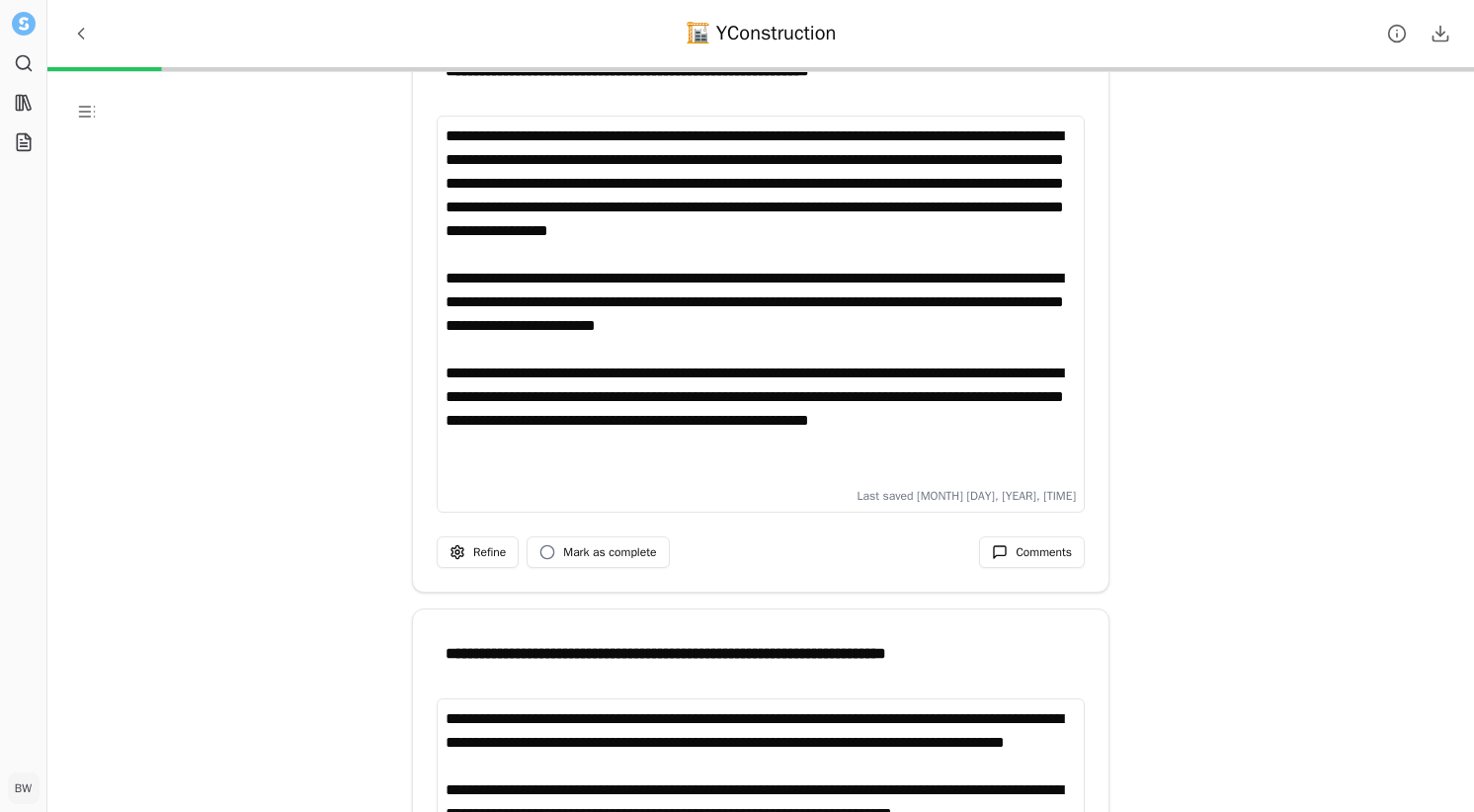 scroll, scrollTop: 1400, scrollLeft: 0, axis: vertical 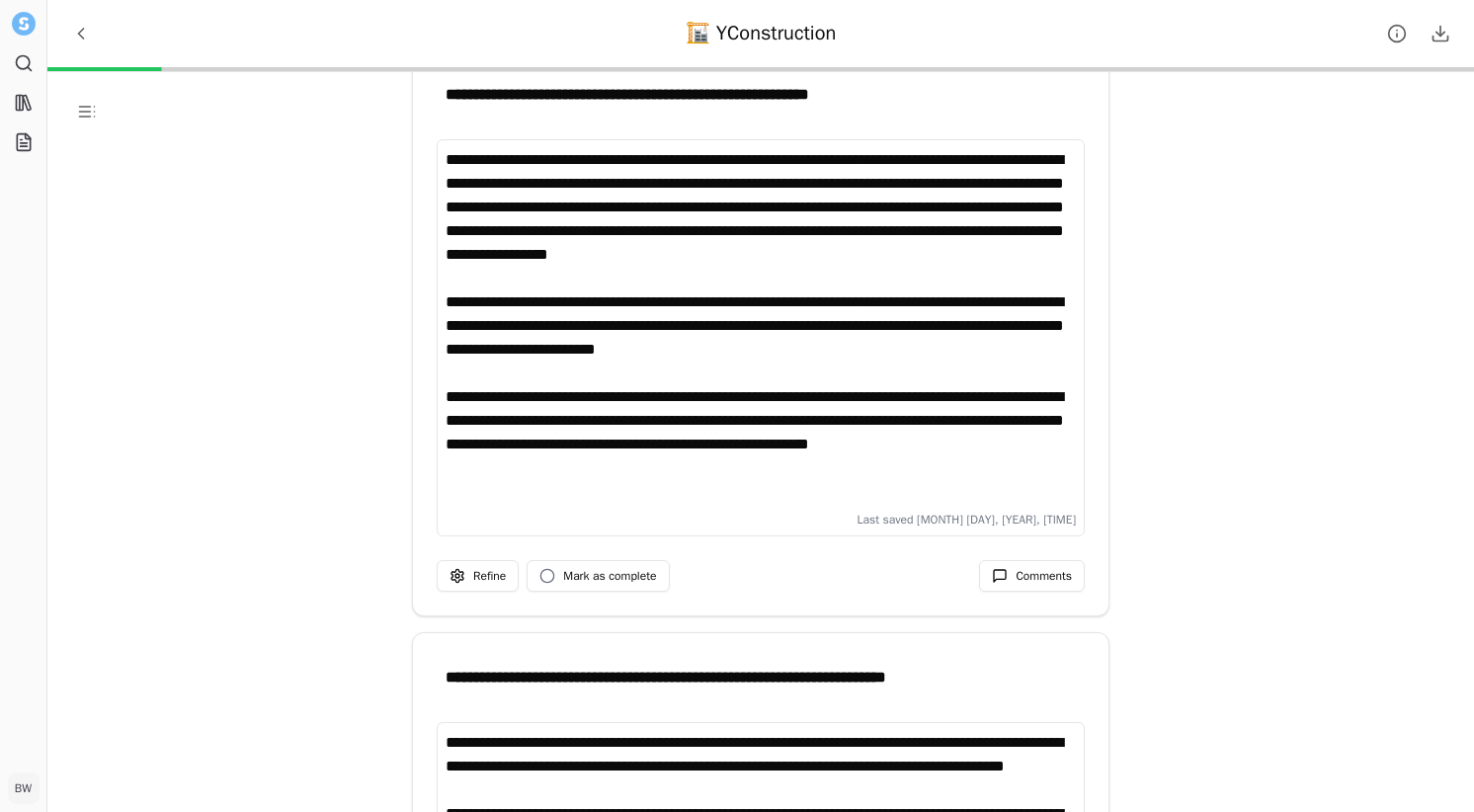 click on "**********" at bounding box center [761, 326] 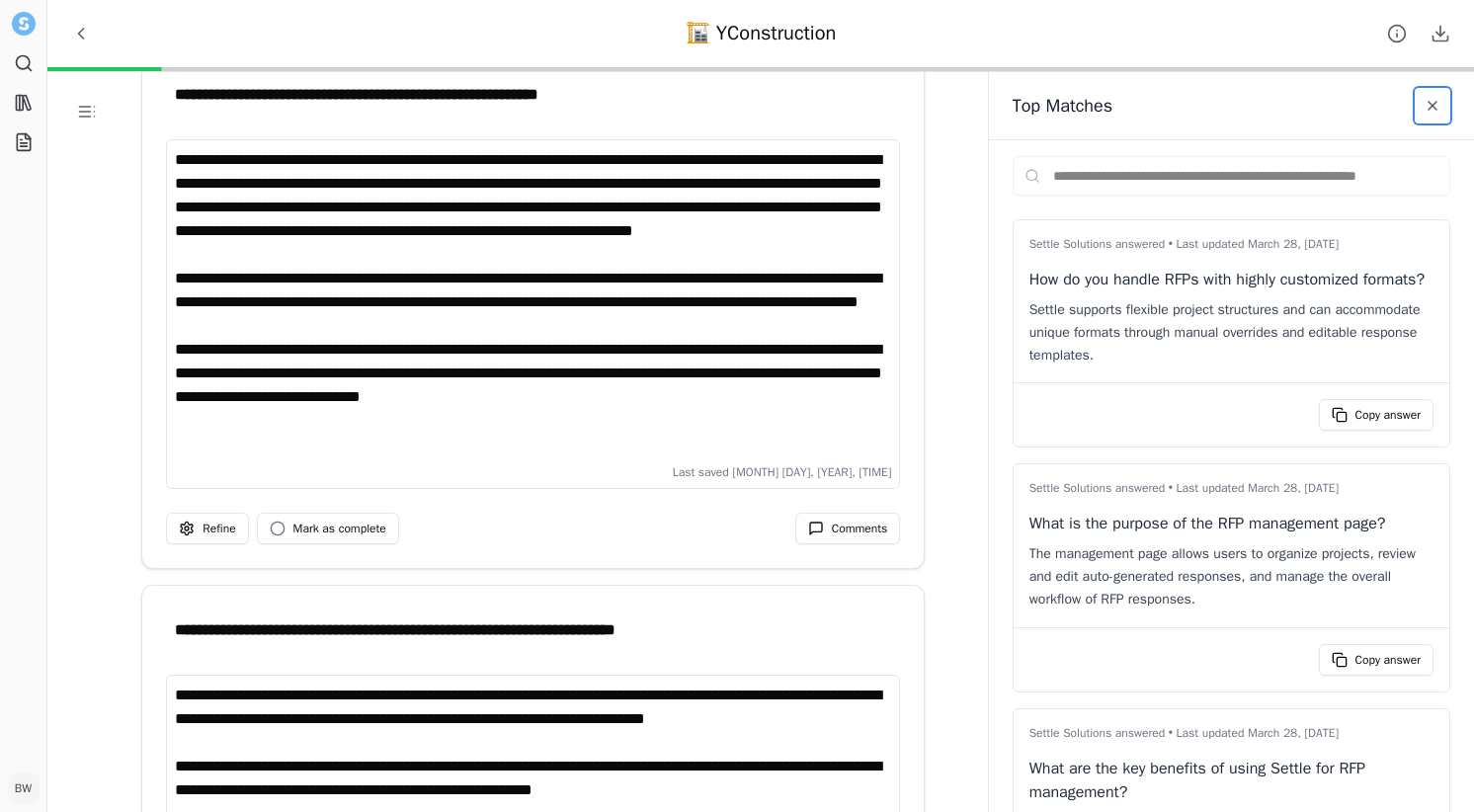 click at bounding box center [1433, 106] 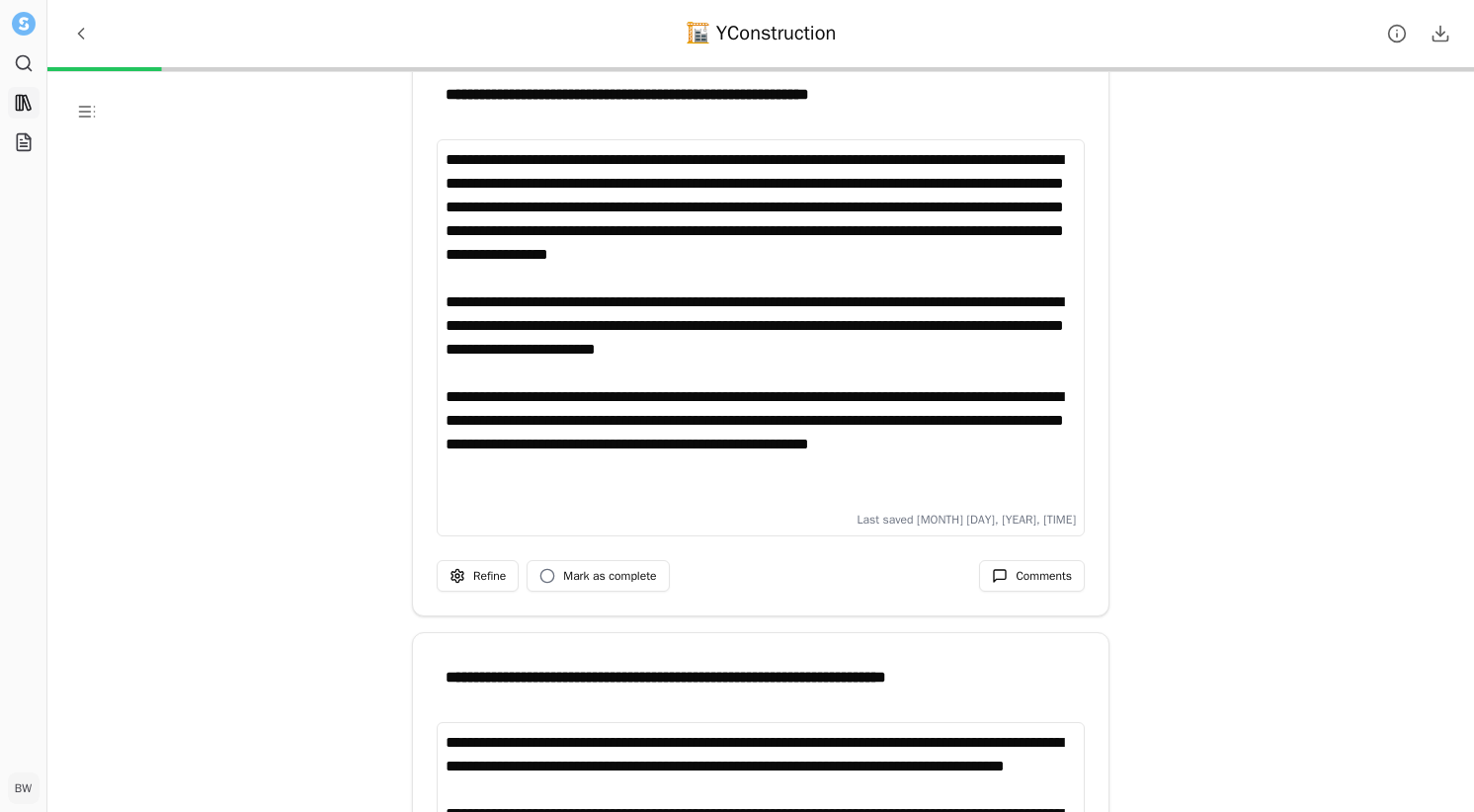 click on "Library" at bounding box center [24, 103] 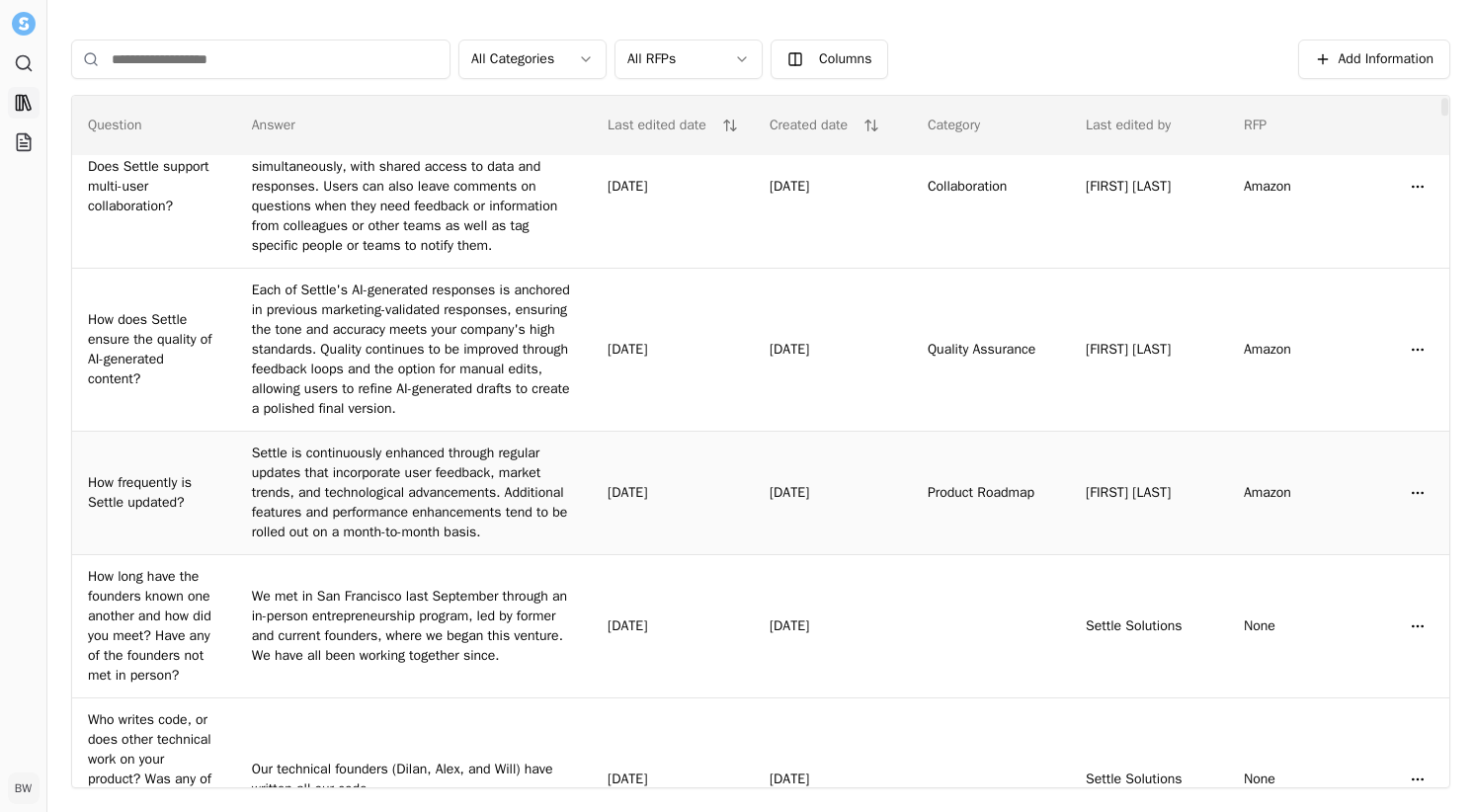 scroll, scrollTop: 49, scrollLeft: 0, axis: vertical 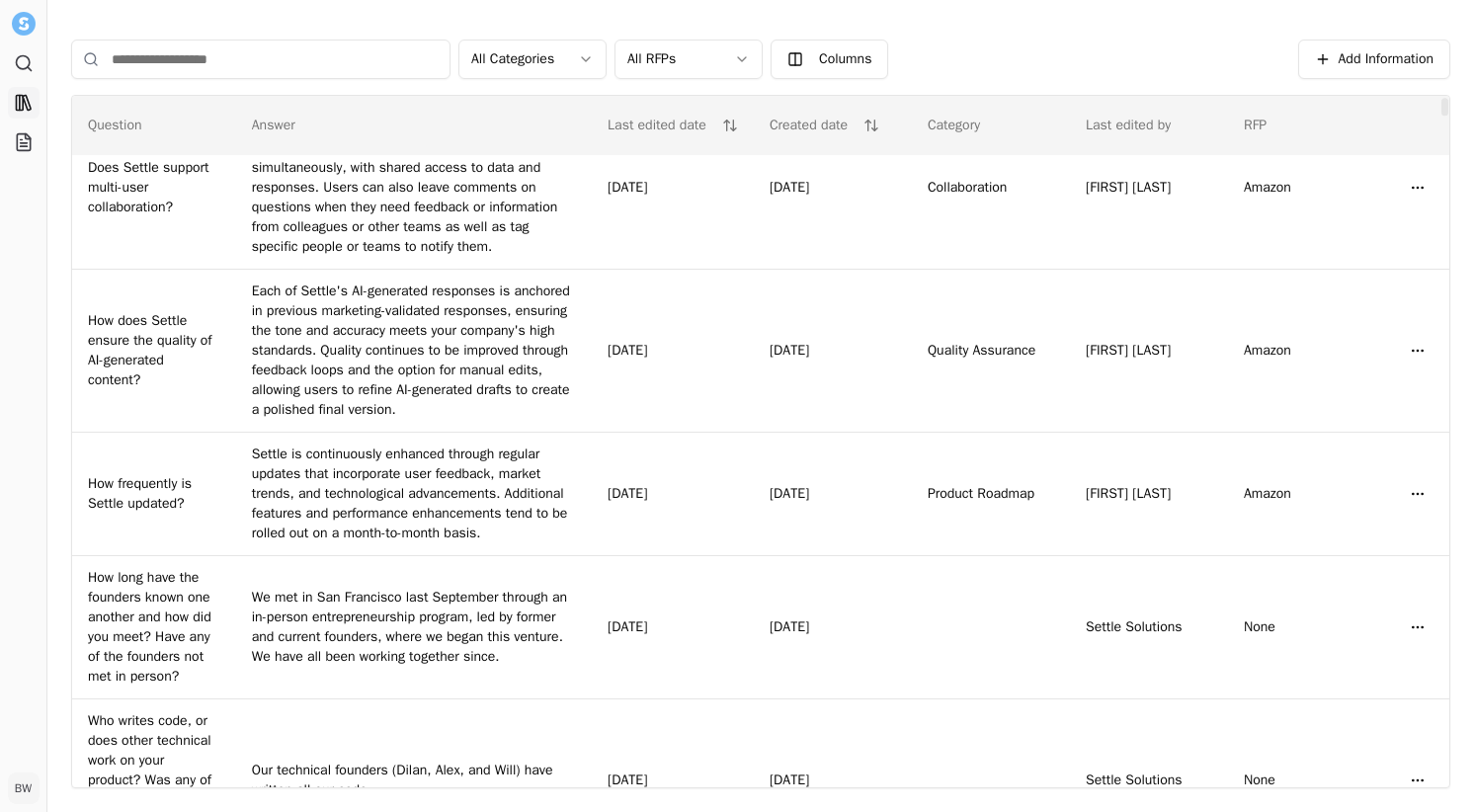 drag, startPoint x: 1438, startPoint y: 103, endPoint x: 1438, endPoint y: 119, distance: 16 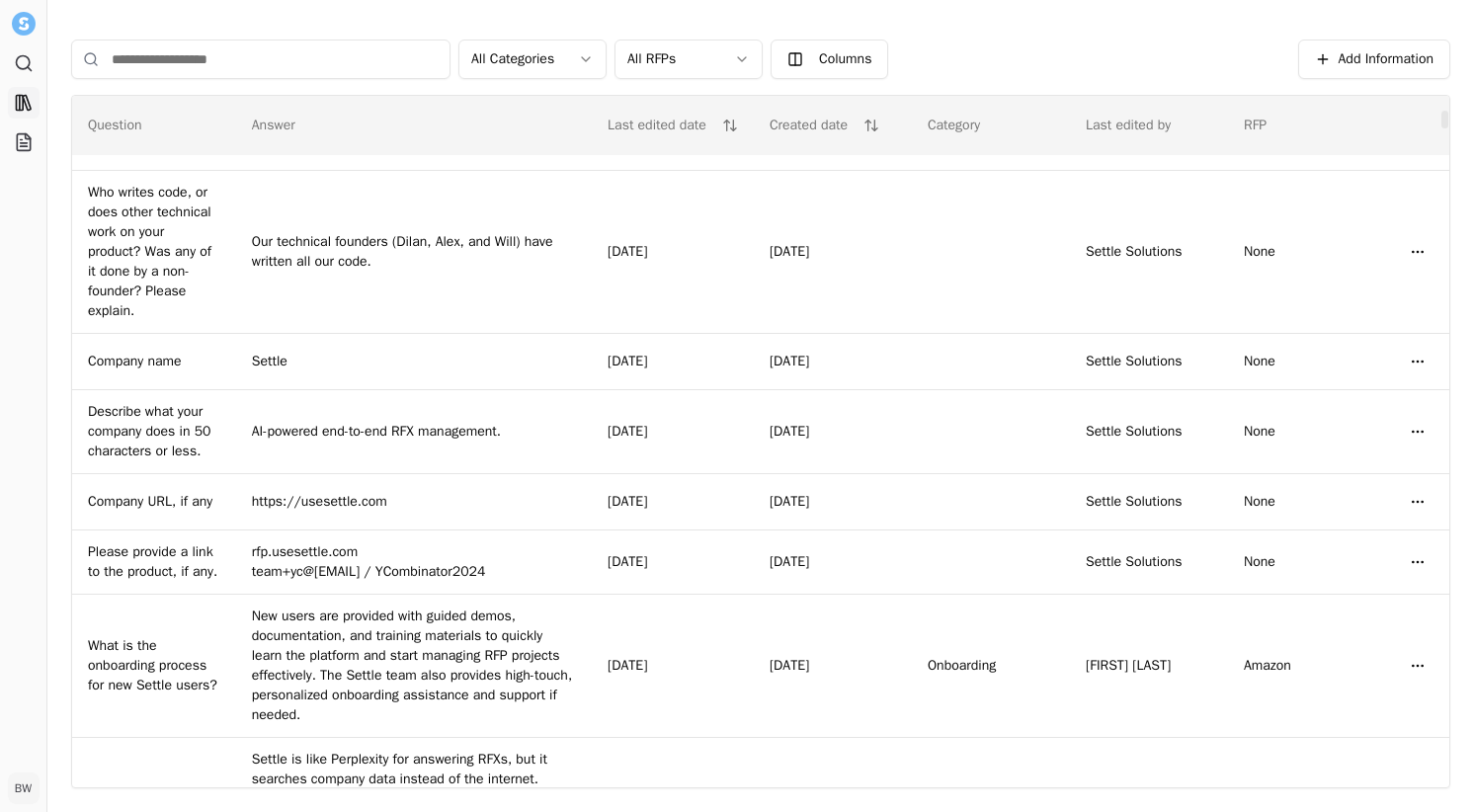 scroll, scrollTop: 589, scrollLeft: 0, axis: vertical 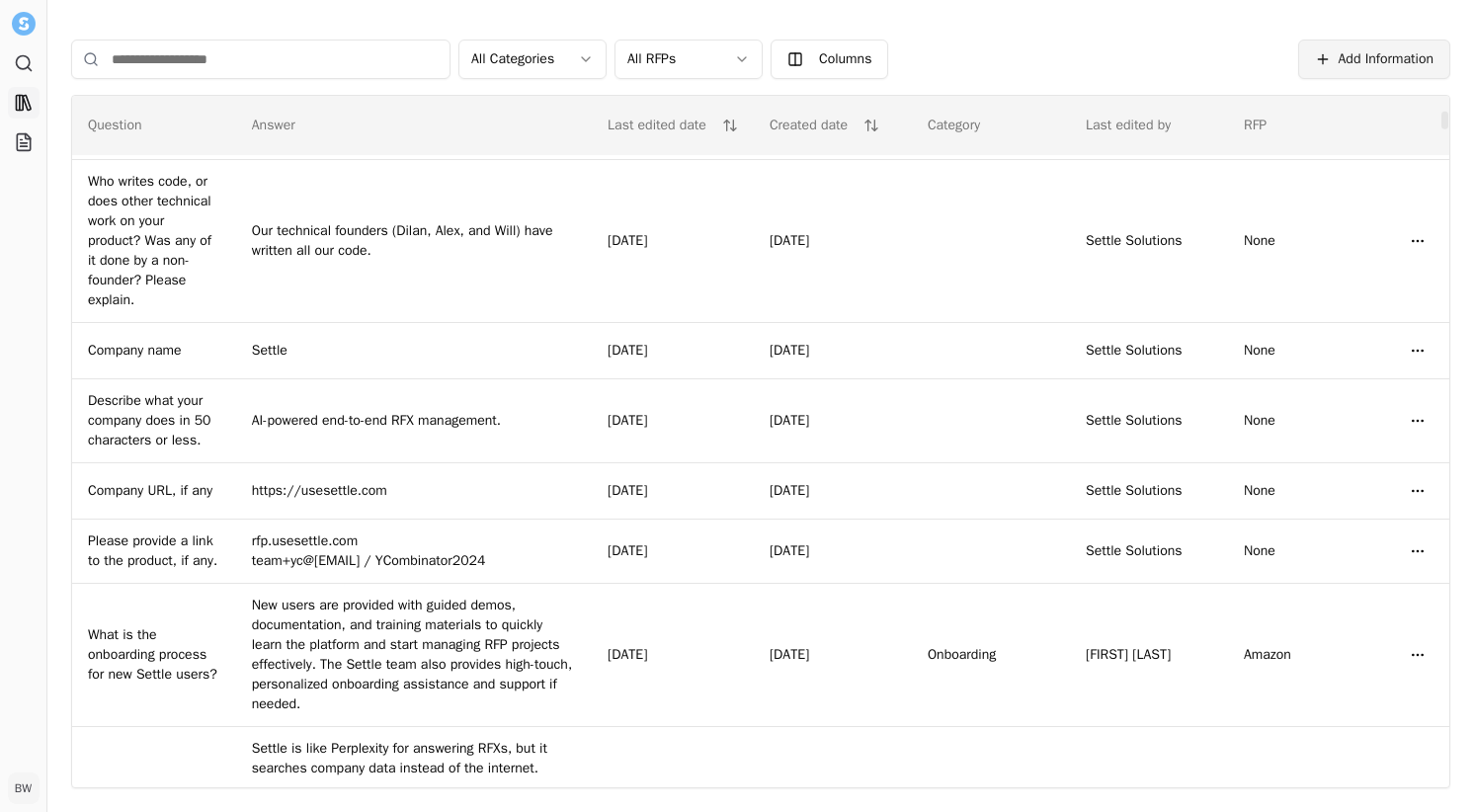 click on "Add Information" at bounding box center [1386, 59] 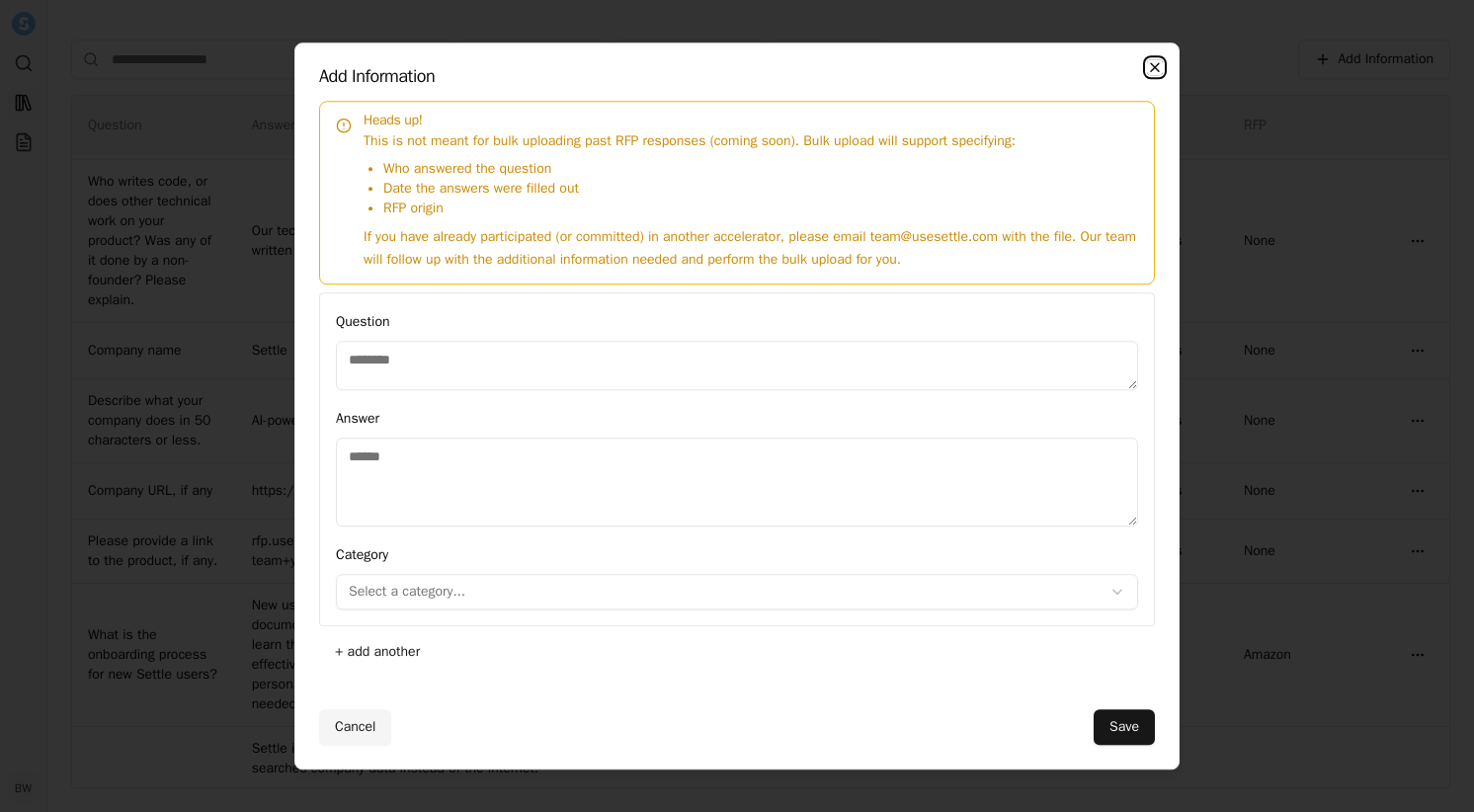 click 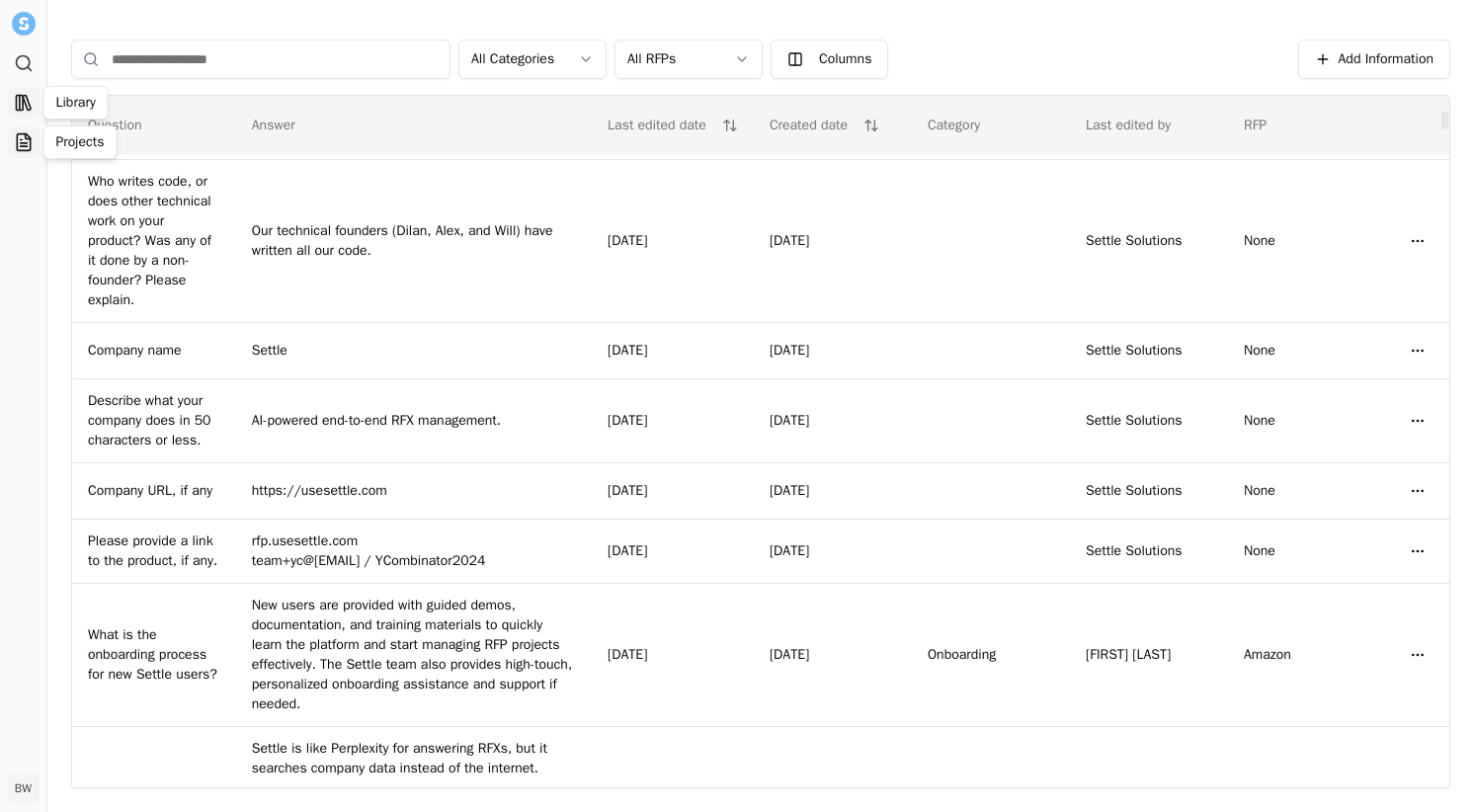 click 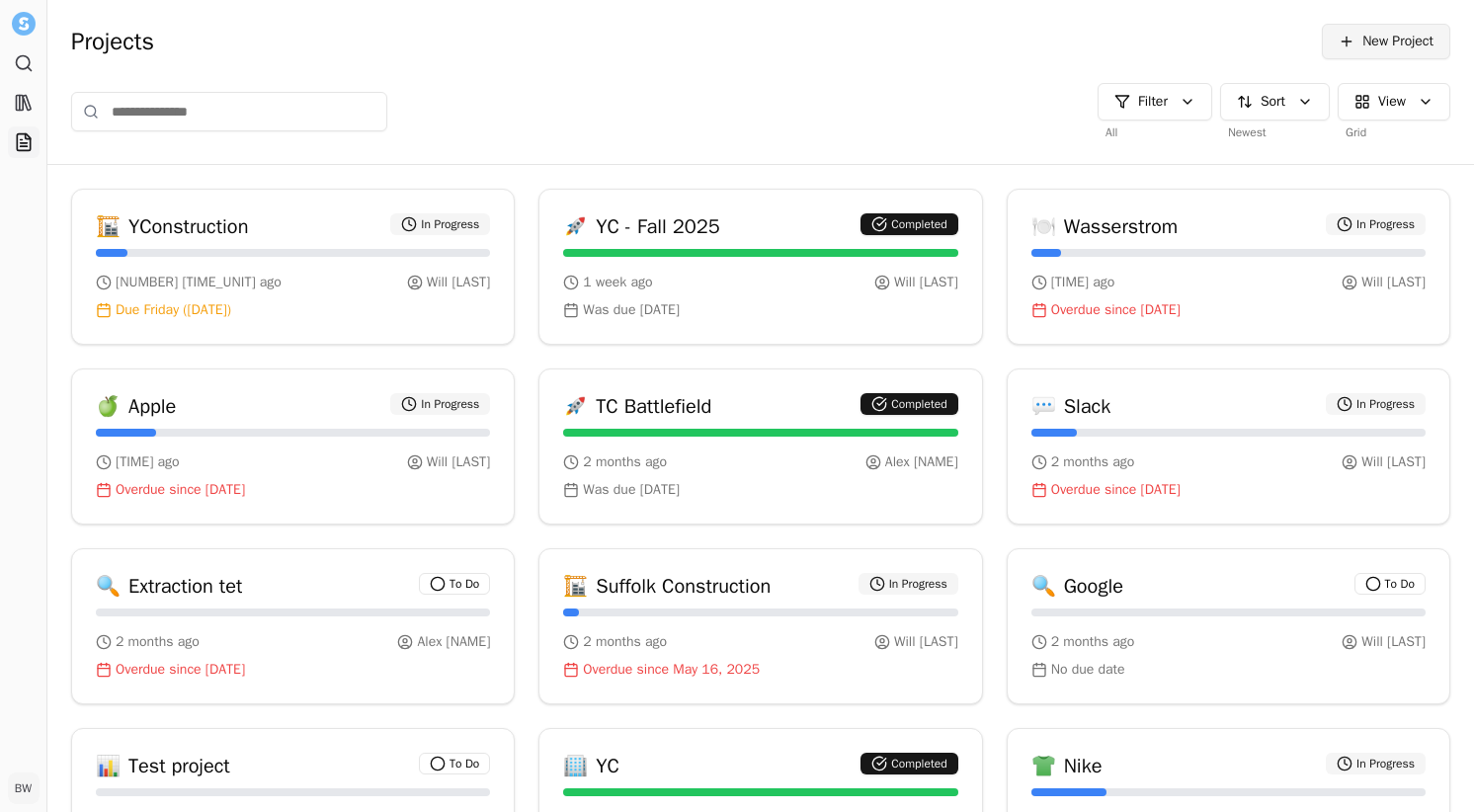 click on "New Project" at bounding box center [1398, 41] 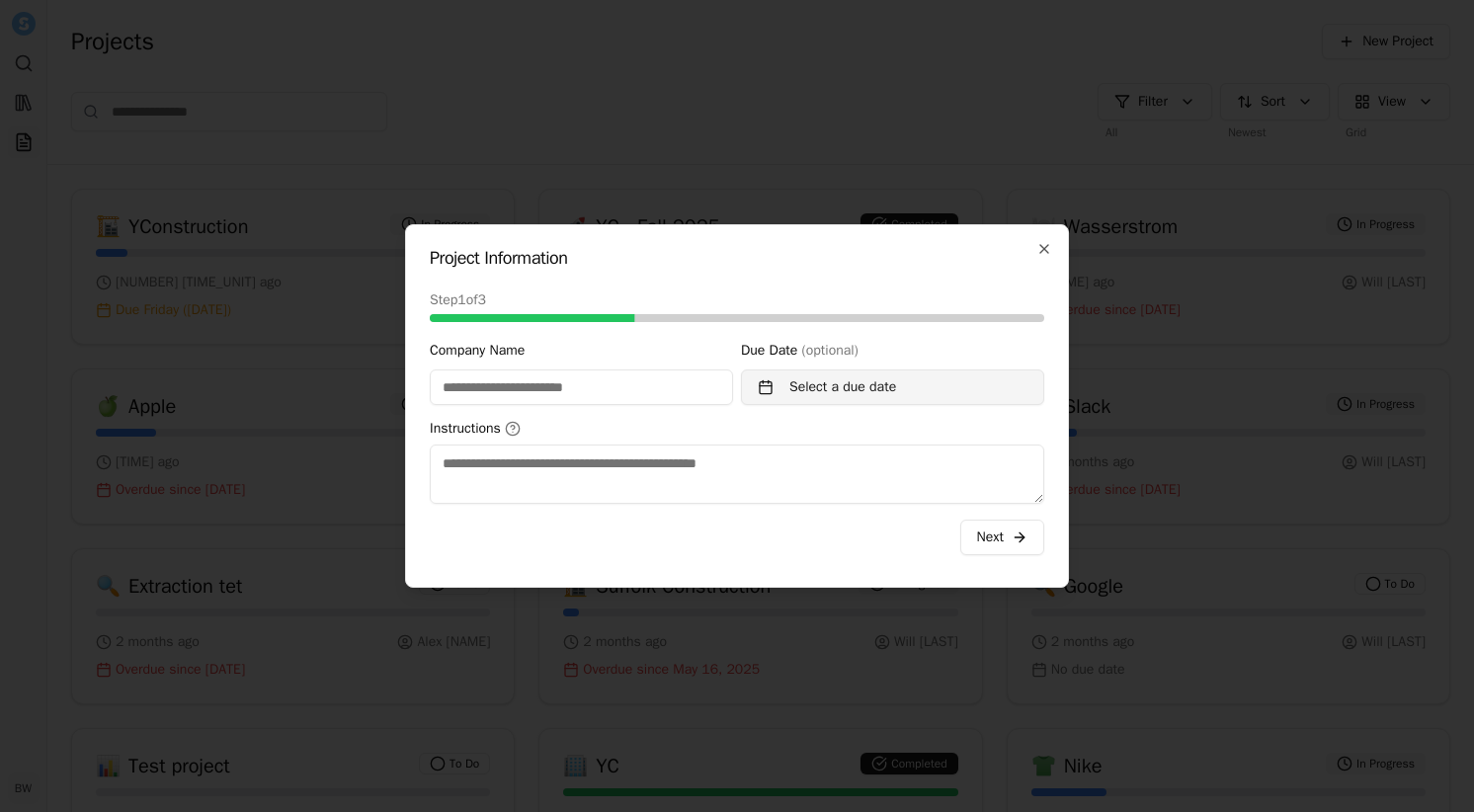 click on "Select a due date" at bounding box center (892, 387) 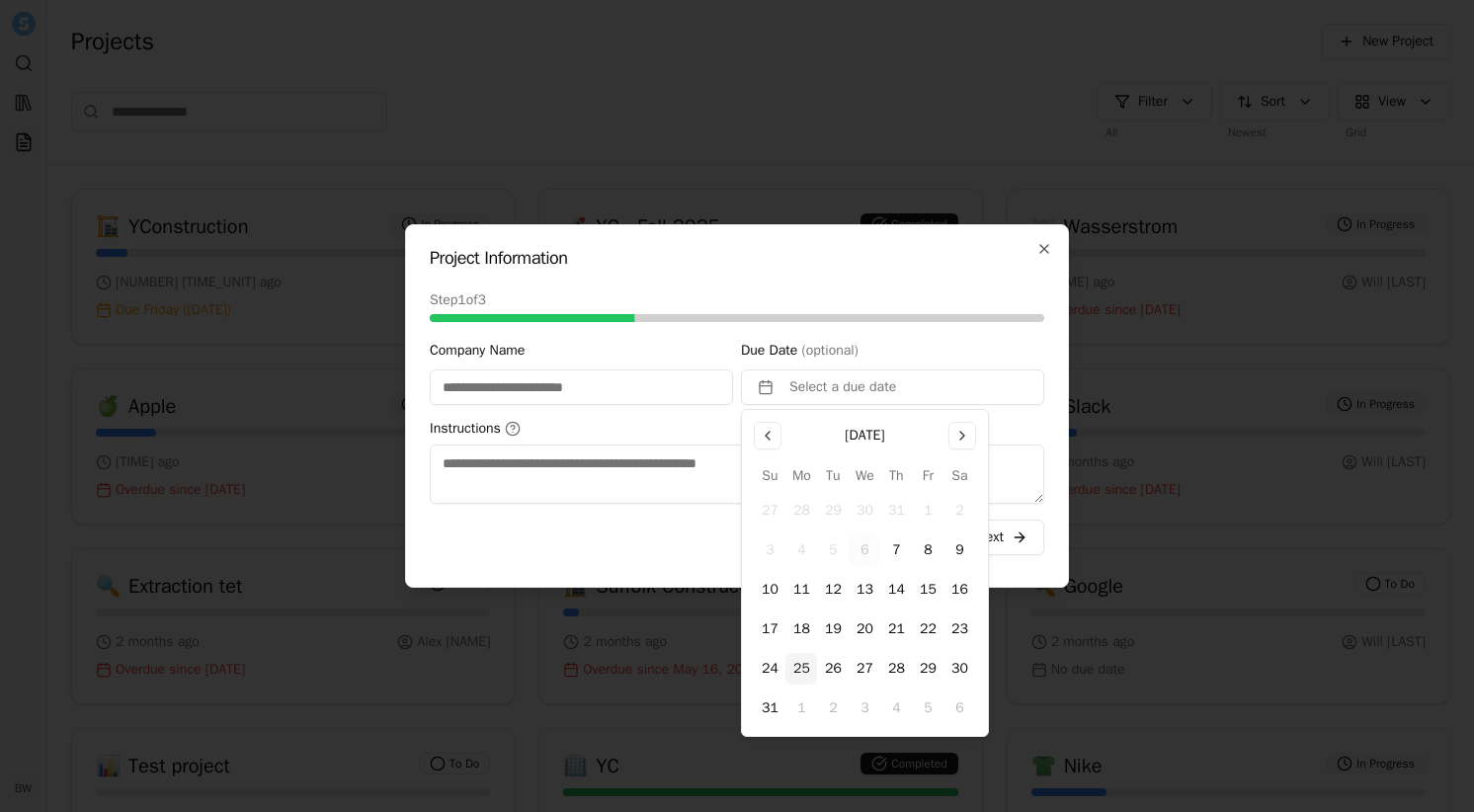click on "25" at bounding box center [801, 669] 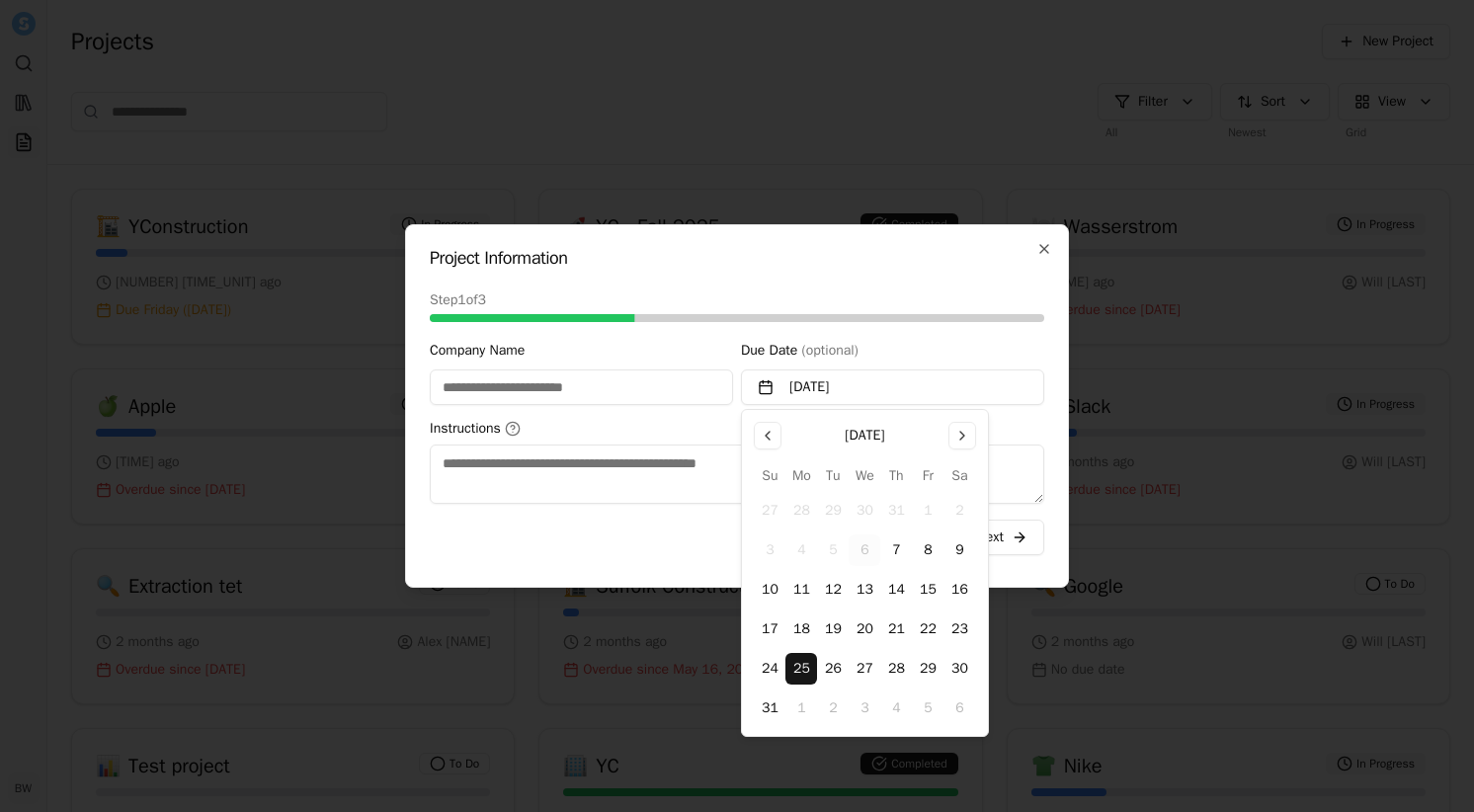click on "Company Name" at bounding box center (581, 387) 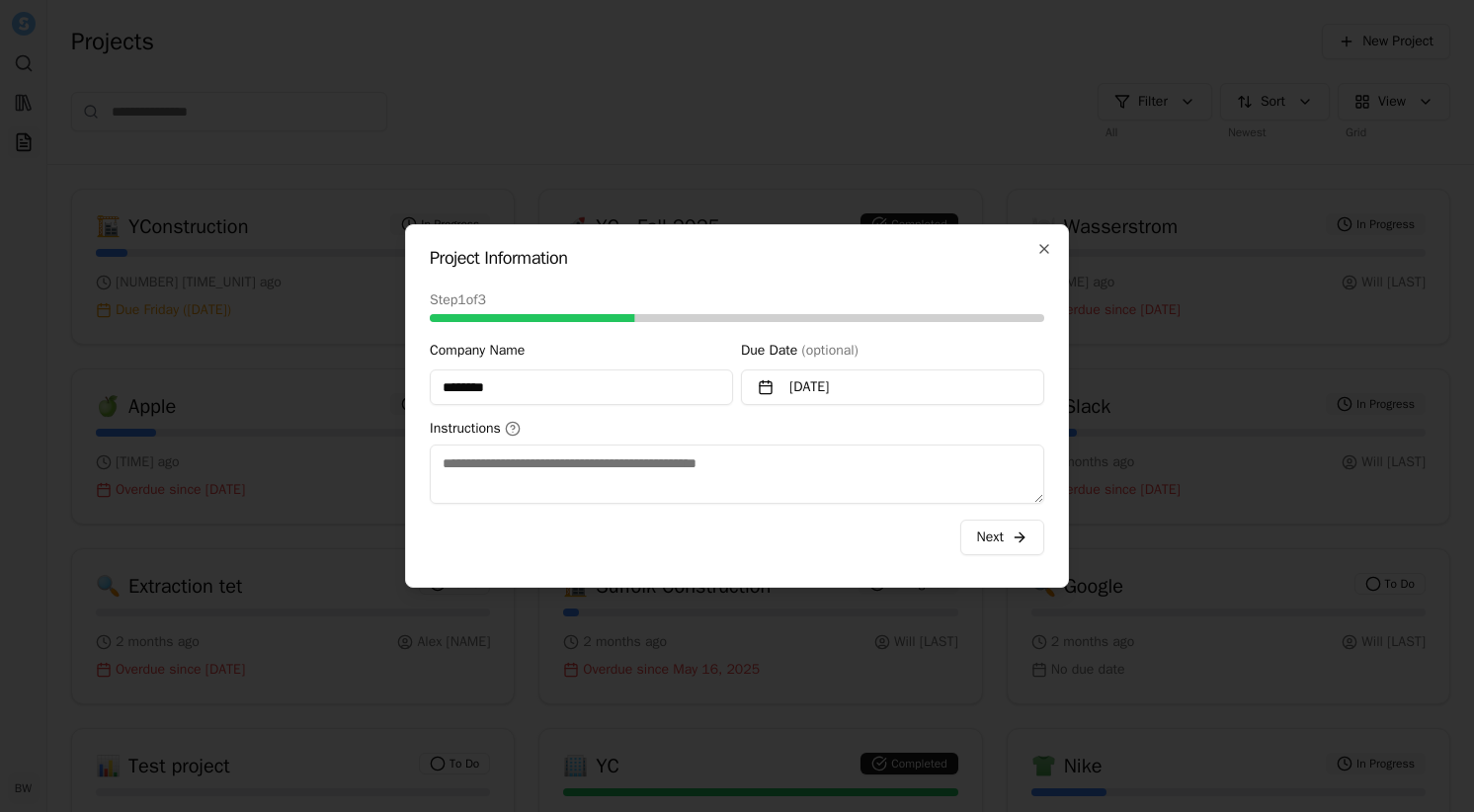 type on "*********" 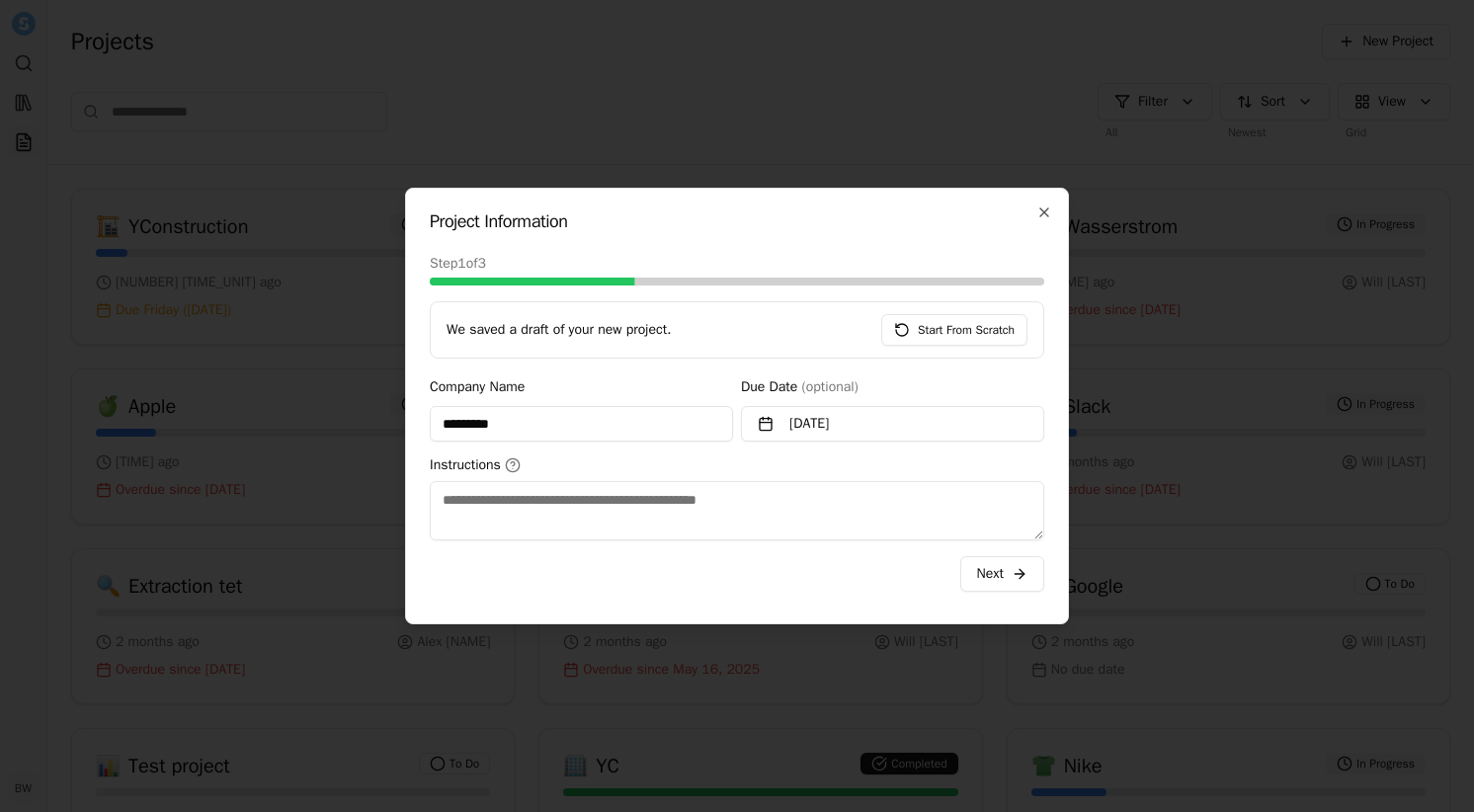 click on "*********" at bounding box center [581, 424] 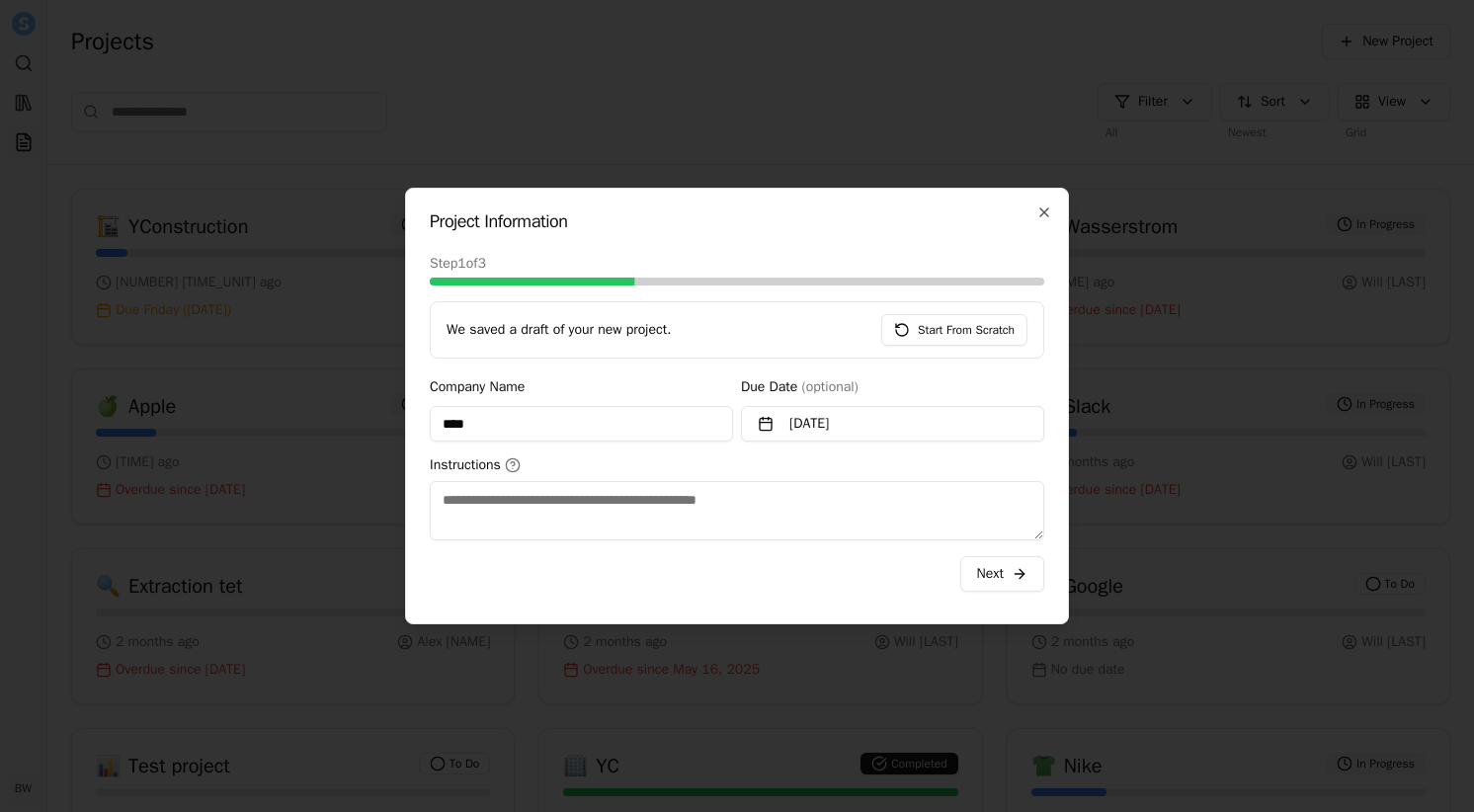 type on "****" 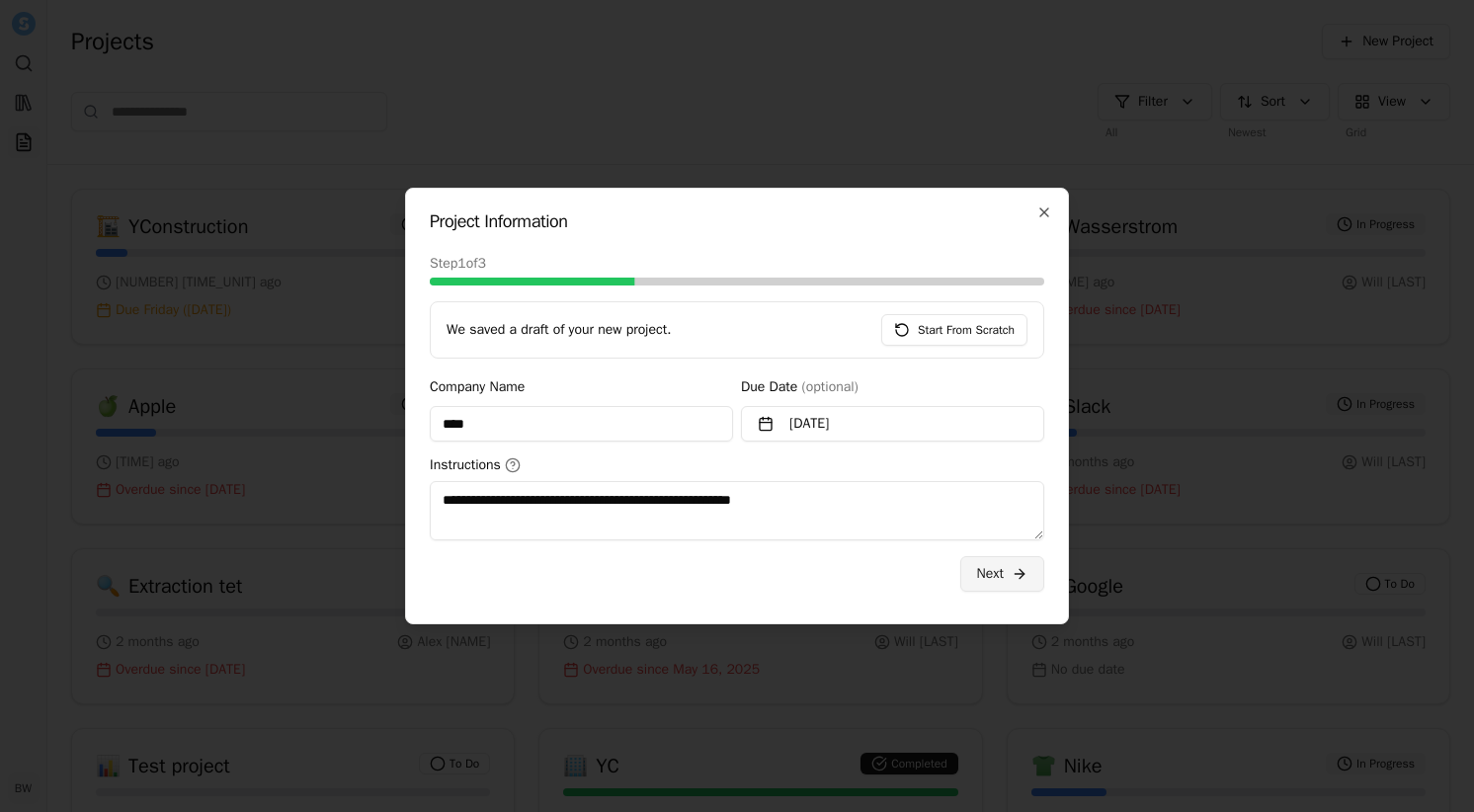 type on "**********" 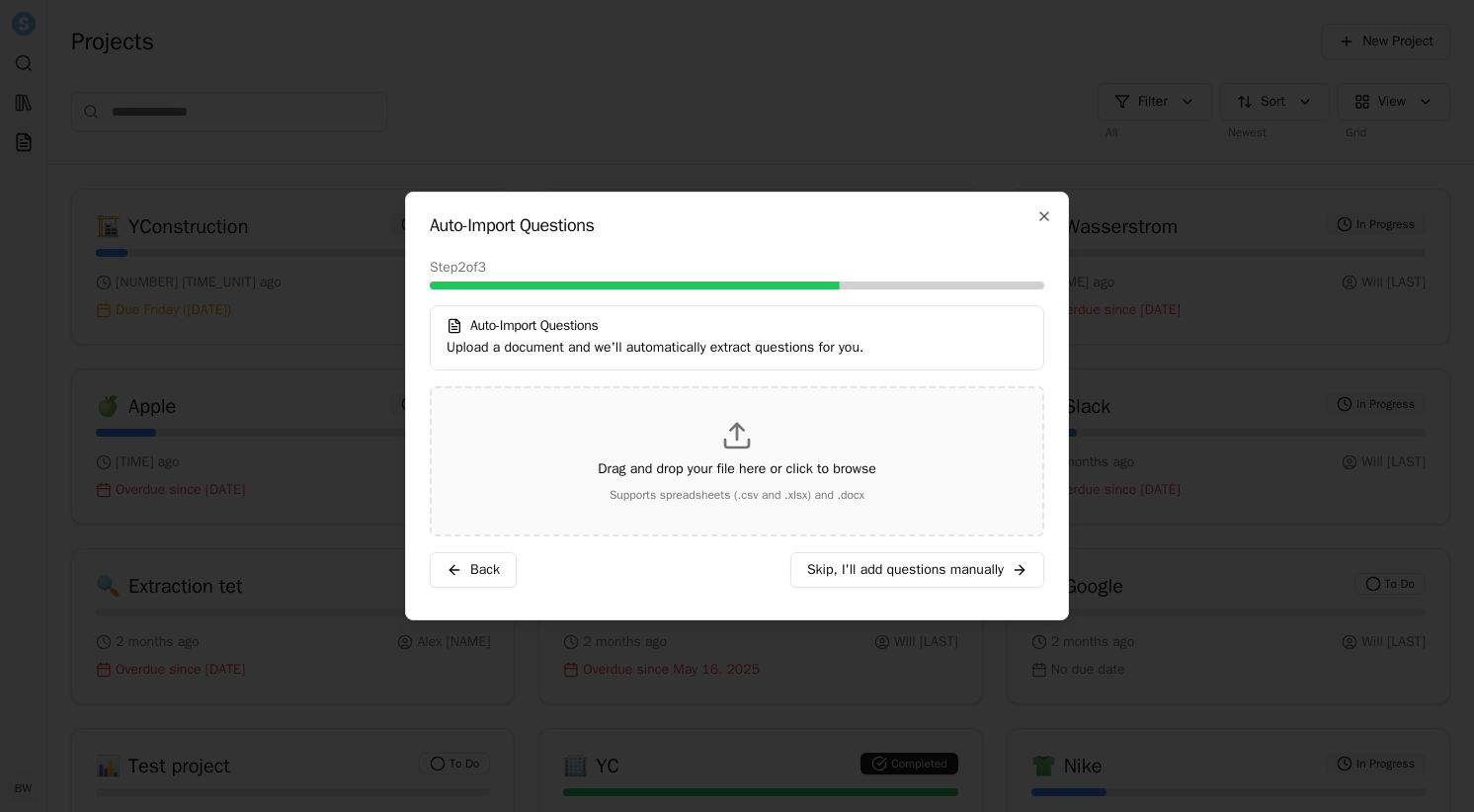 click on "Drag and drop your file here or click to browse" at bounding box center [737, 469] 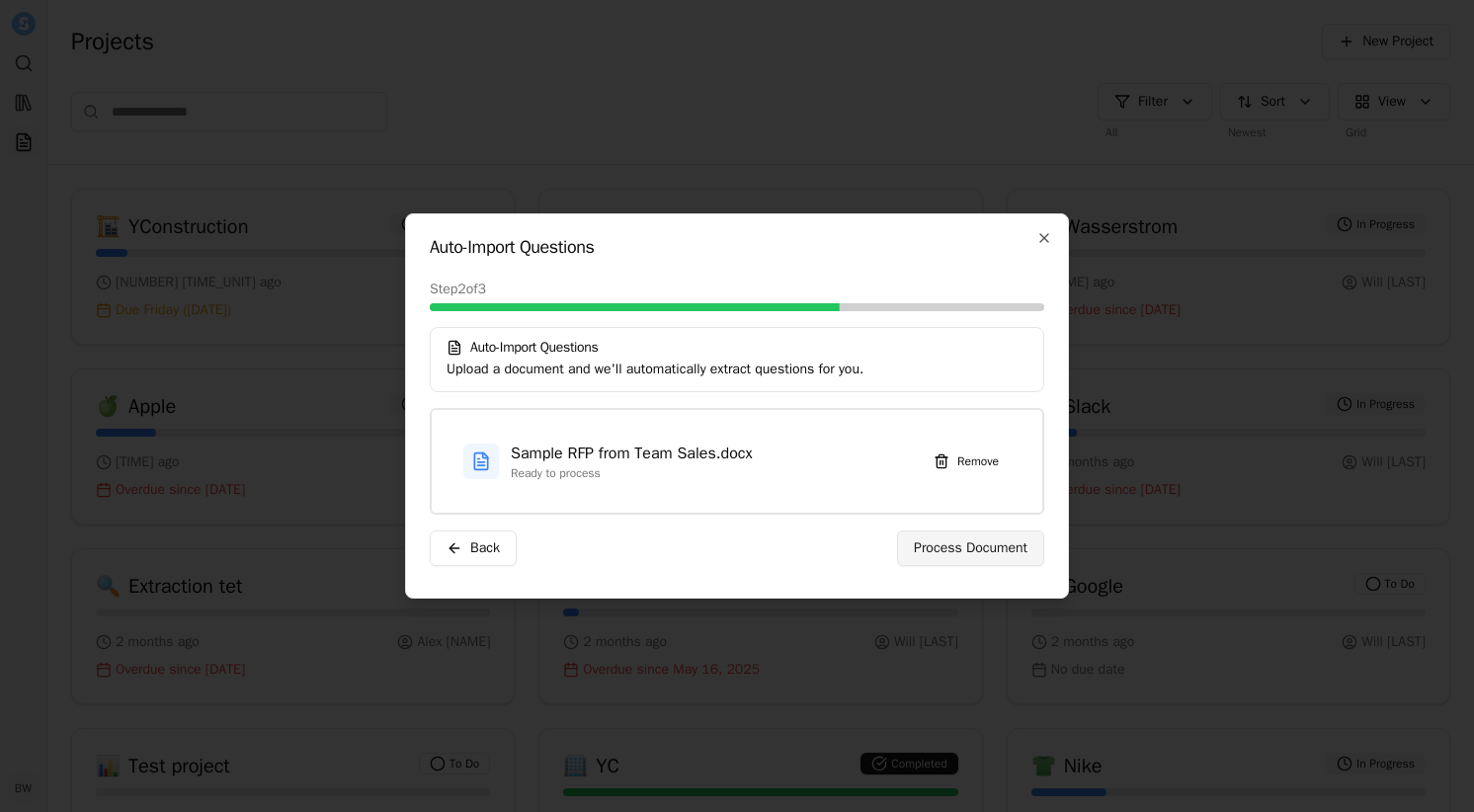 click on "Process Document" at bounding box center [970, 548] 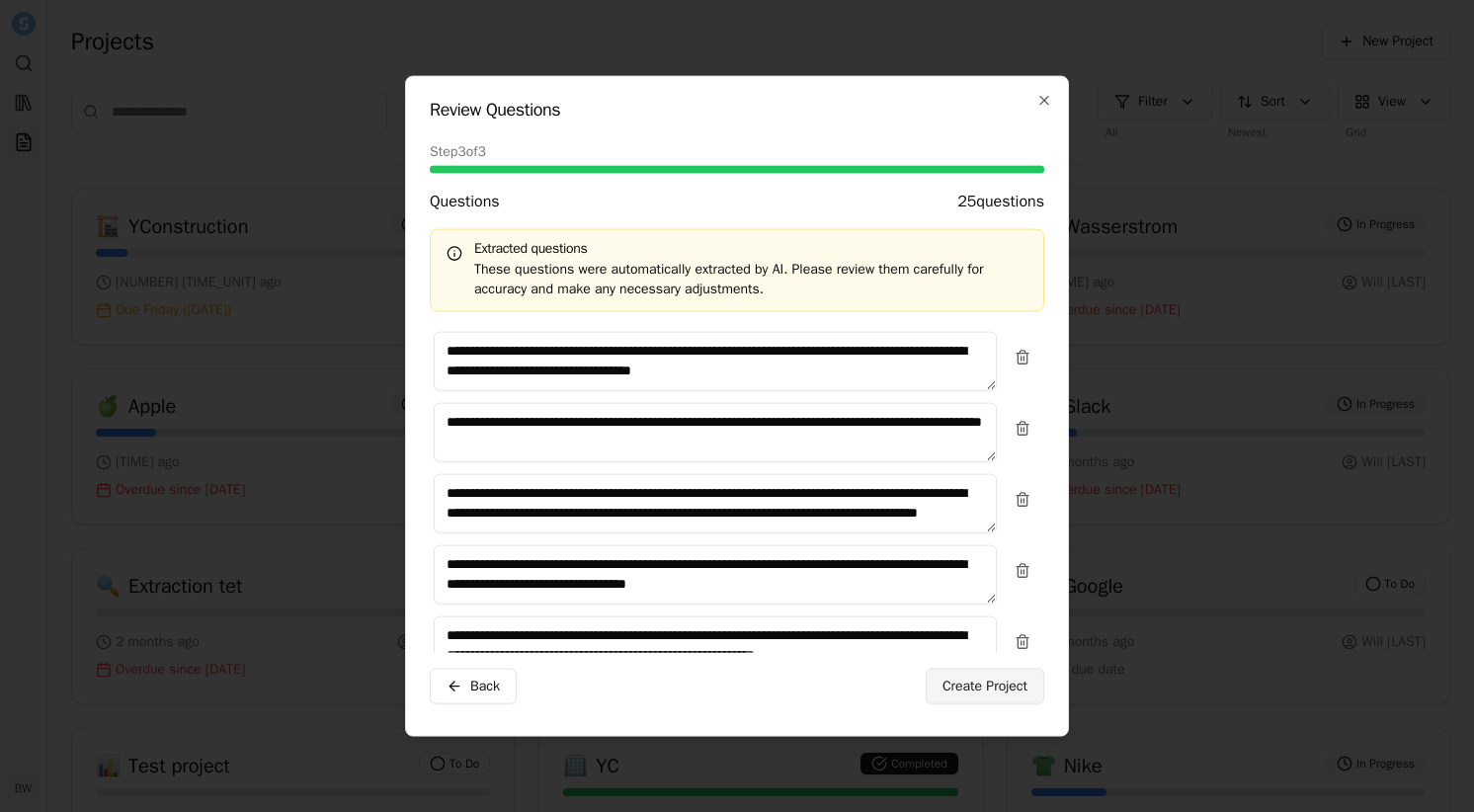 click on "Create Project" at bounding box center [985, 686] 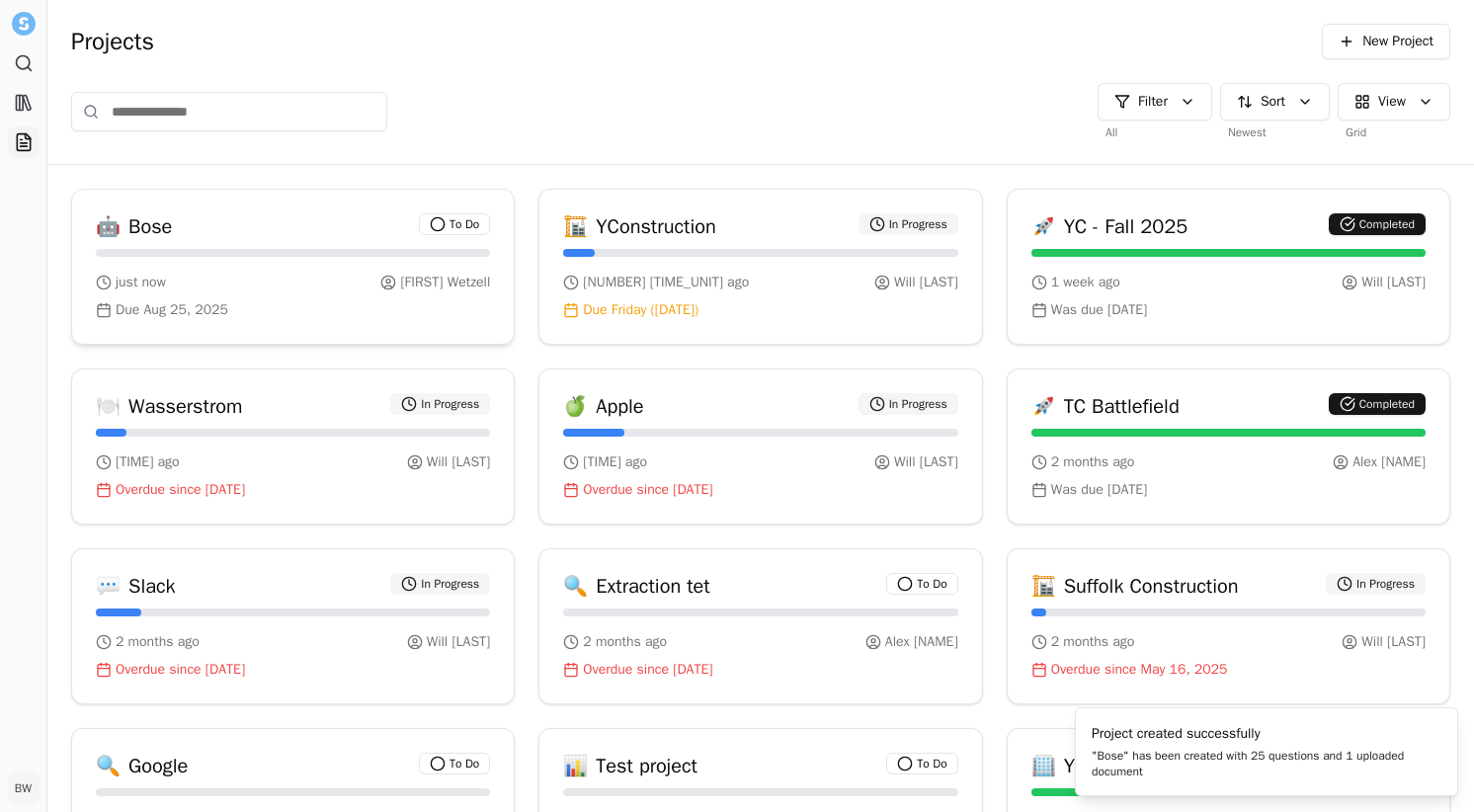 click on "🤖 Bose To Do" at bounding box center (292, 227) 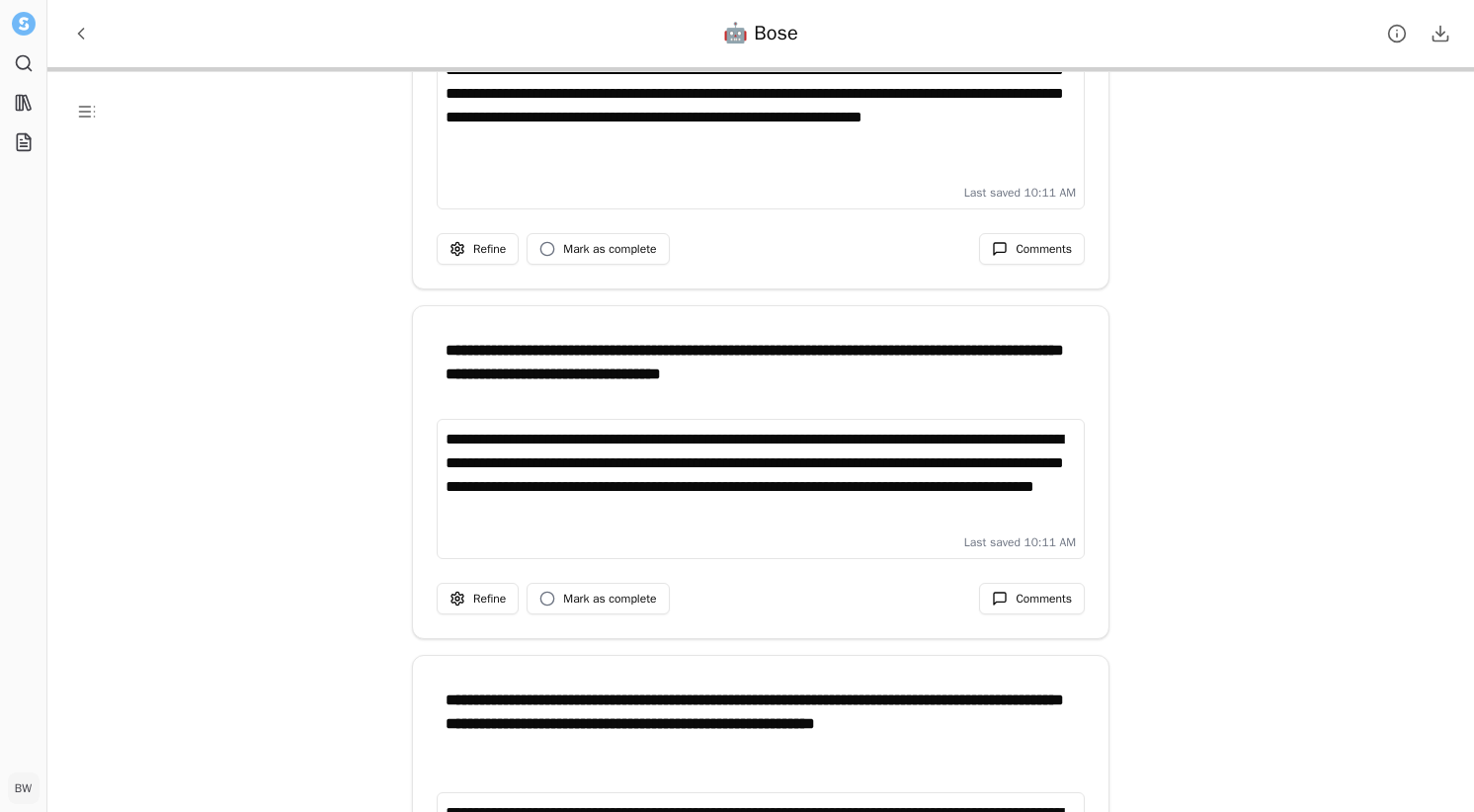 scroll, scrollTop: 1001, scrollLeft: 0, axis: vertical 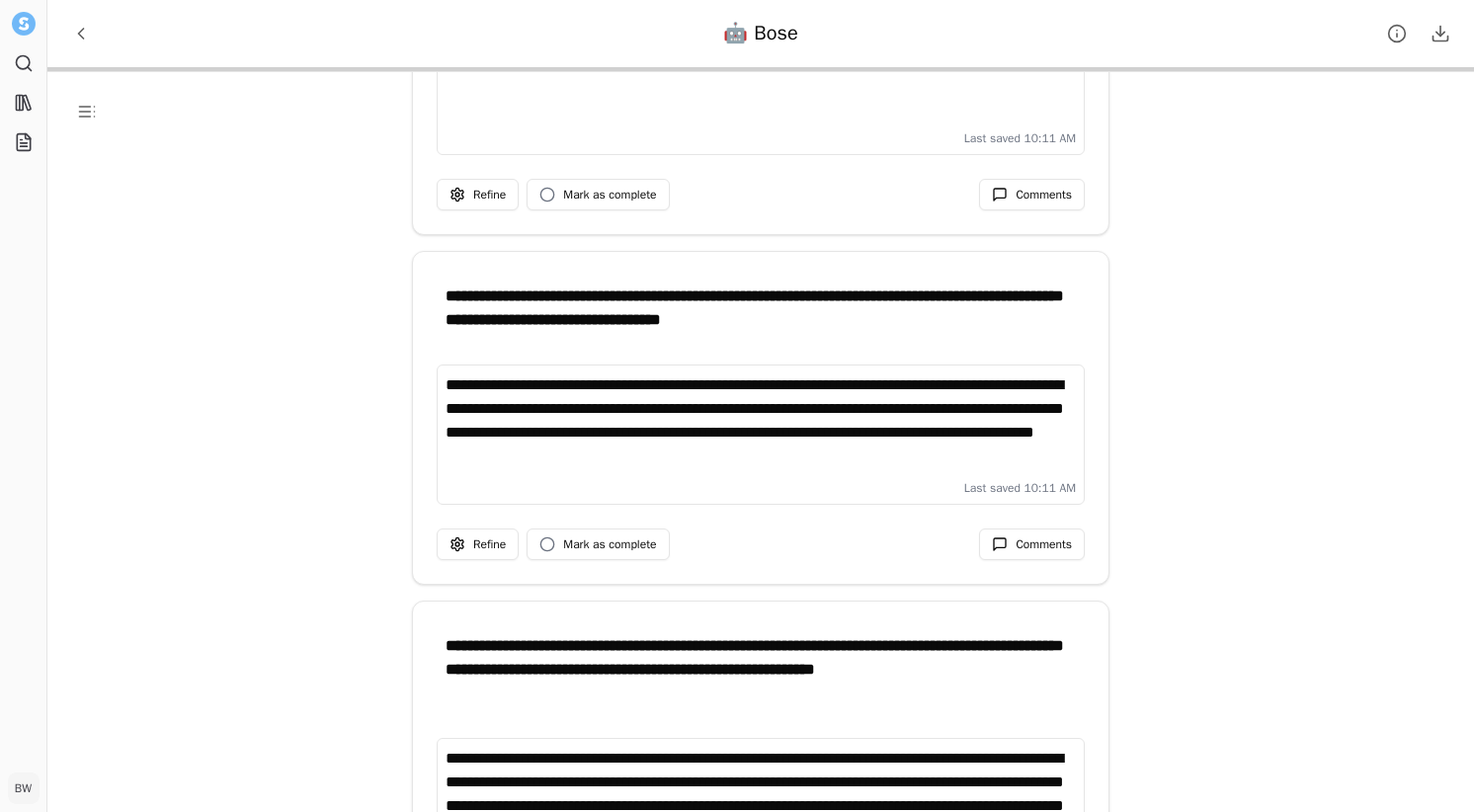 click on "**********" at bounding box center (761, 423) 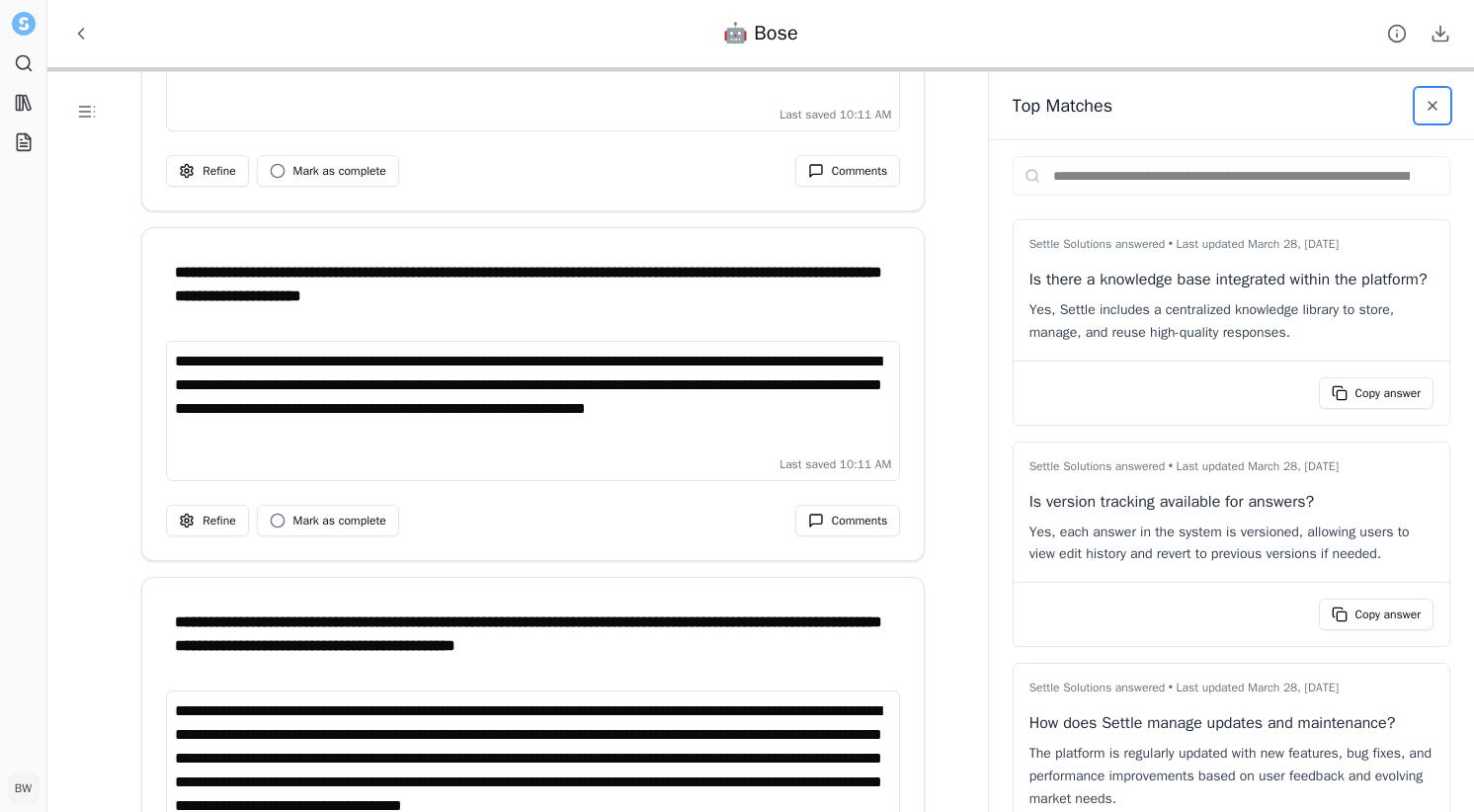 click at bounding box center (1433, 106) 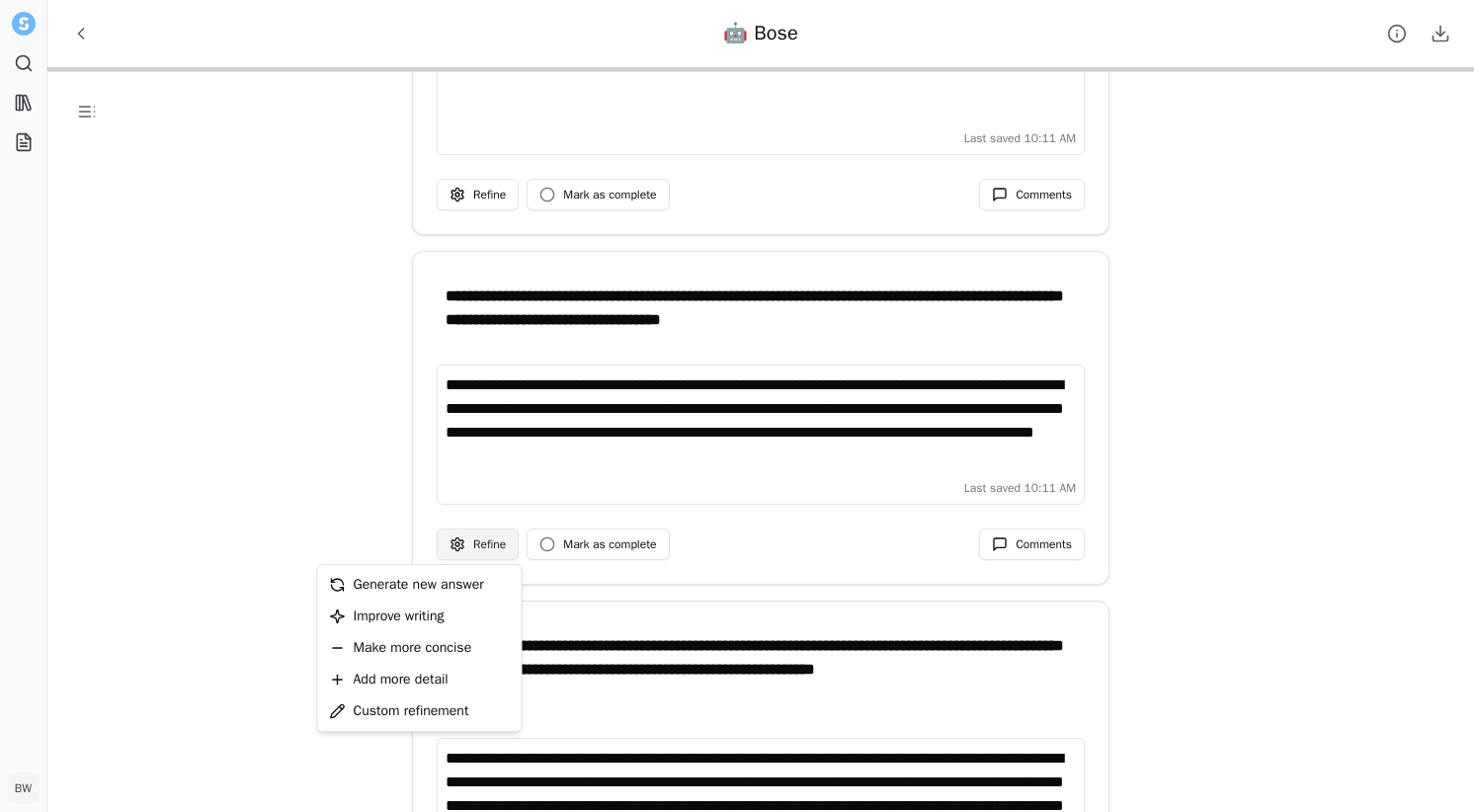 click on "**********" at bounding box center [737, 406] 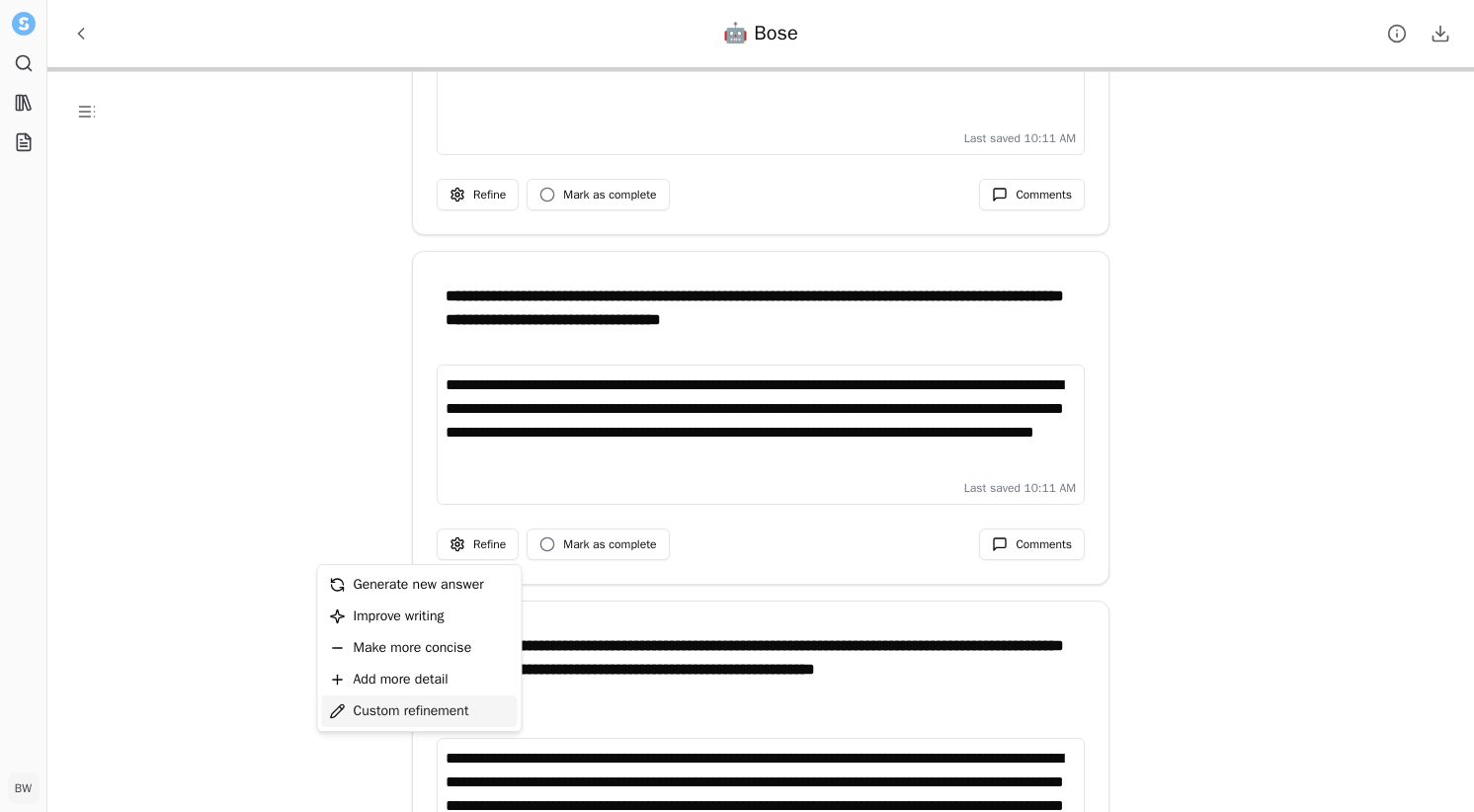 click on "Custom refinement" at bounding box center [411, 711] 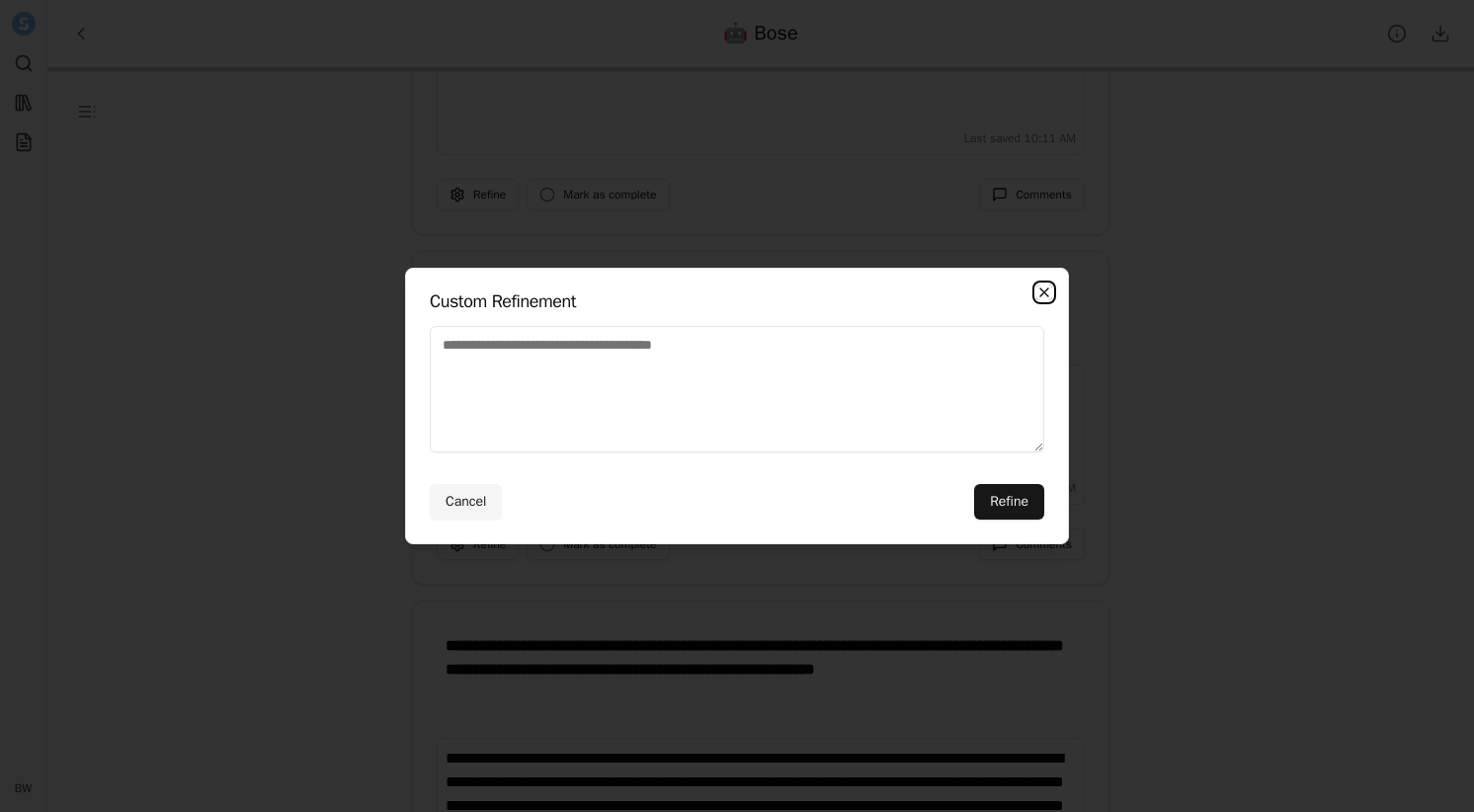click 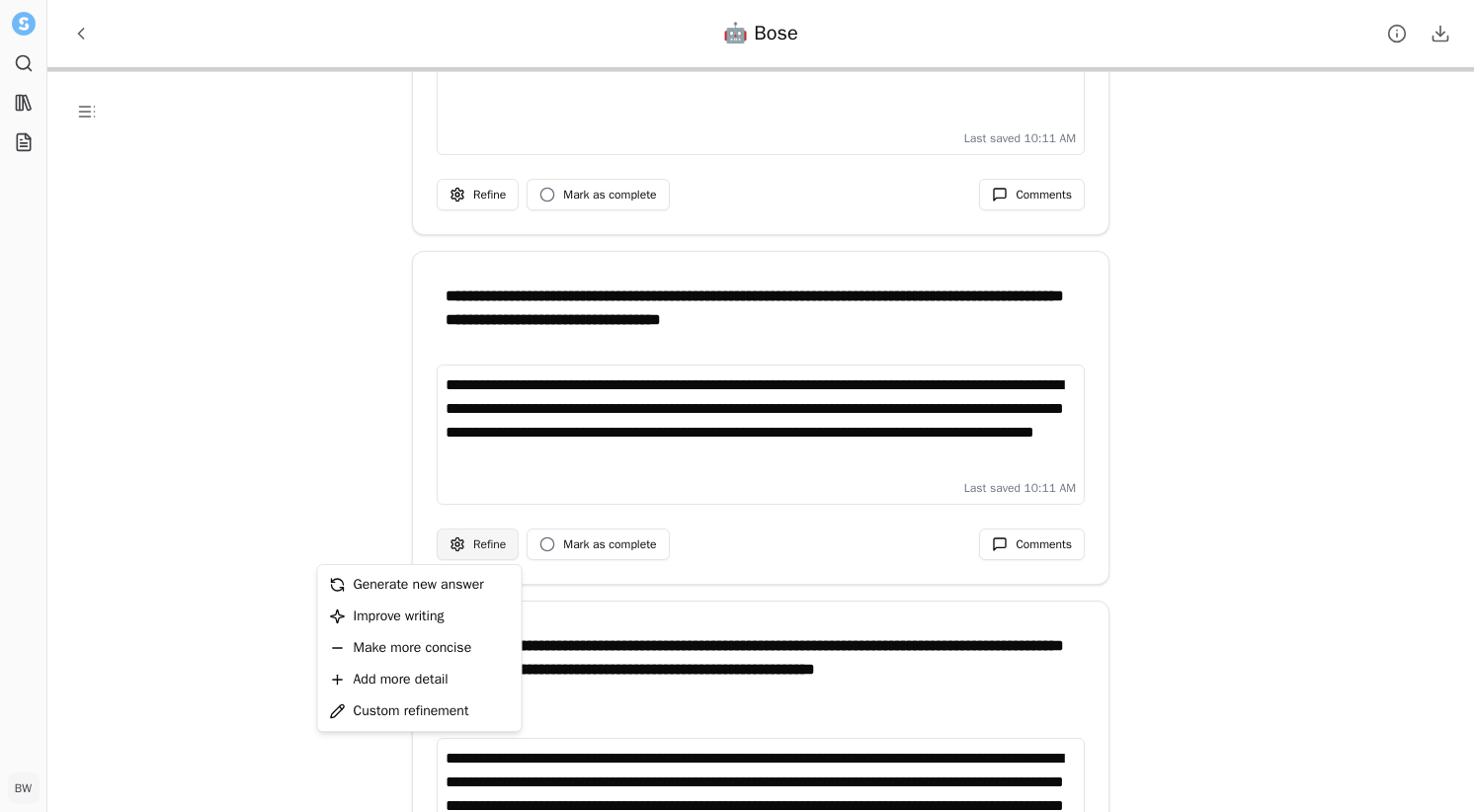 click on "**********" at bounding box center (737, 406) 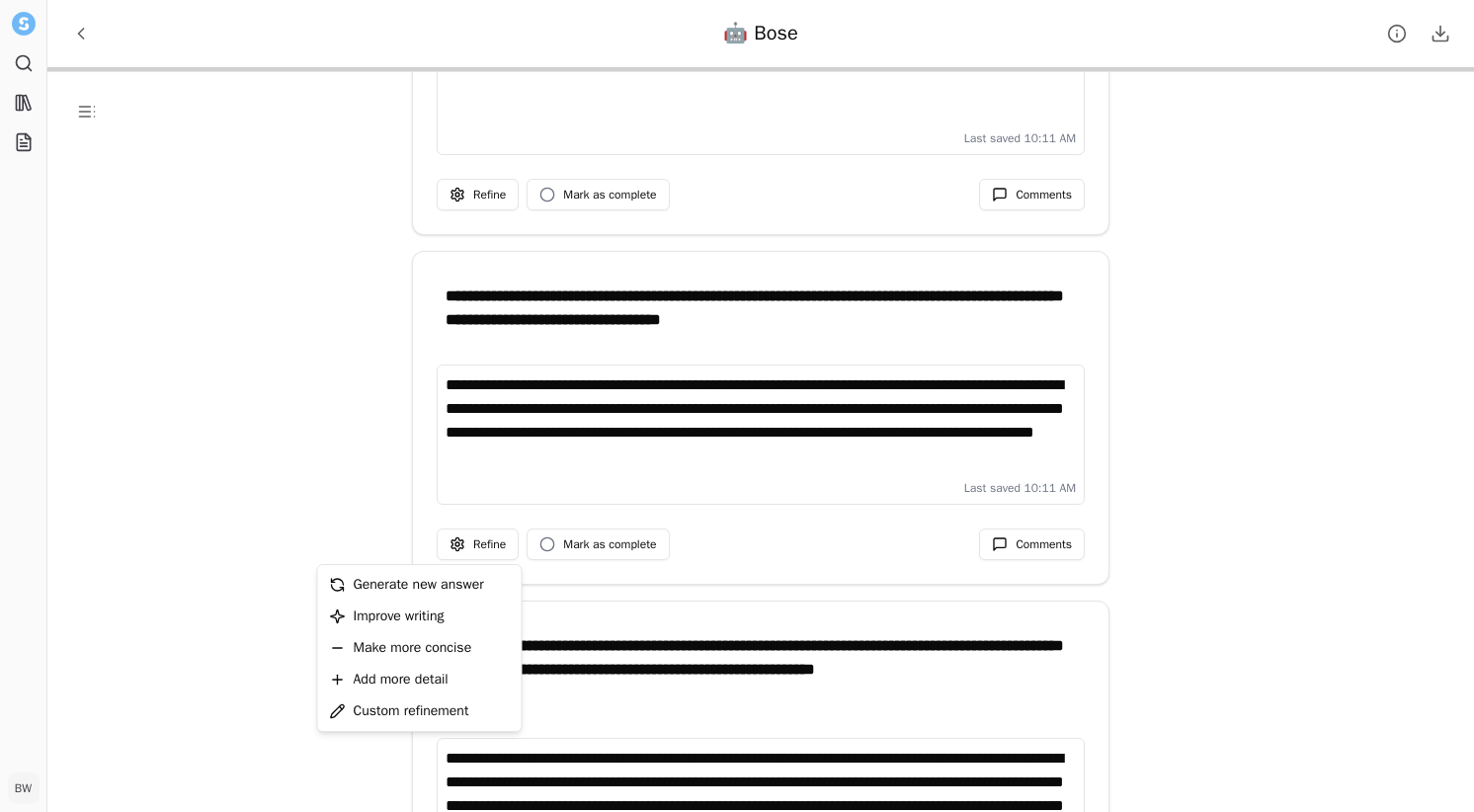click on "**********" at bounding box center [737, 406] 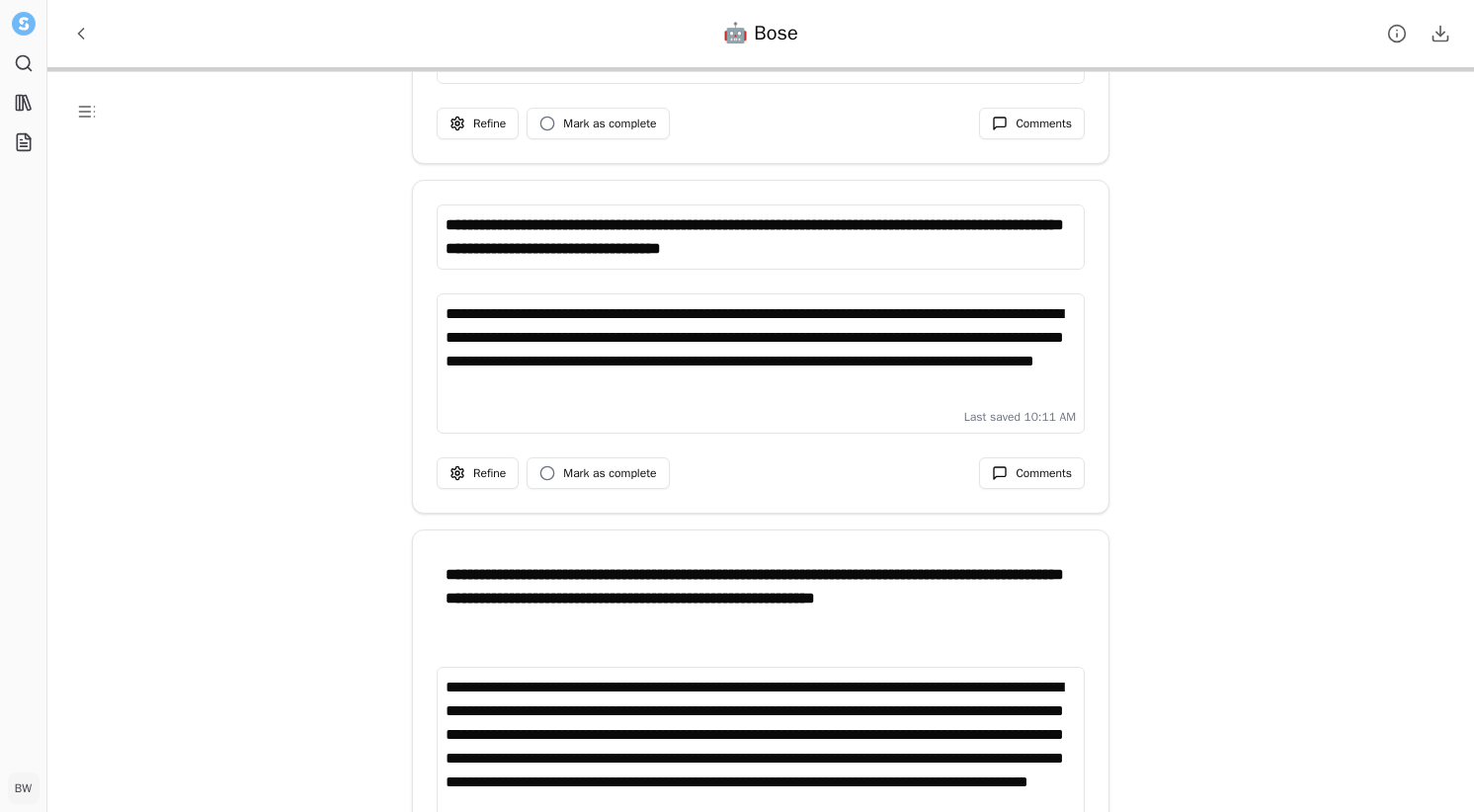 scroll, scrollTop: 1076, scrollLeft: 0, axis: vertical 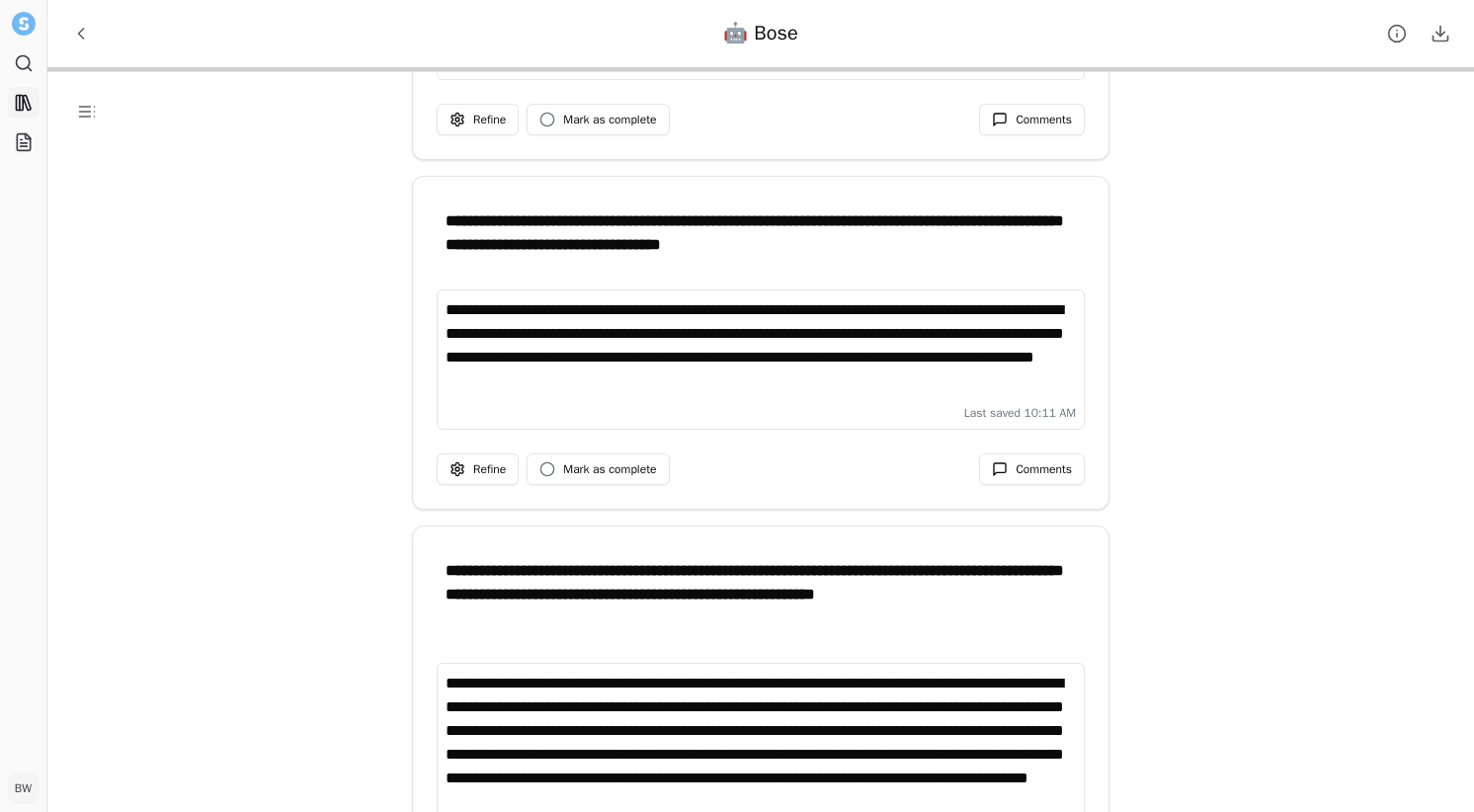 click 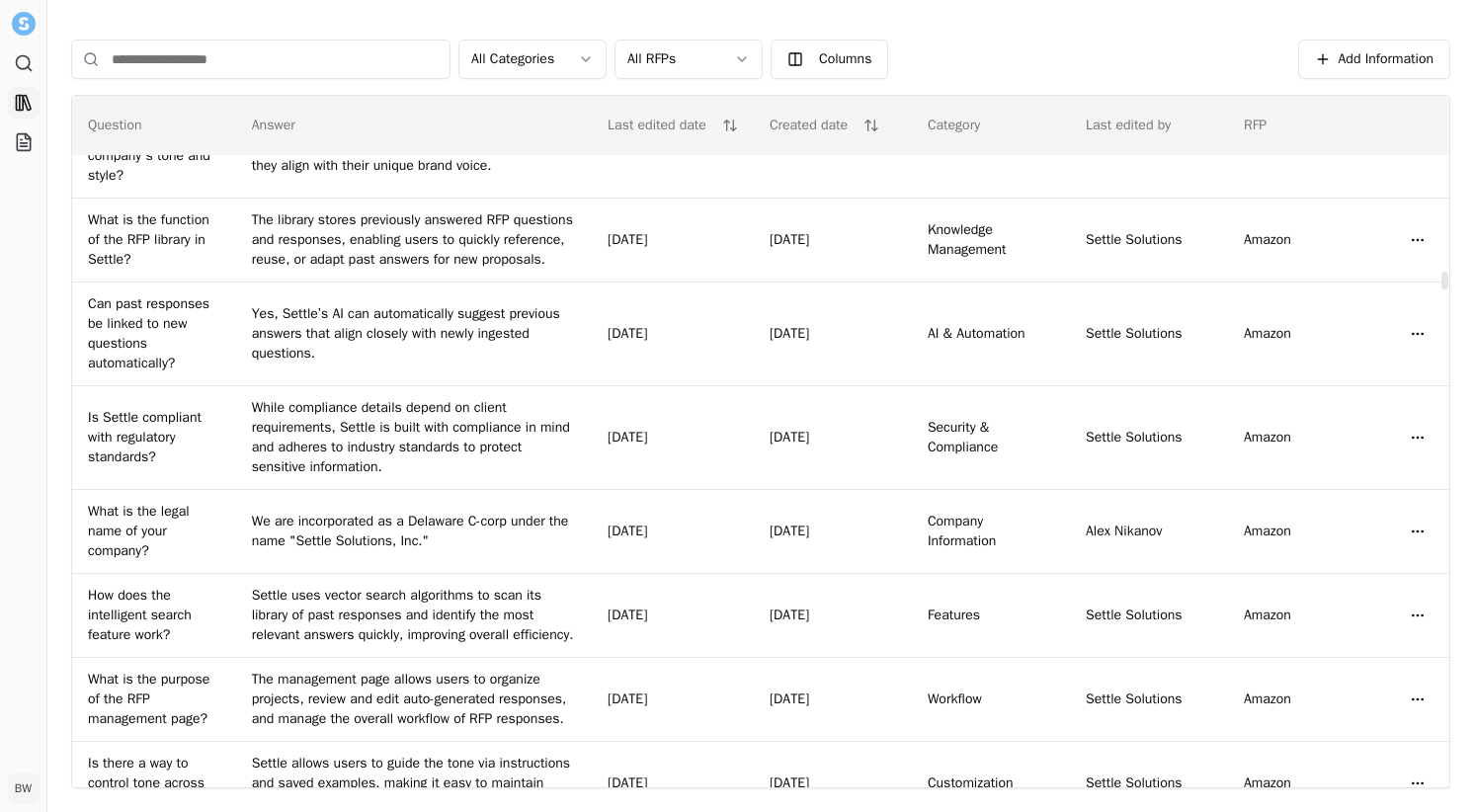 scroll, scrollTop: 7220, scrollLeft: 0, axis: vertical 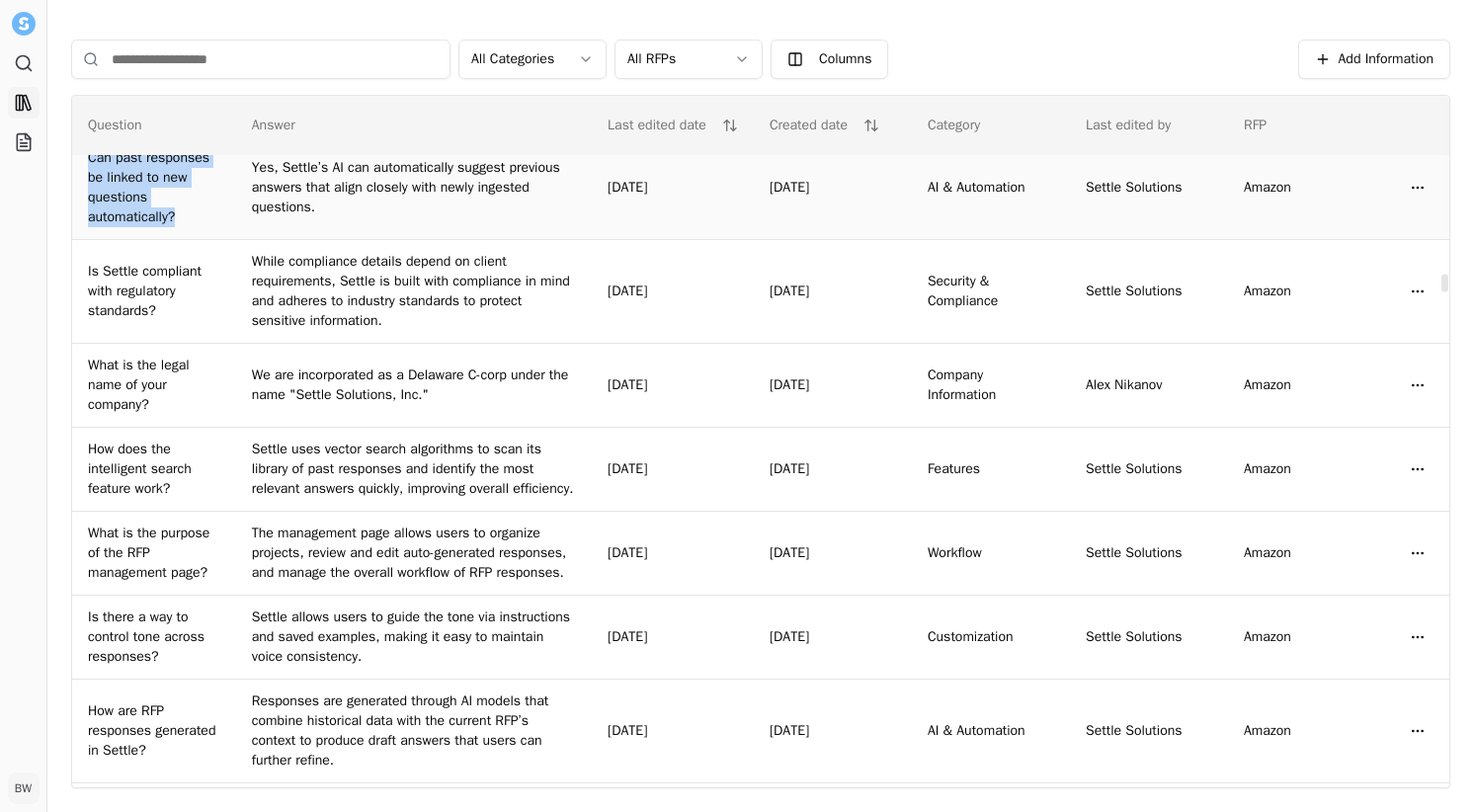 drag, startPoint x: 86, startPoint y: 540, endPoint x: 188, endPoint y: 601, distance: 118.84864 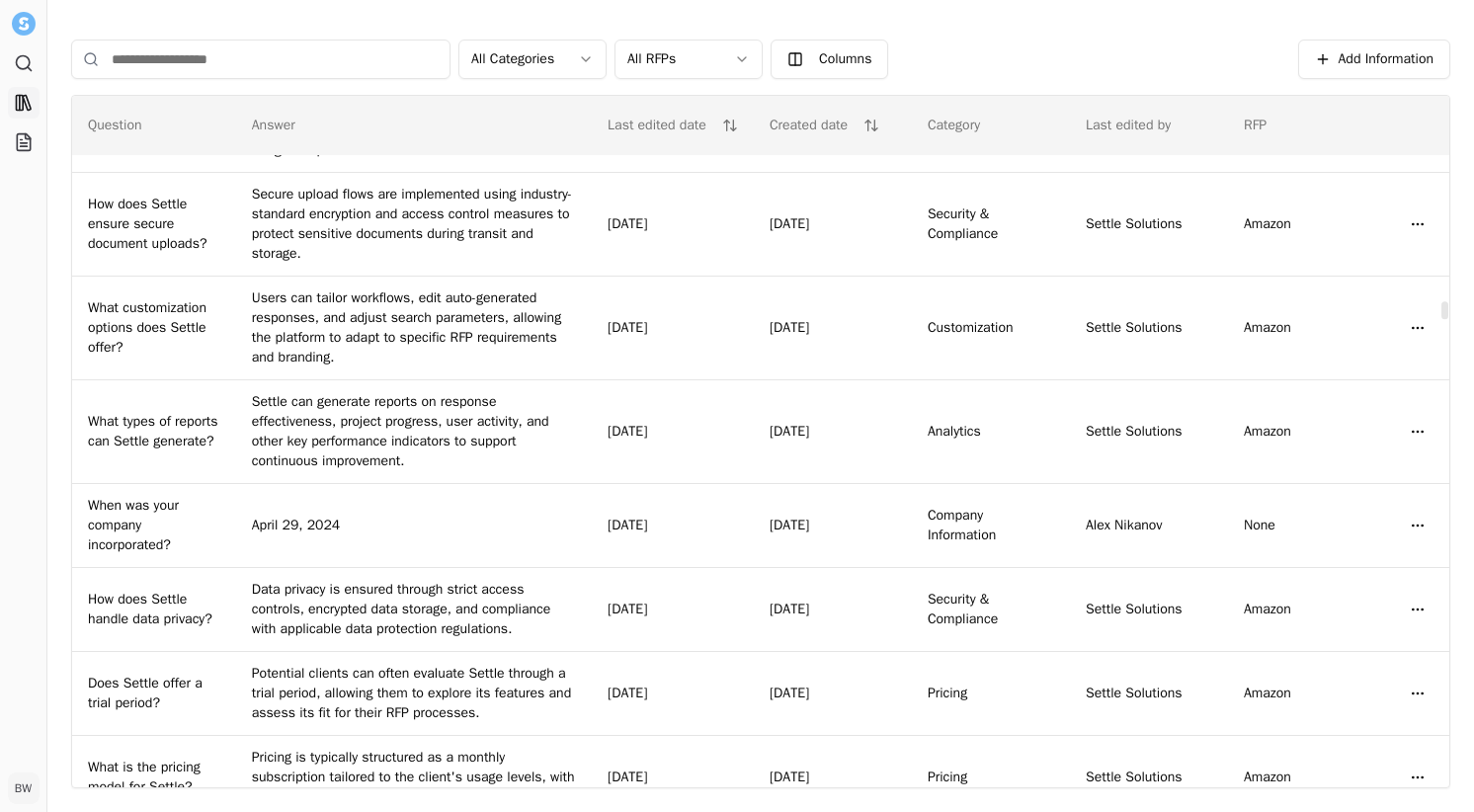 scroll, scrollTop: 8327, scrollLeft: 0, axis: vertical 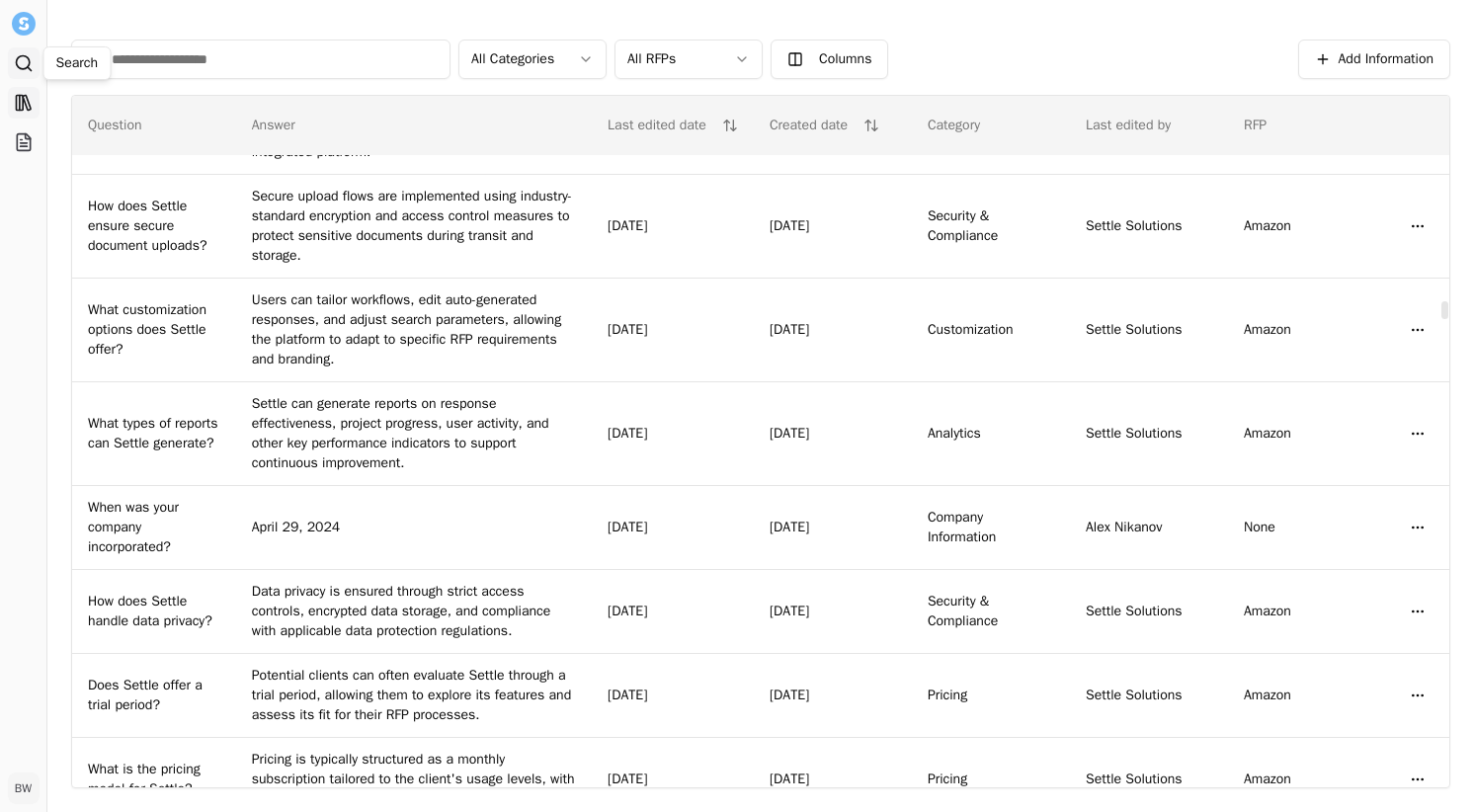 click 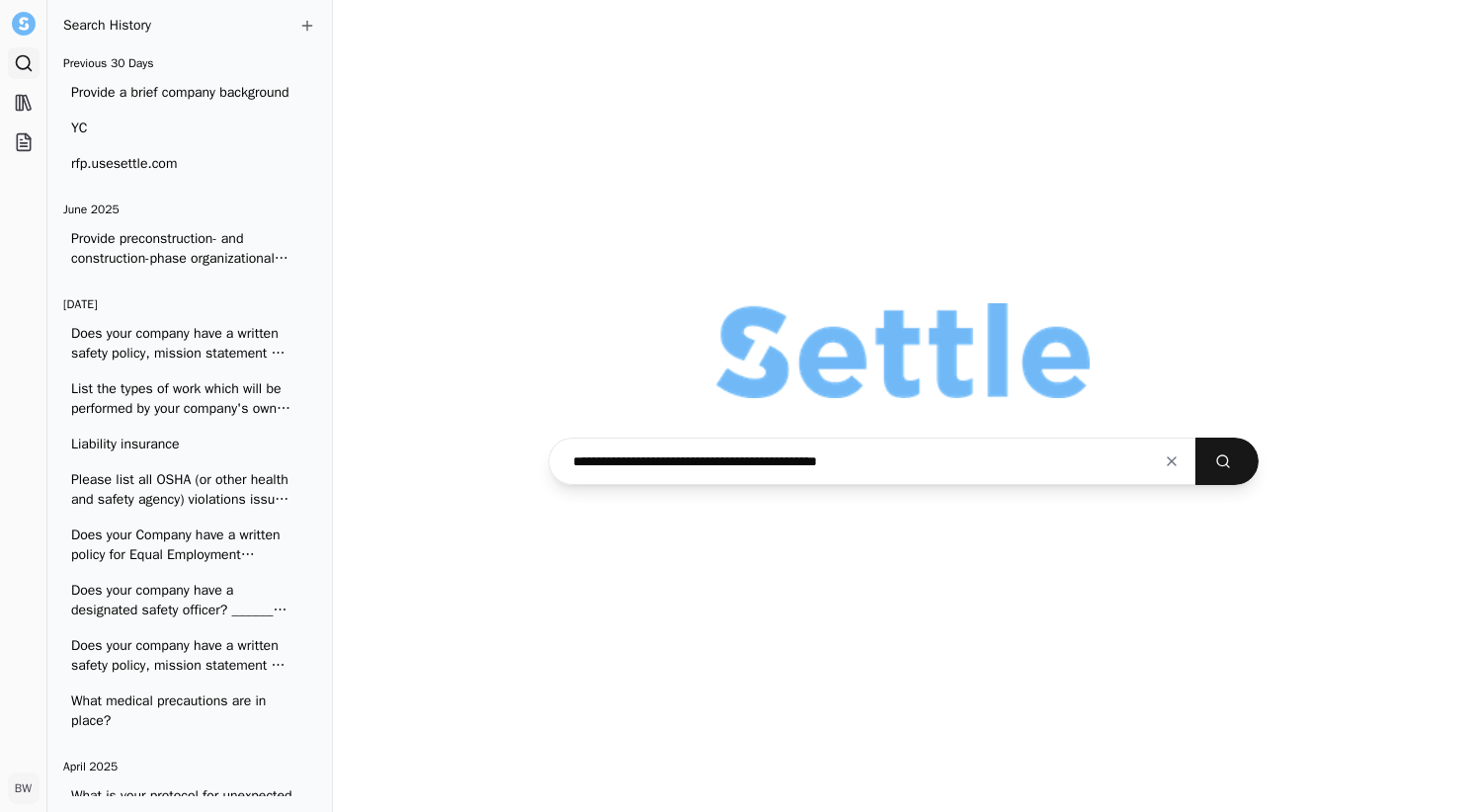 type on "**********" 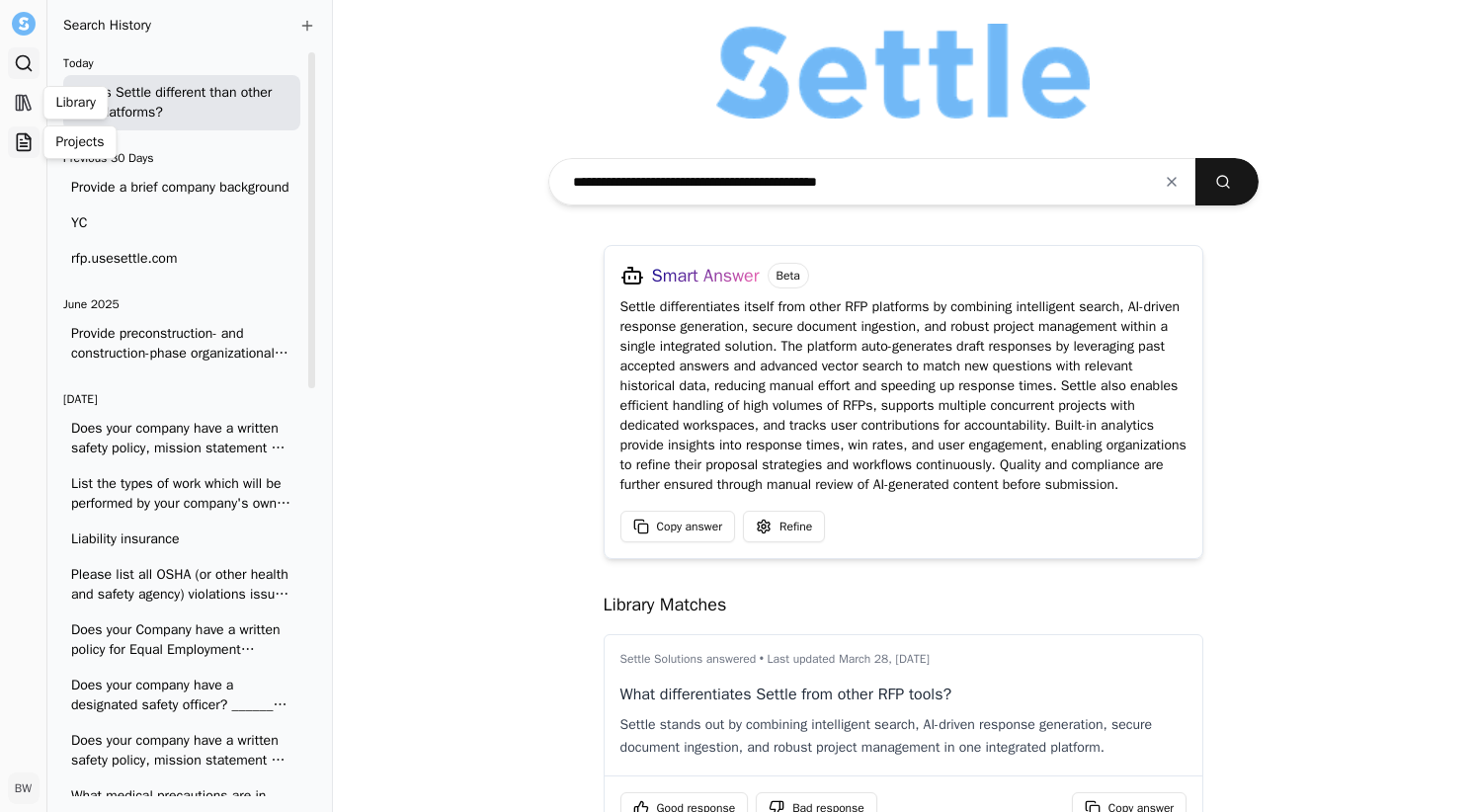 click 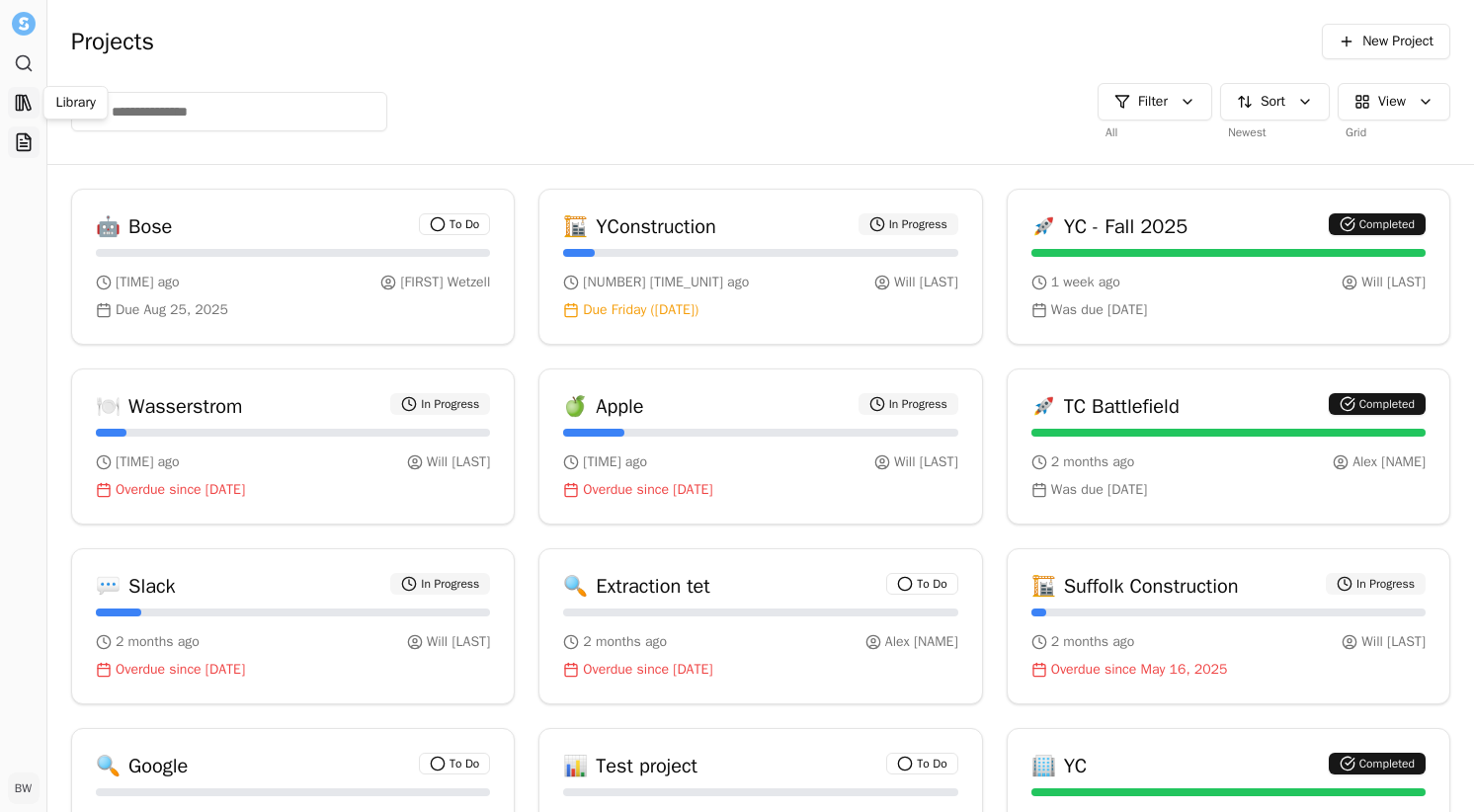 click 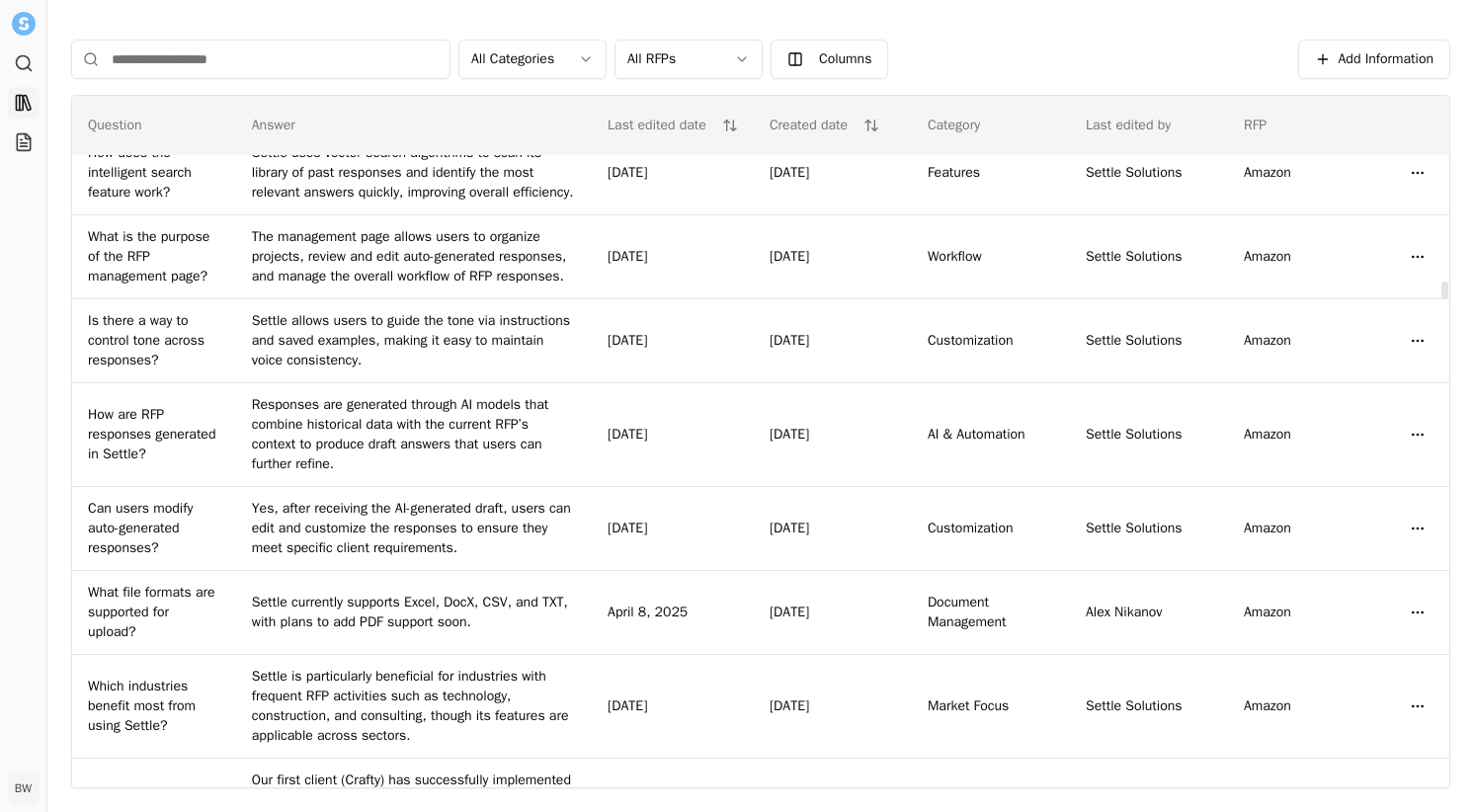 scroll, scrollTop: 7523, scrollLeft: 0, axis: vertical 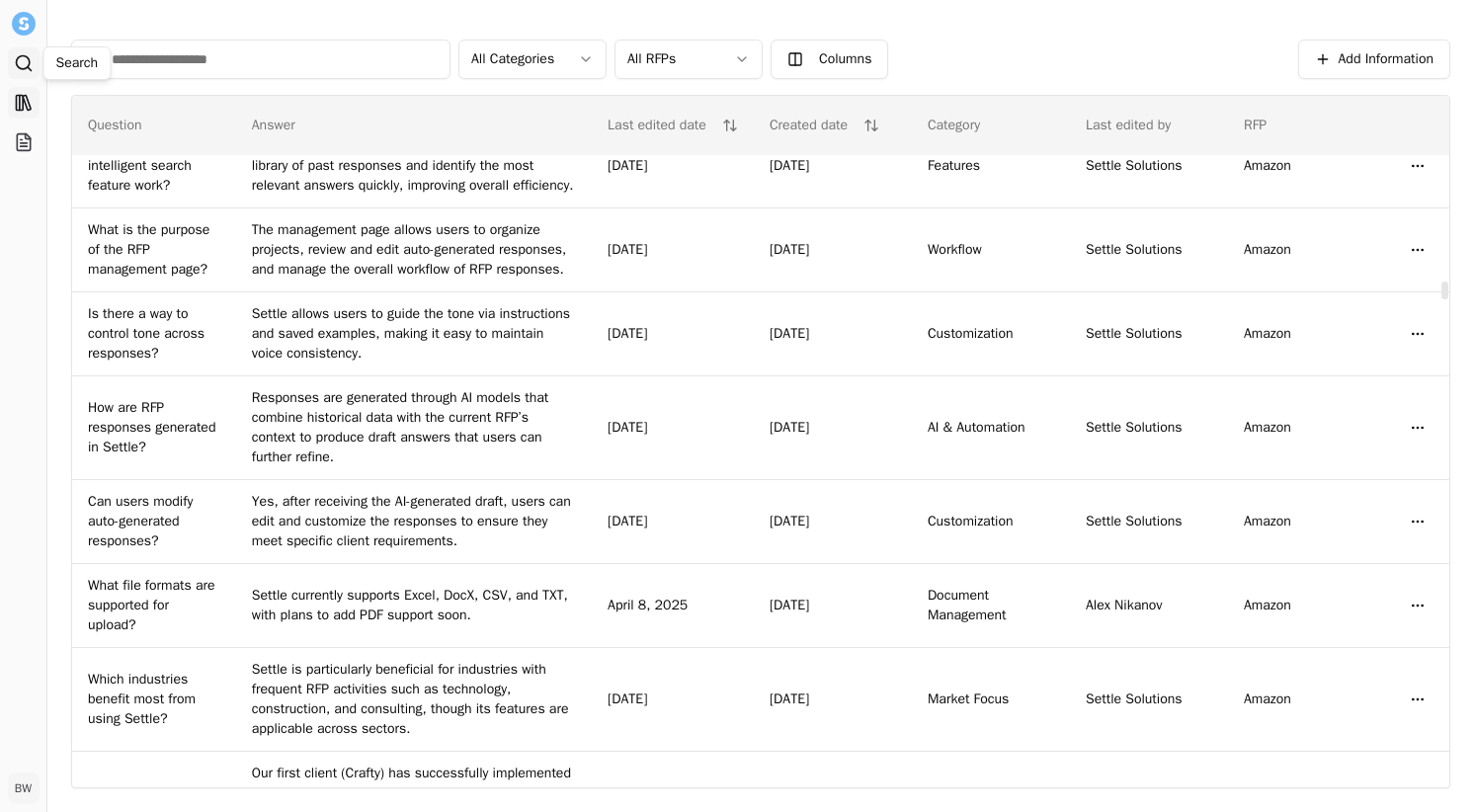 click 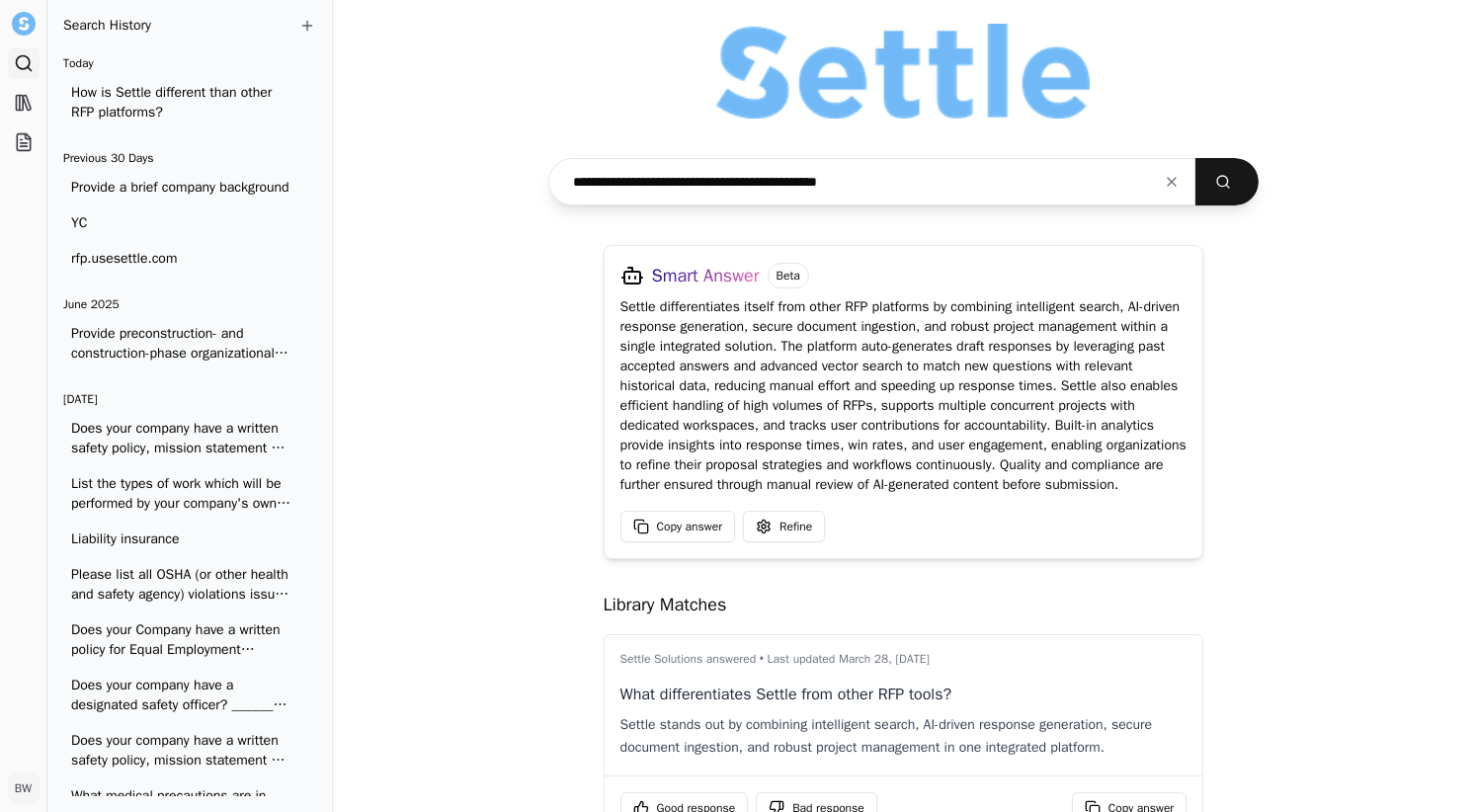 click on "**********" at bounding box center [872, 182] 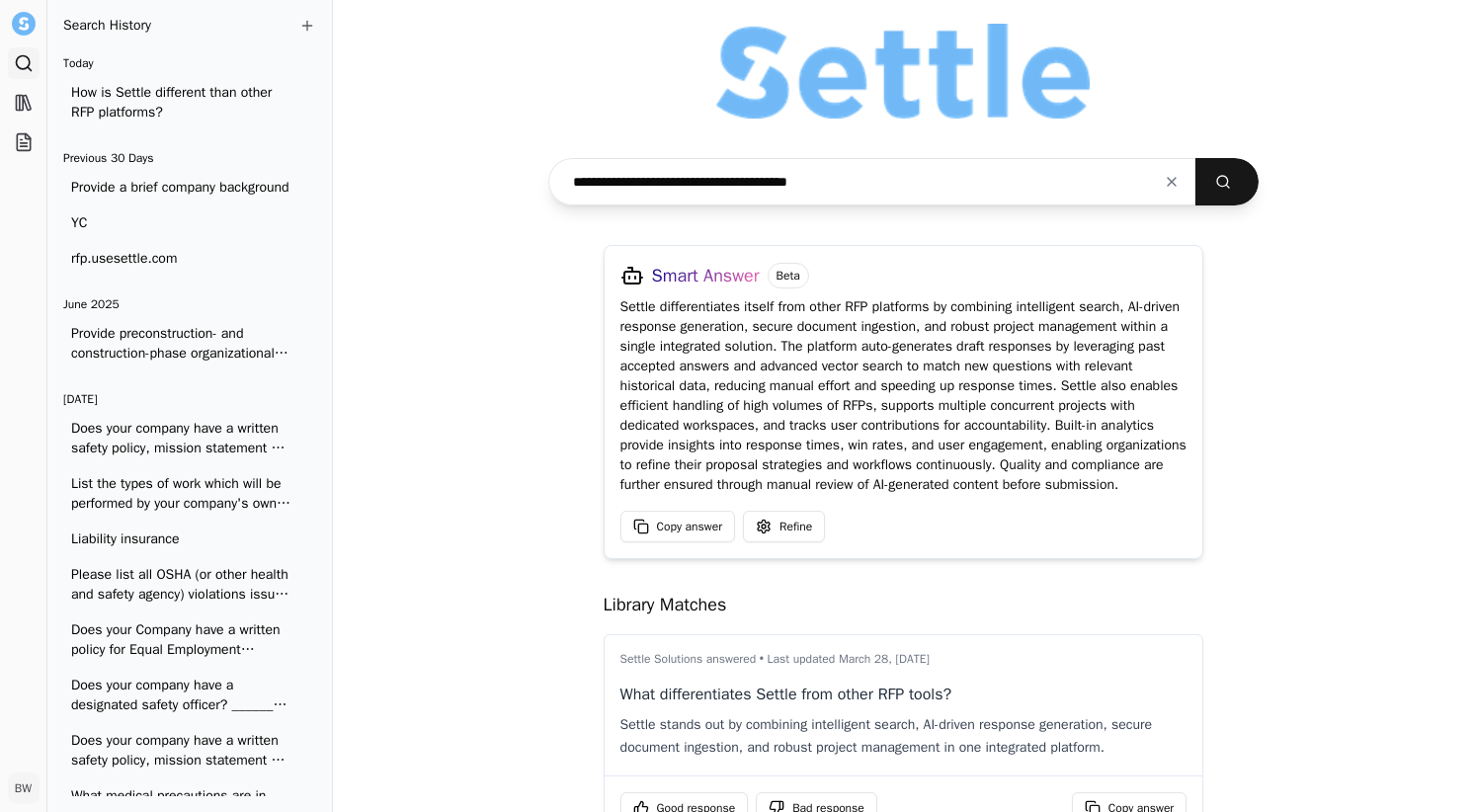 type on "**********" 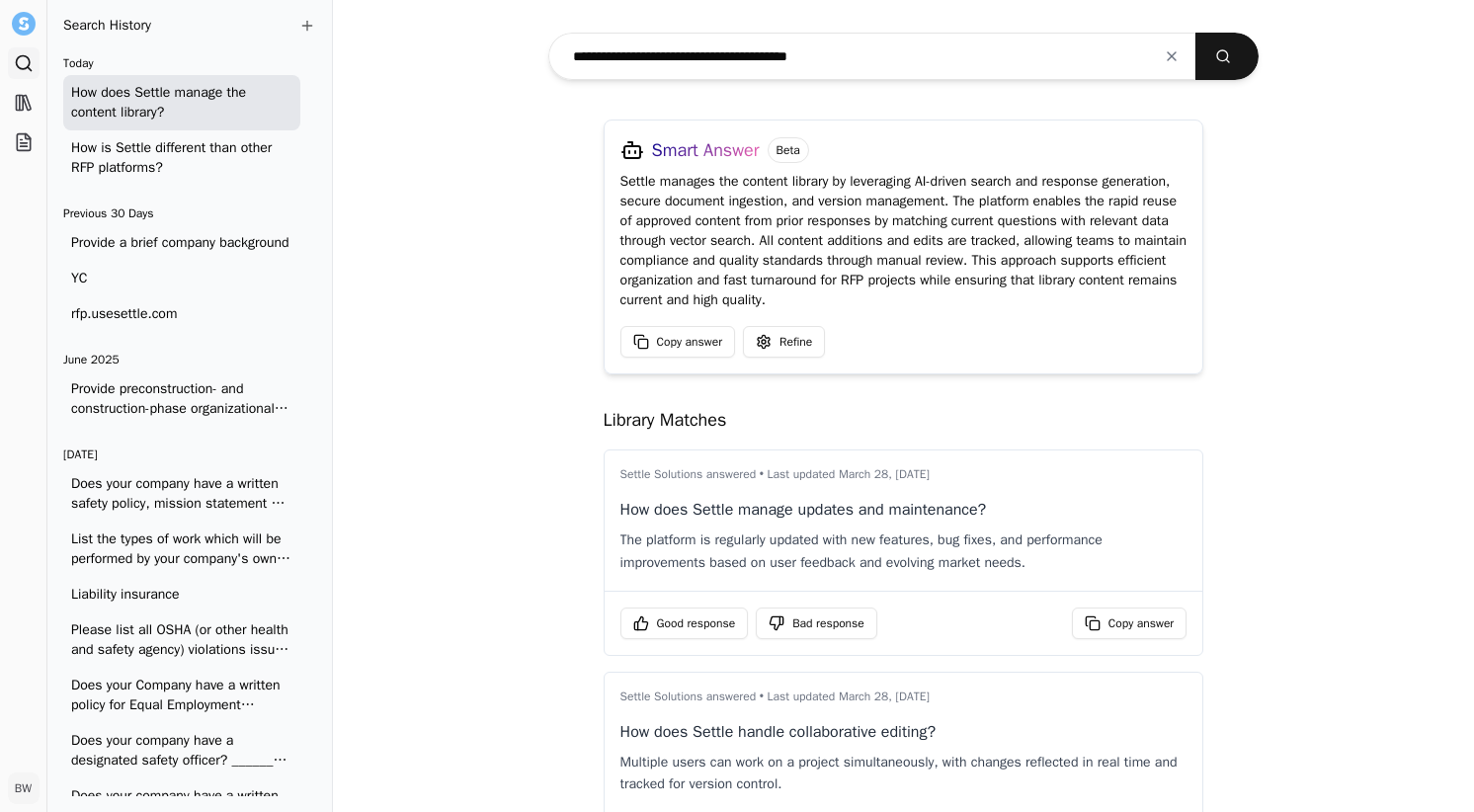 scroll, scrollTop: 110, scrollLeft: 0, axis: vertical 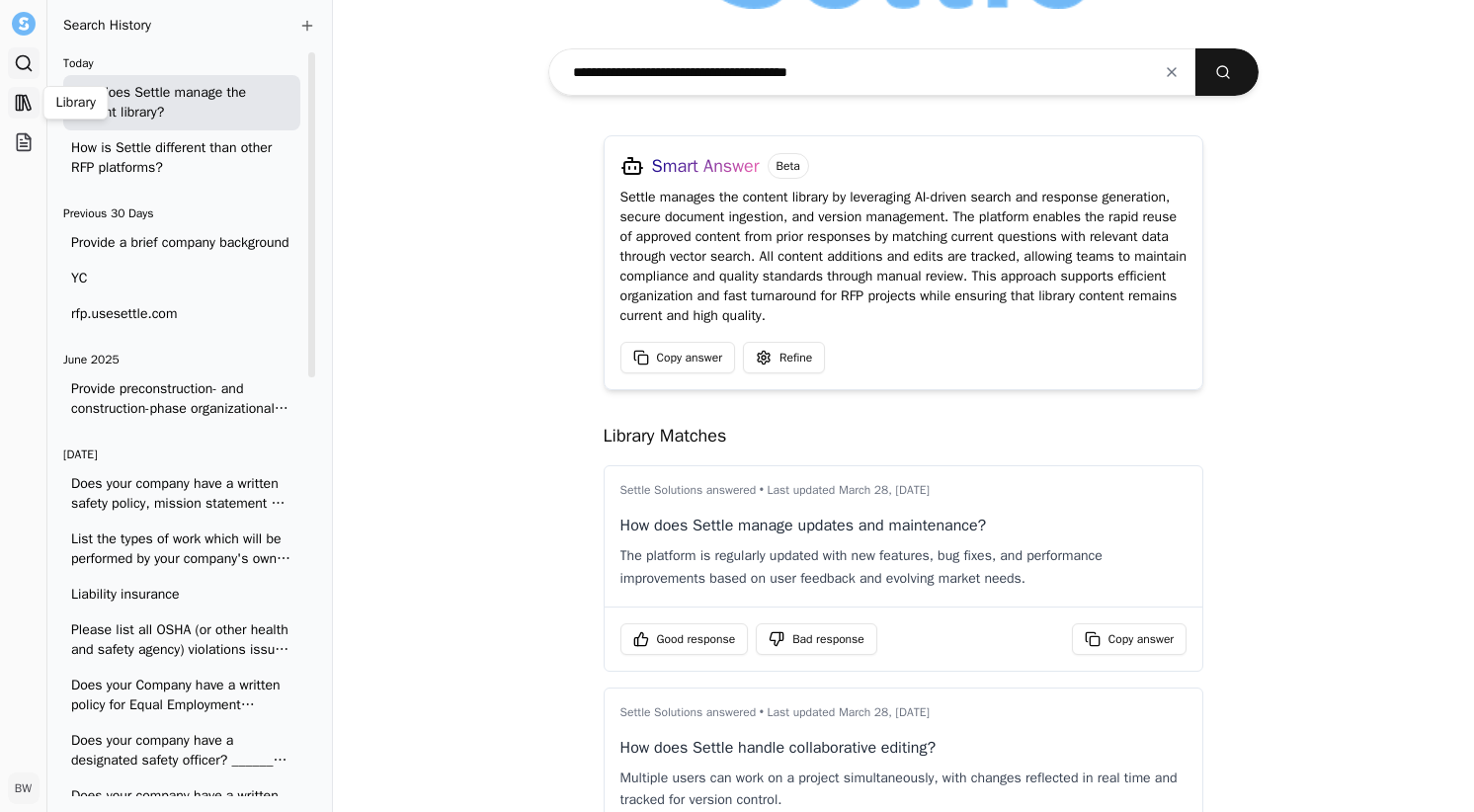 click 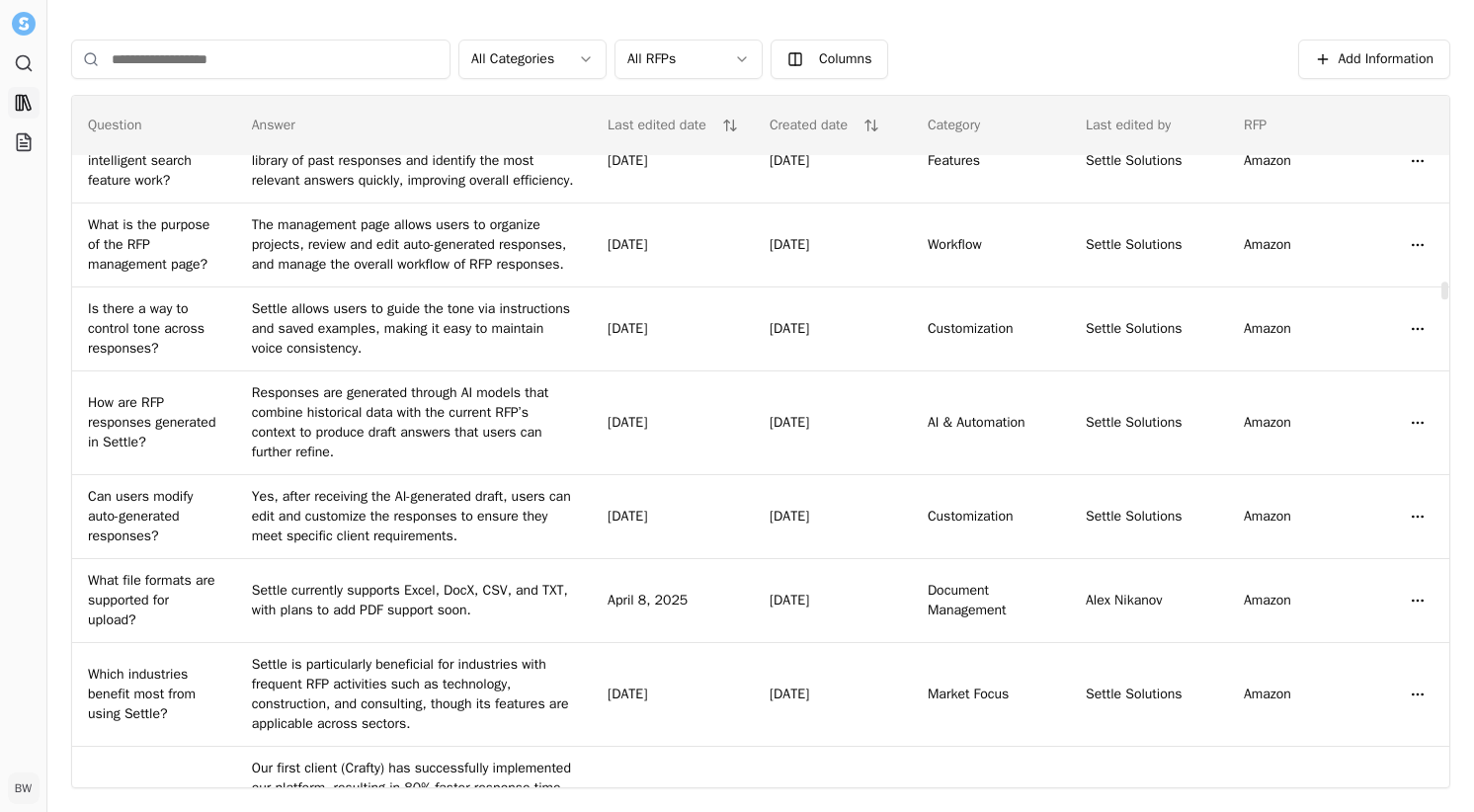 scroll, scrollTop: 7524, scrollLeft: 0, axis: vertical 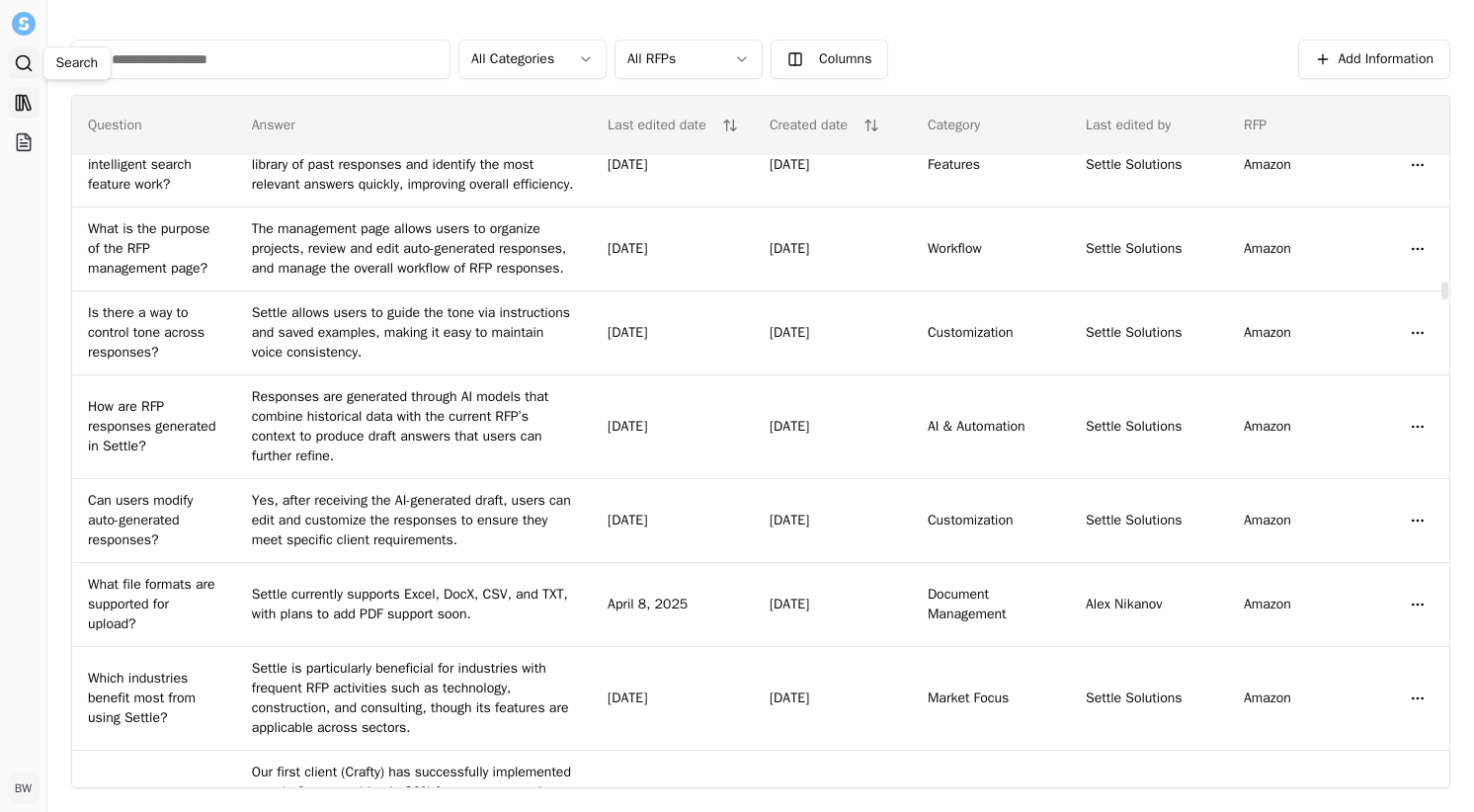 click 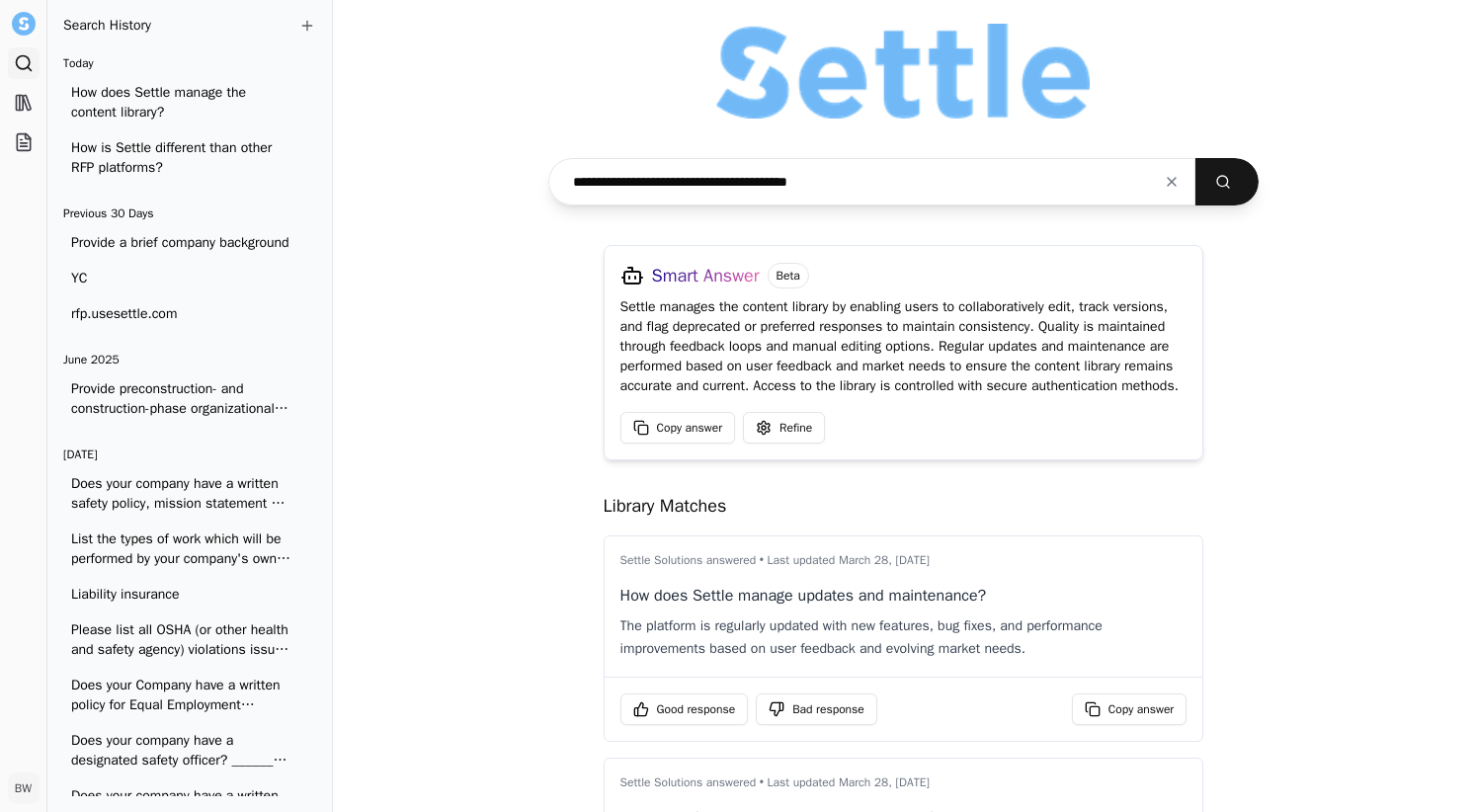 drag, startPoint x: 837, startPoint y: 182, endPoint x: 671, endPoint y: 182, distance: 166 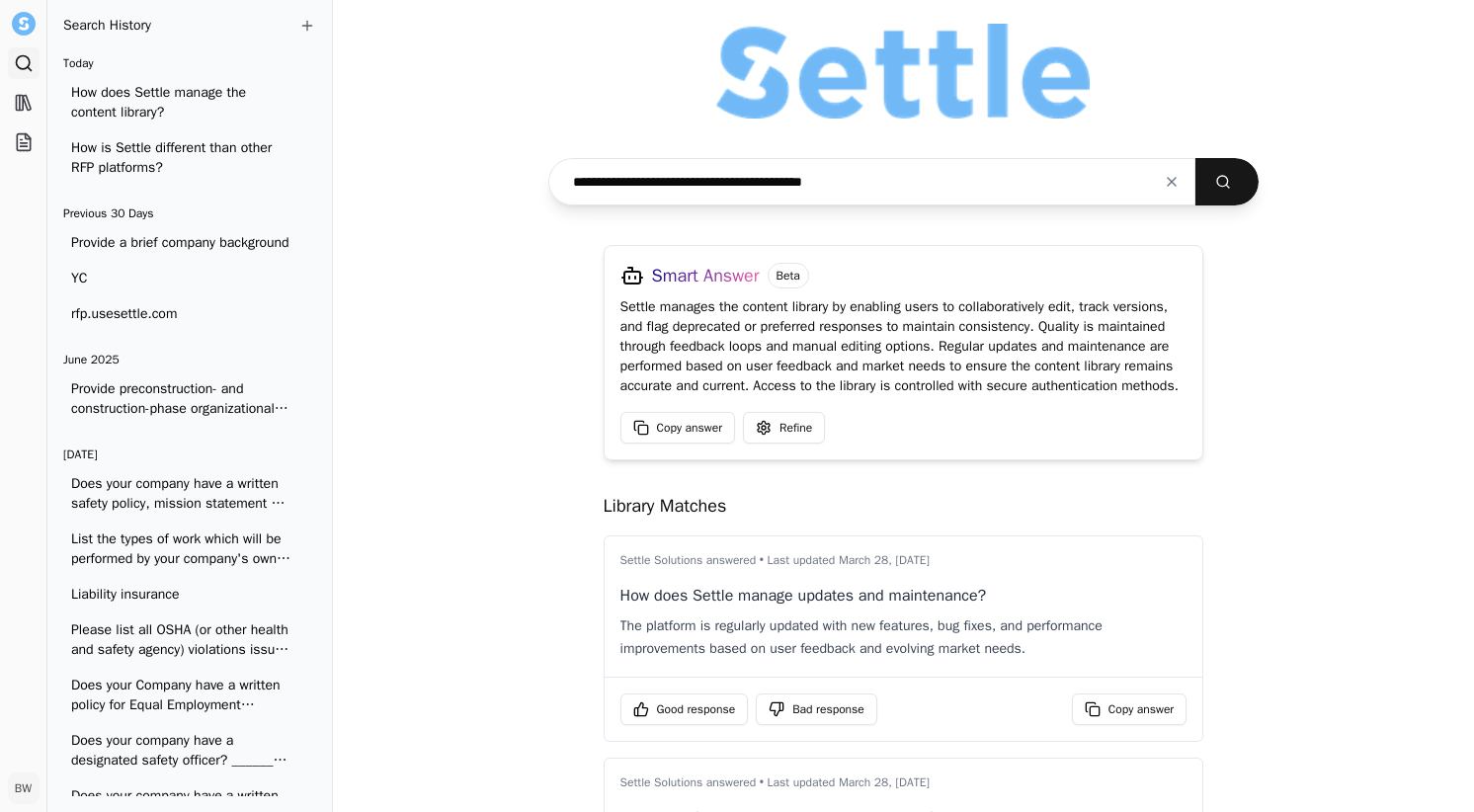 click at bounding box center (1227, 182) 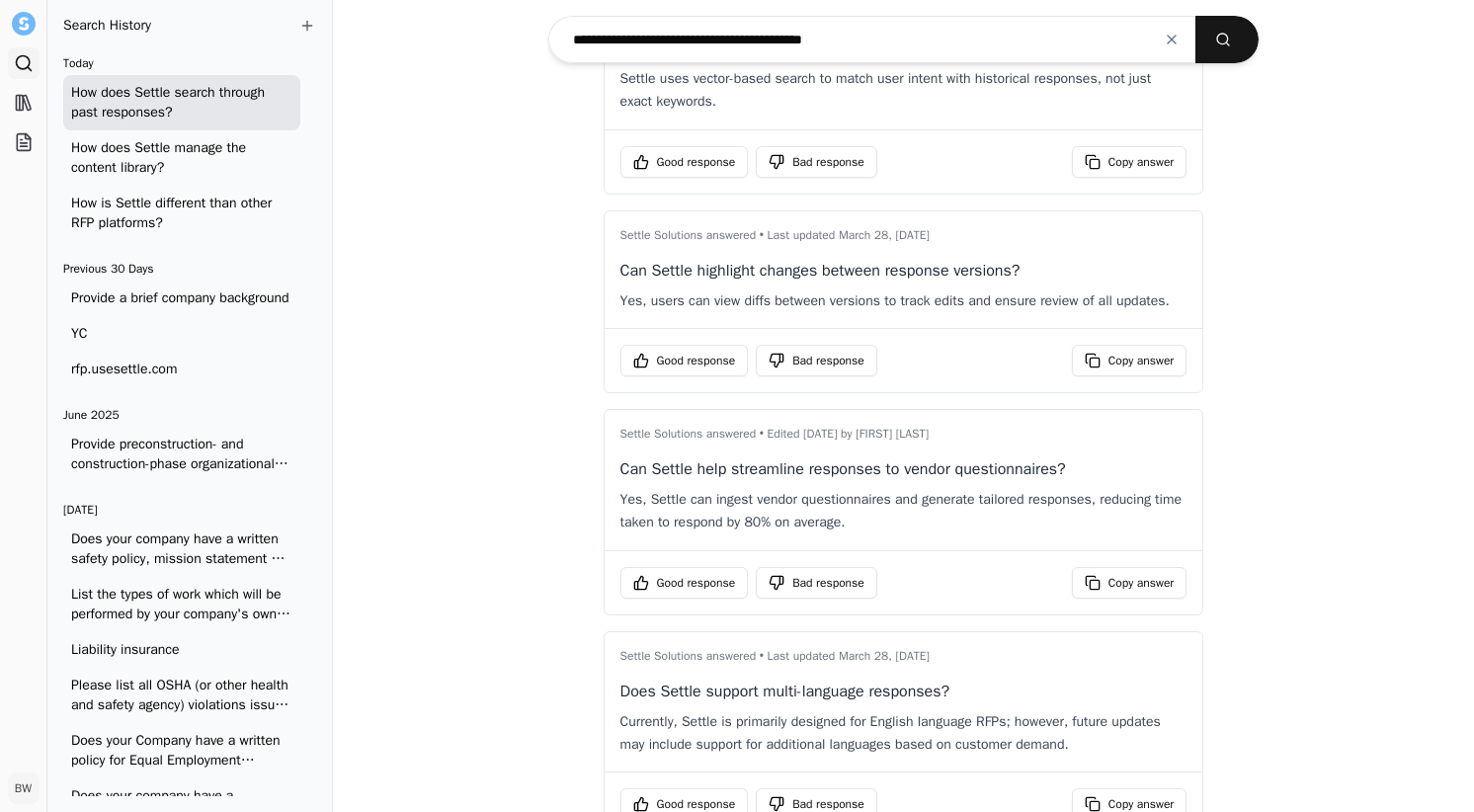 scroll, scrollTop: 1111, scrollLeft: 0, axis: vertical 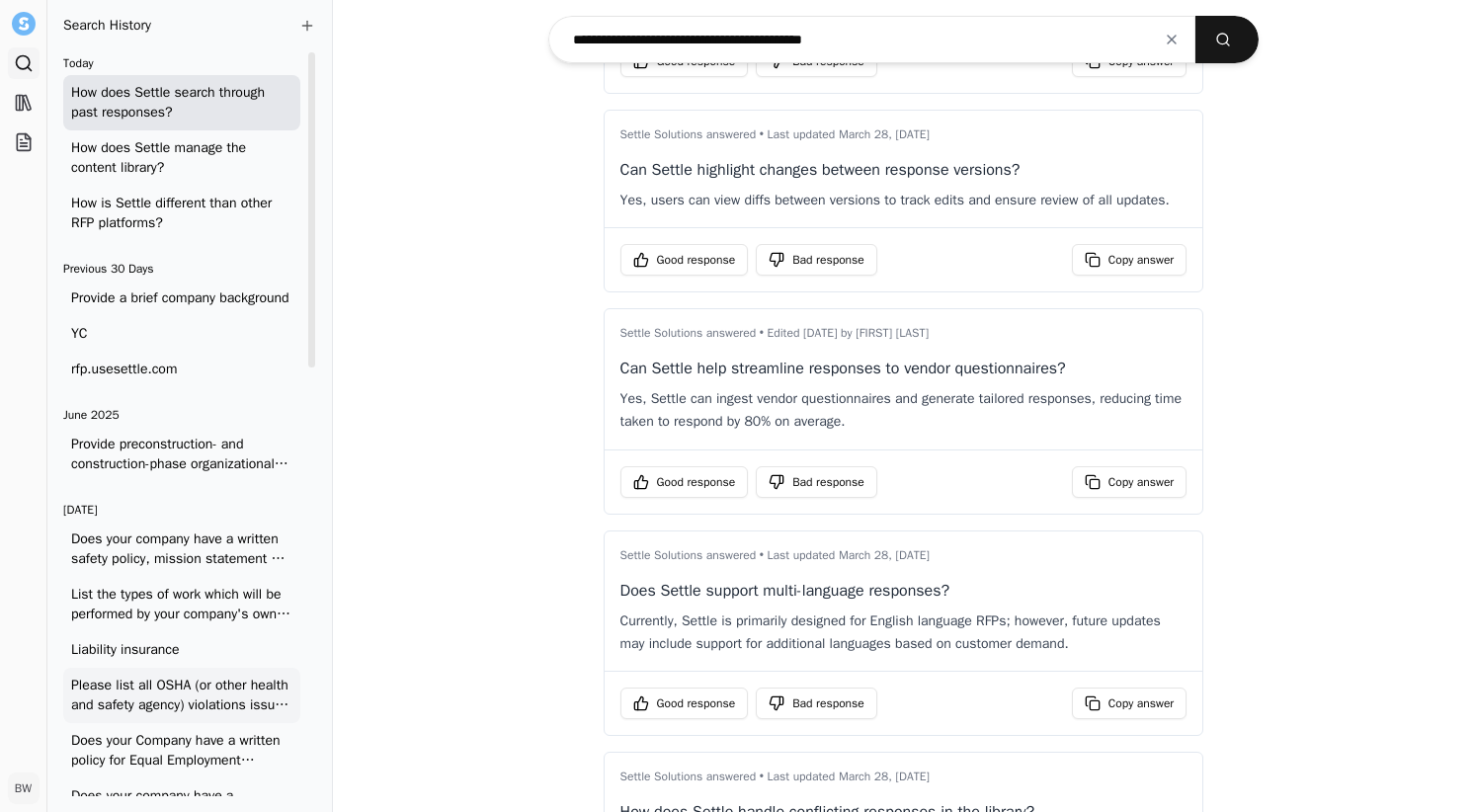 click on "Please list all OSHA (or other health and safety agency) violations issued against your company for the last five (5) years.  Please include a description for each offense.  .  Also, please provide us with all the names of legal entities under which you perform work." at bounding box center [182, 695] 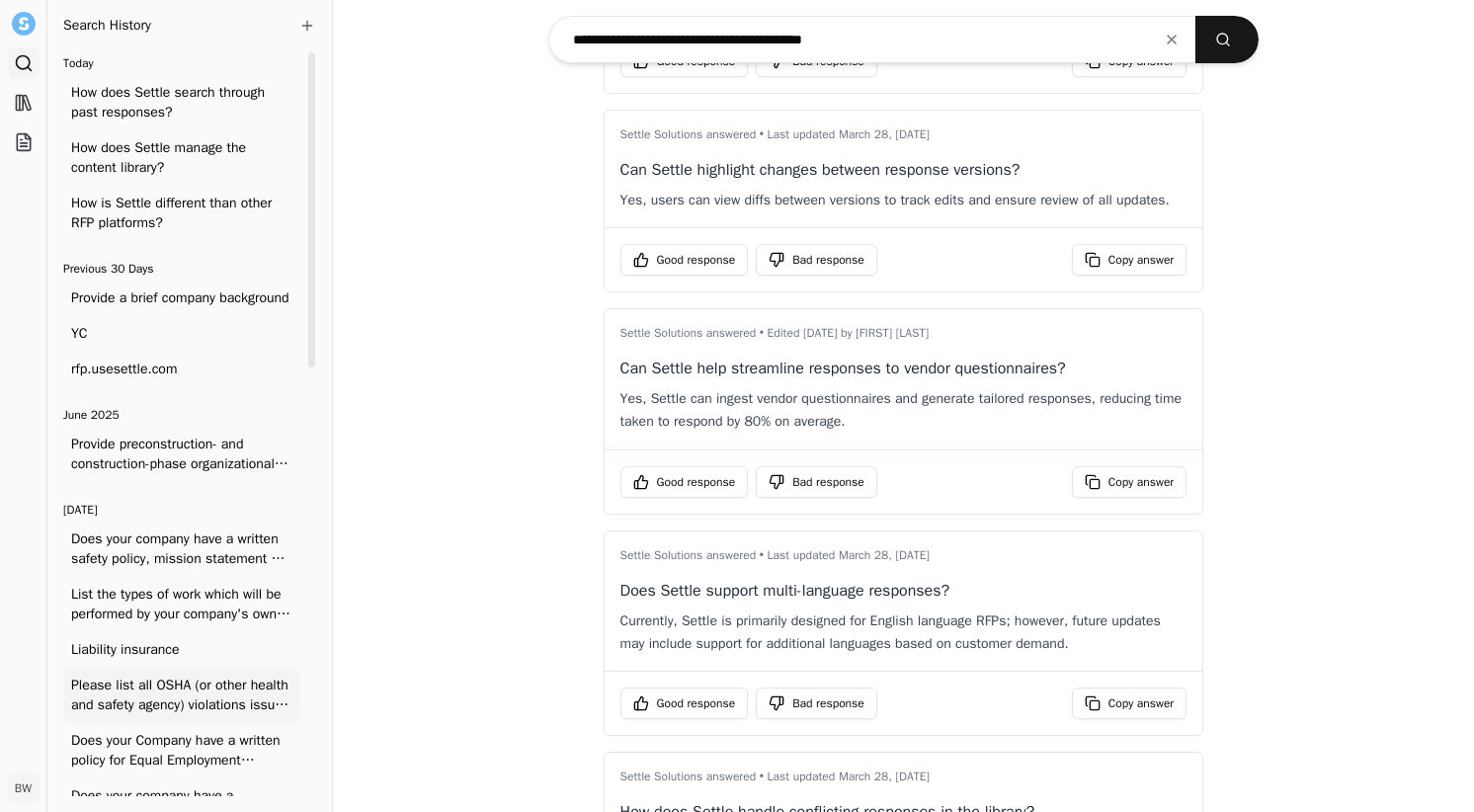 type on "**********" 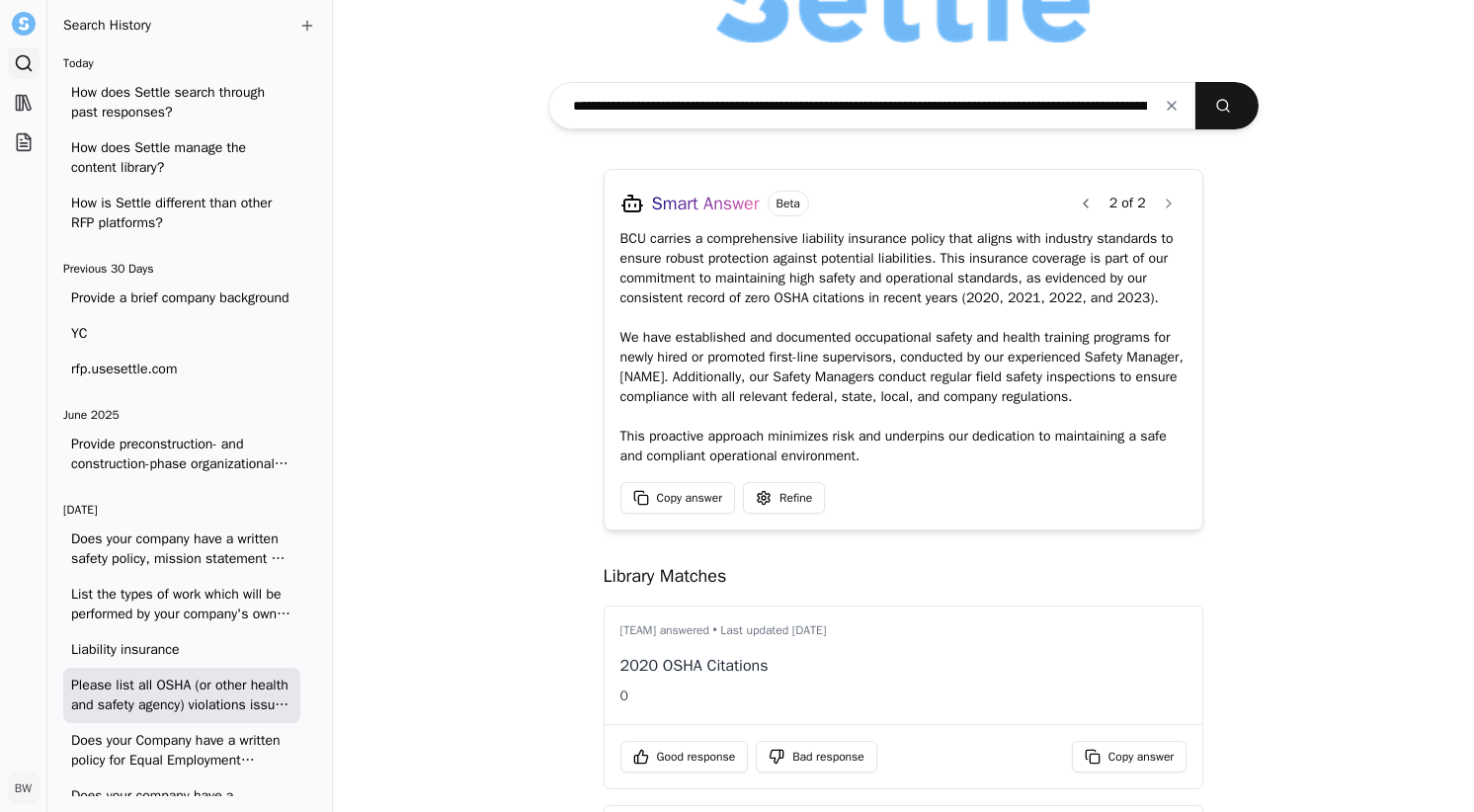 scroll, scrollTop: 74, scrollLeft: 0, axis: vertical 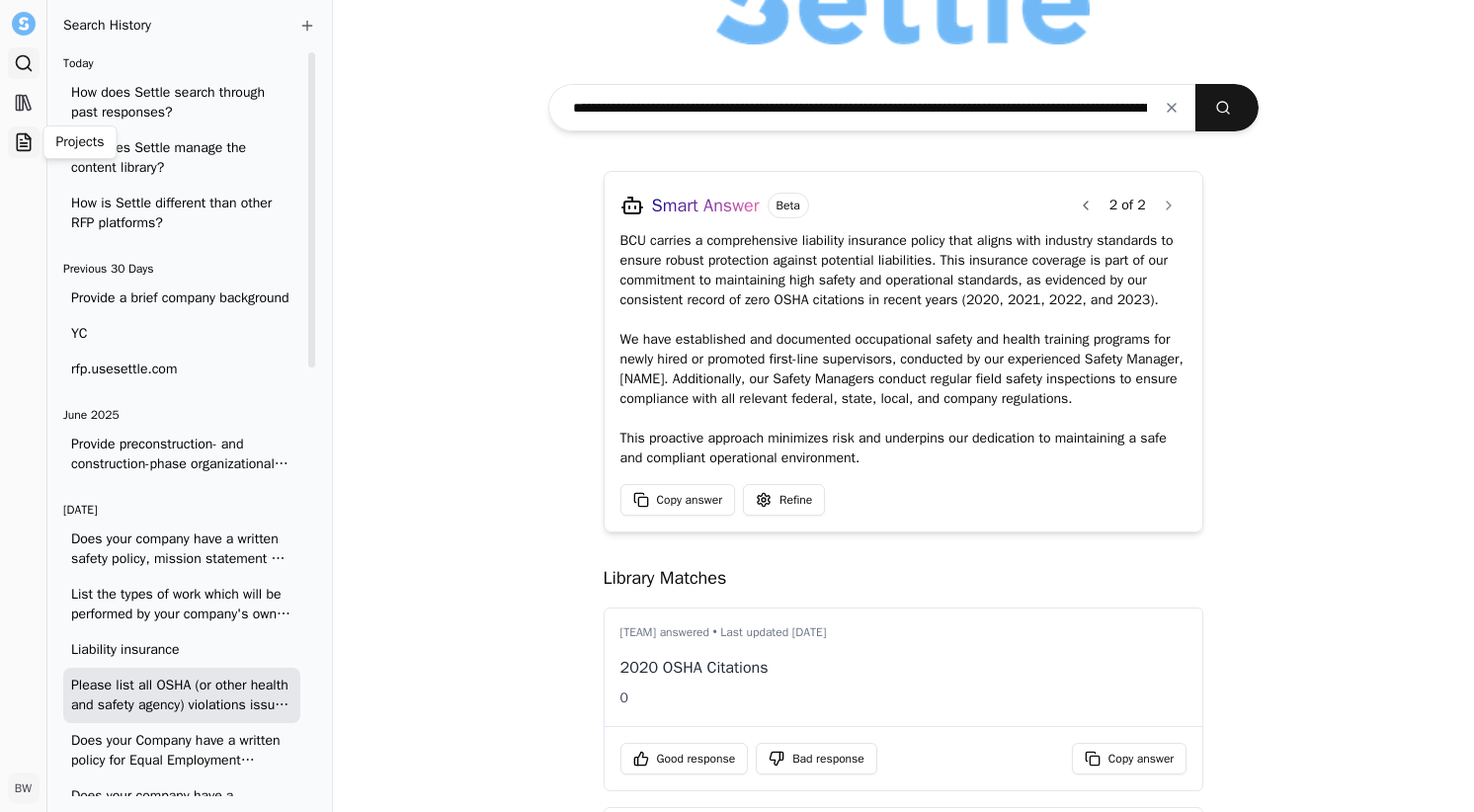 click 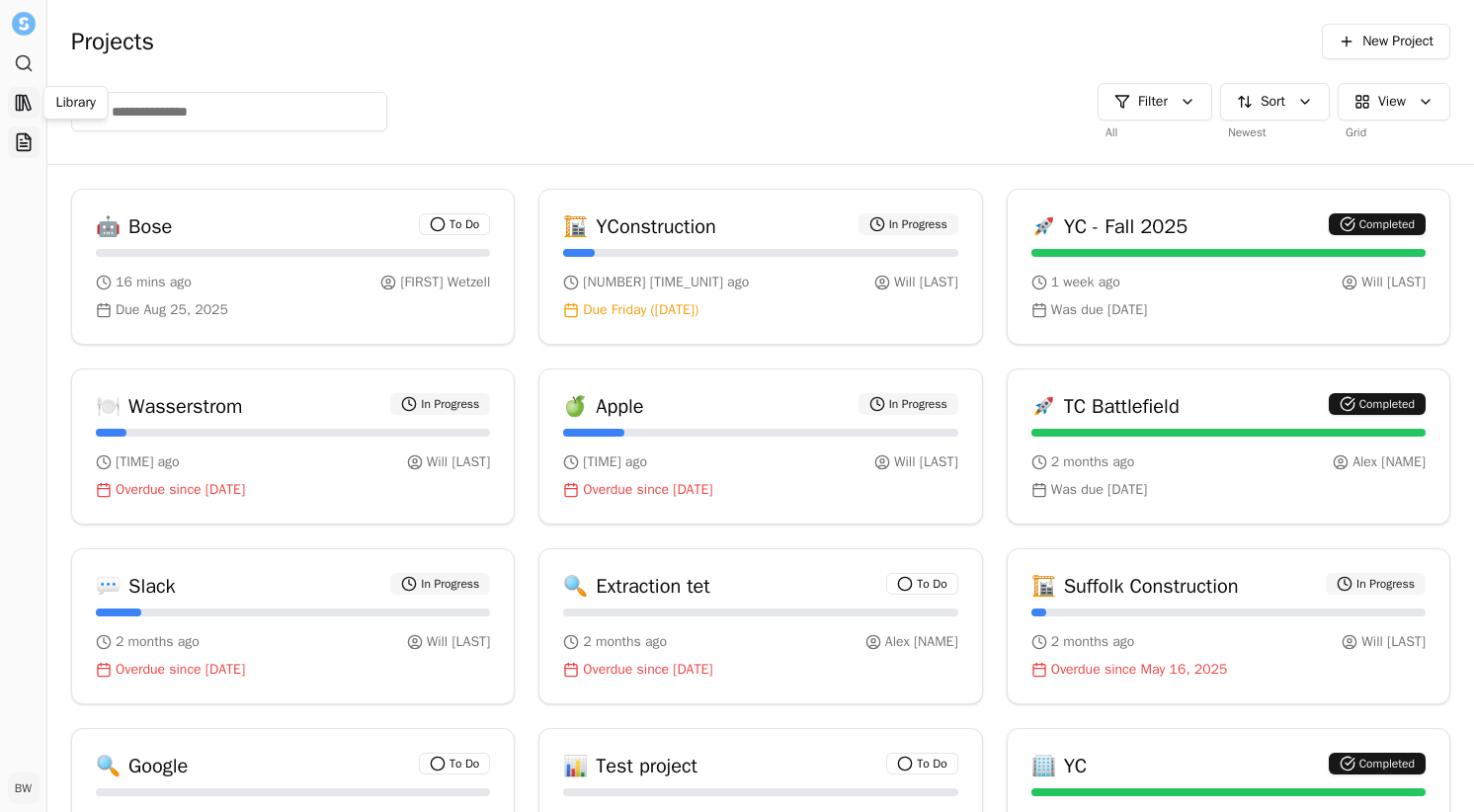 click 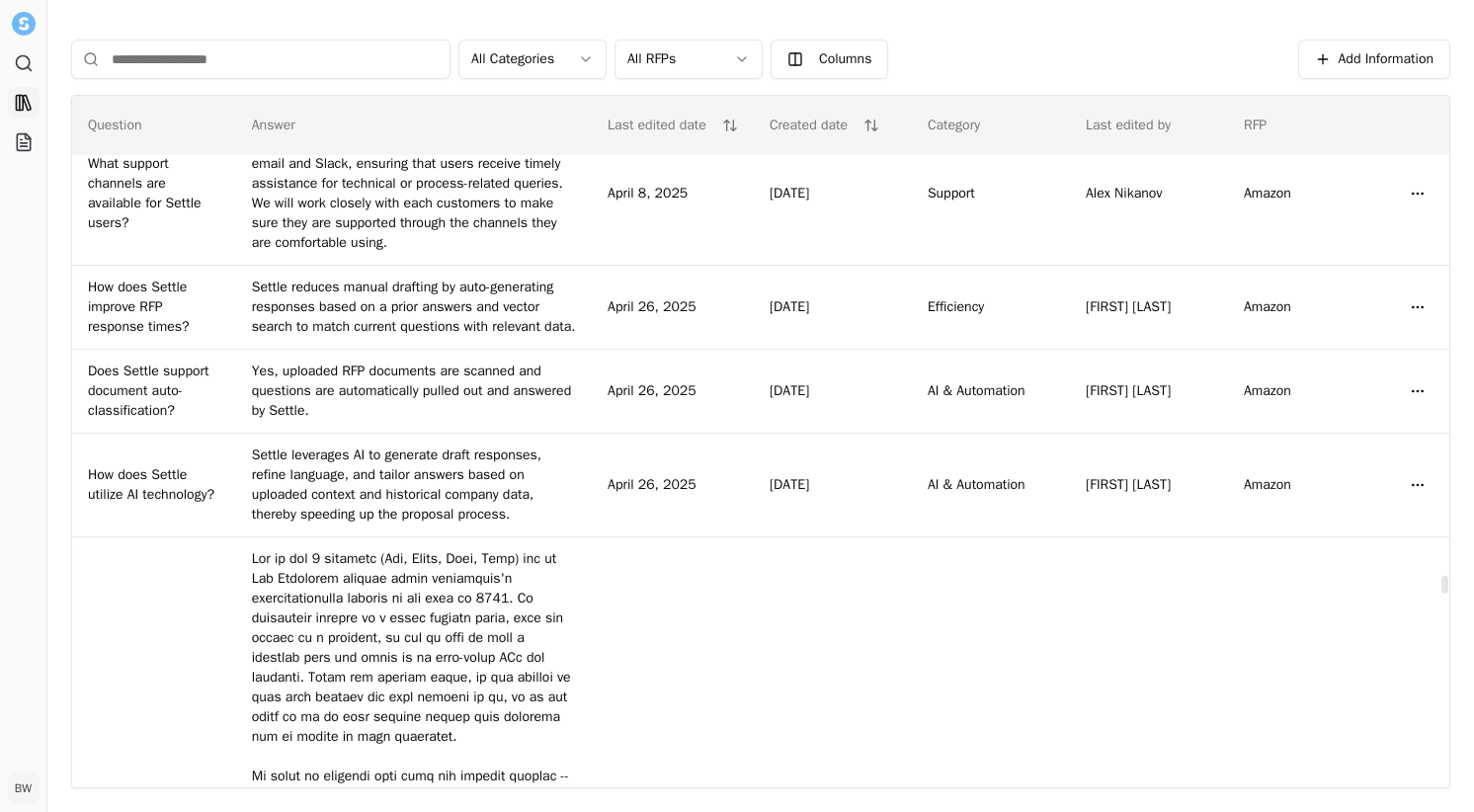 scroll, scrollTop: 19492, scrollLeft: 0, axis: vertical 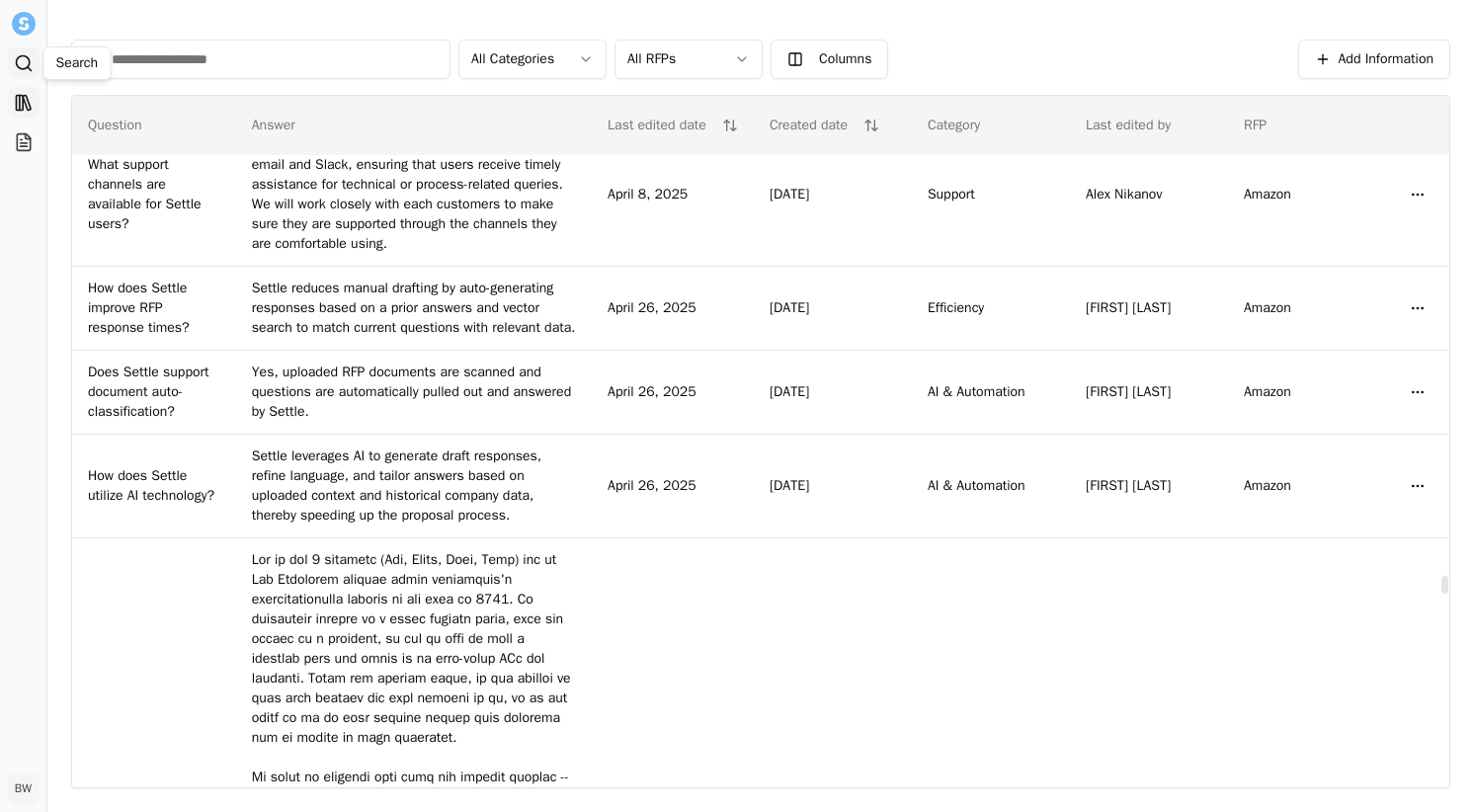 click 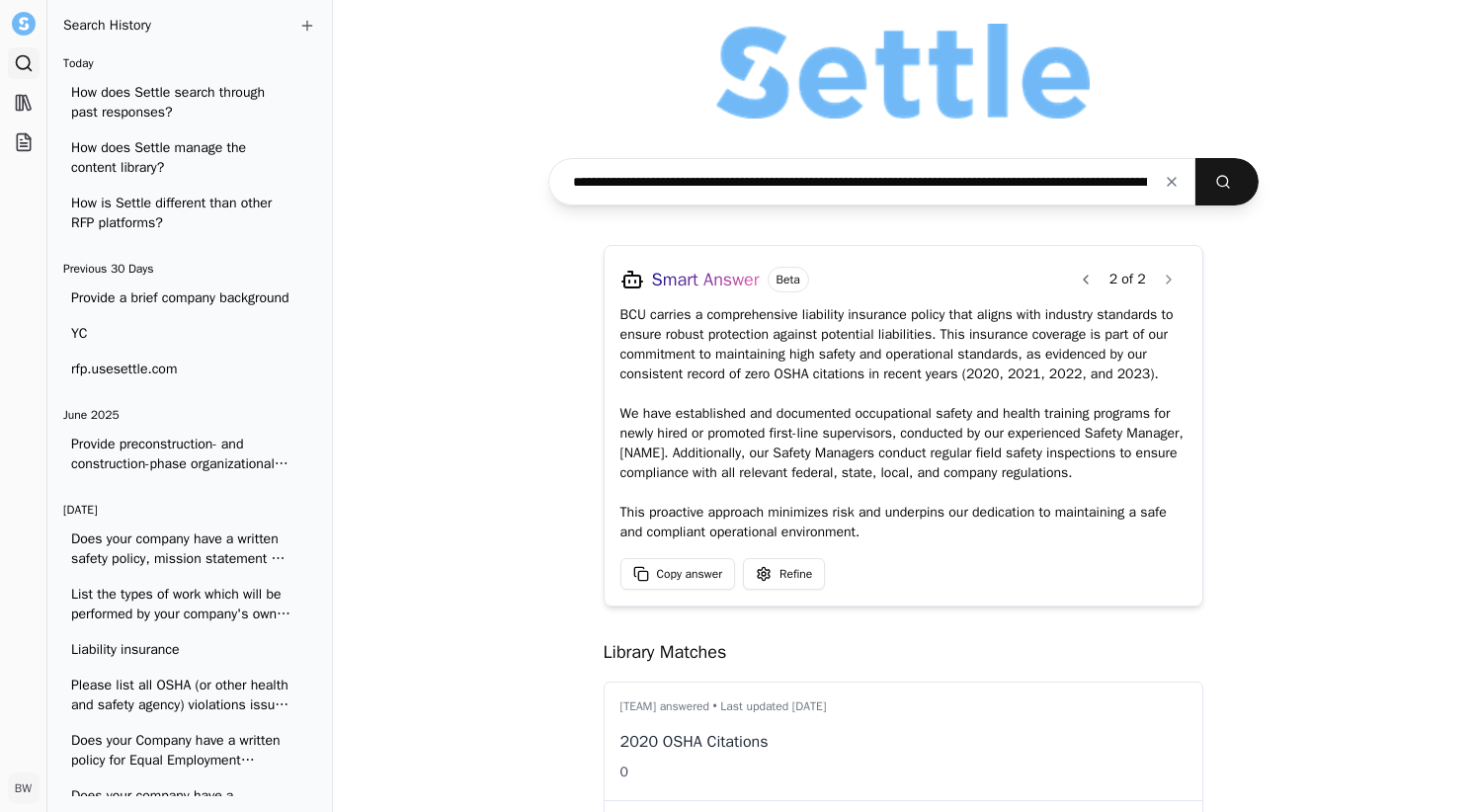 click on "**********" at bounding box center [872, 182] 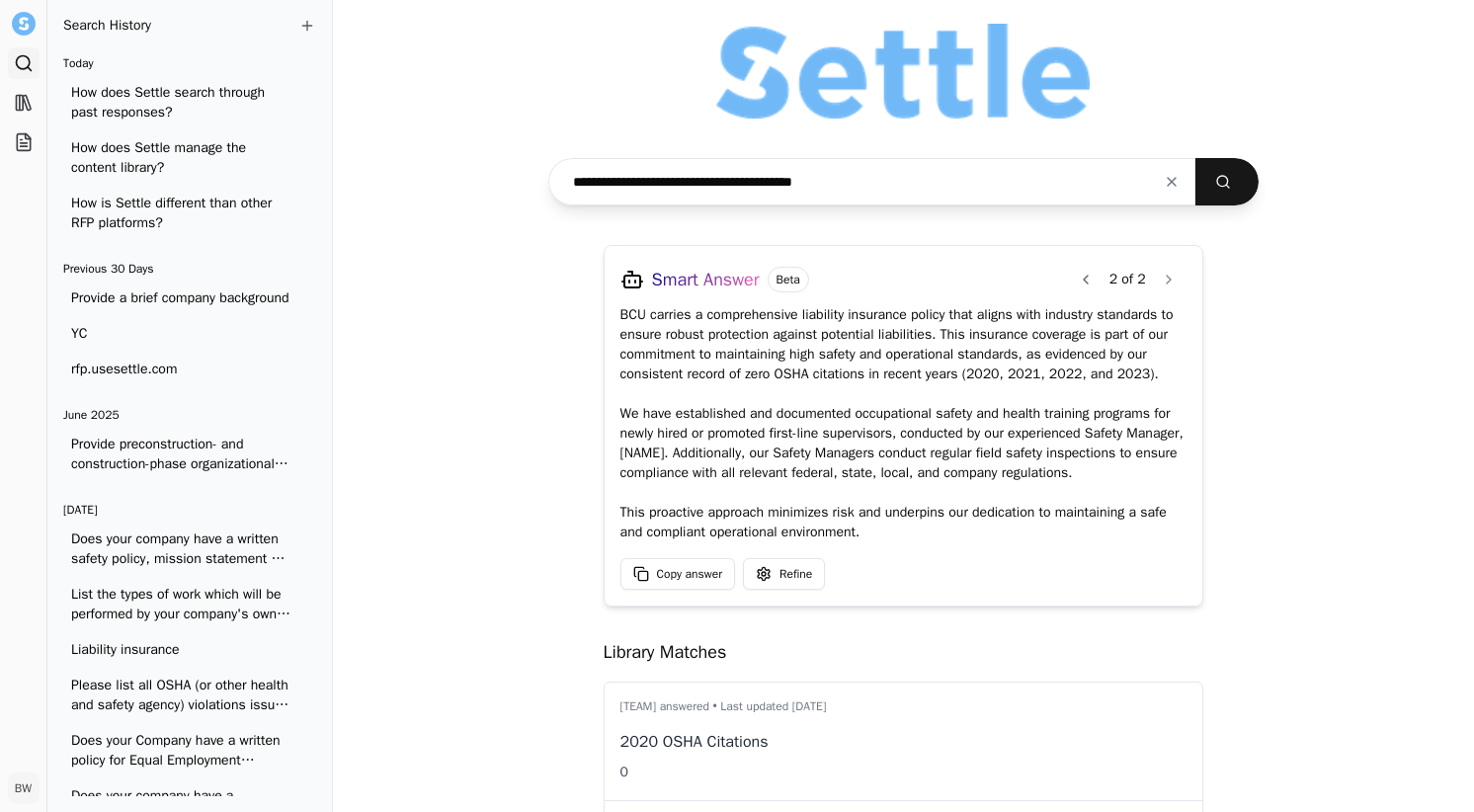 type on "**********" 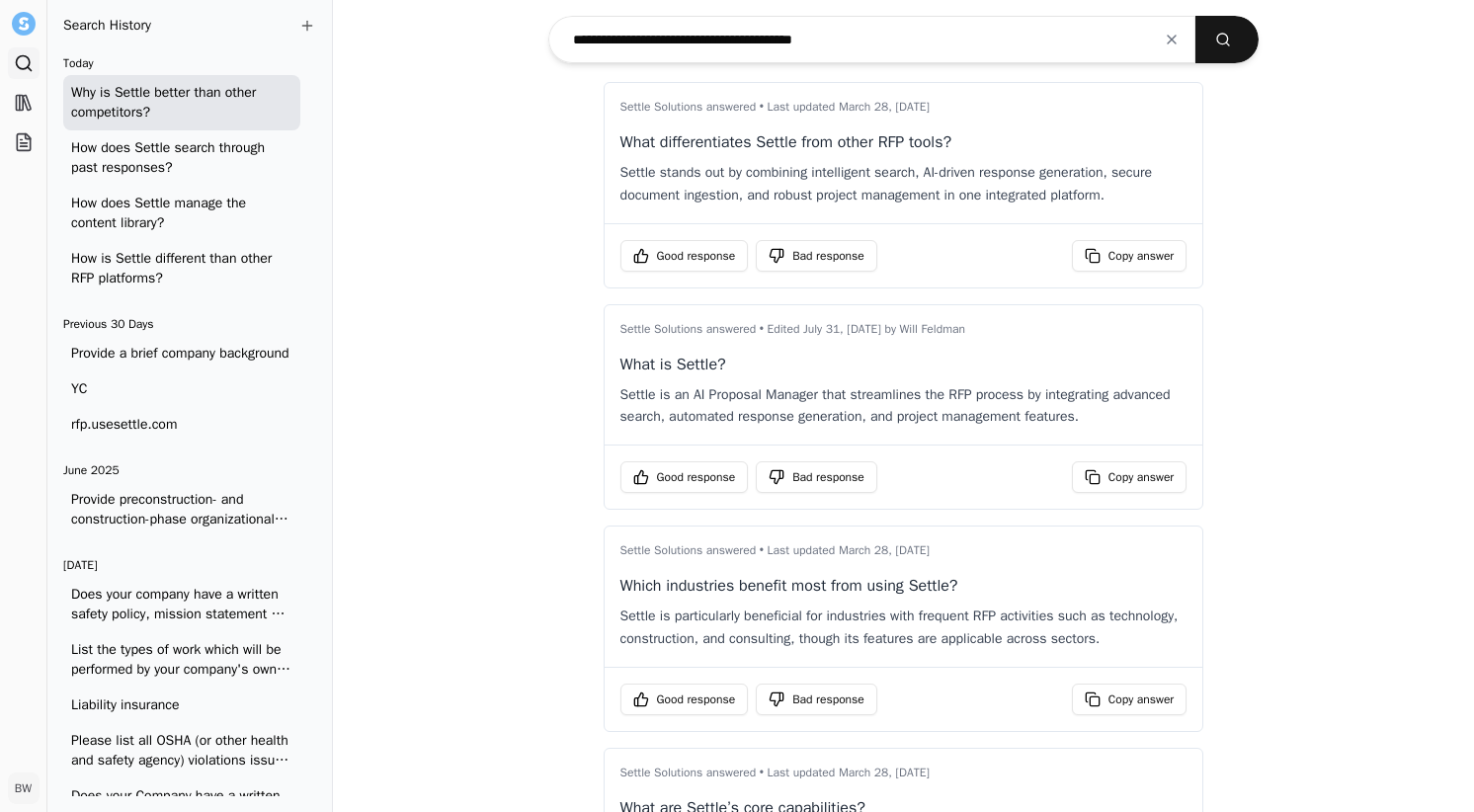 scroll, scrollTop: 0, scrollLeft: 0, axis: both 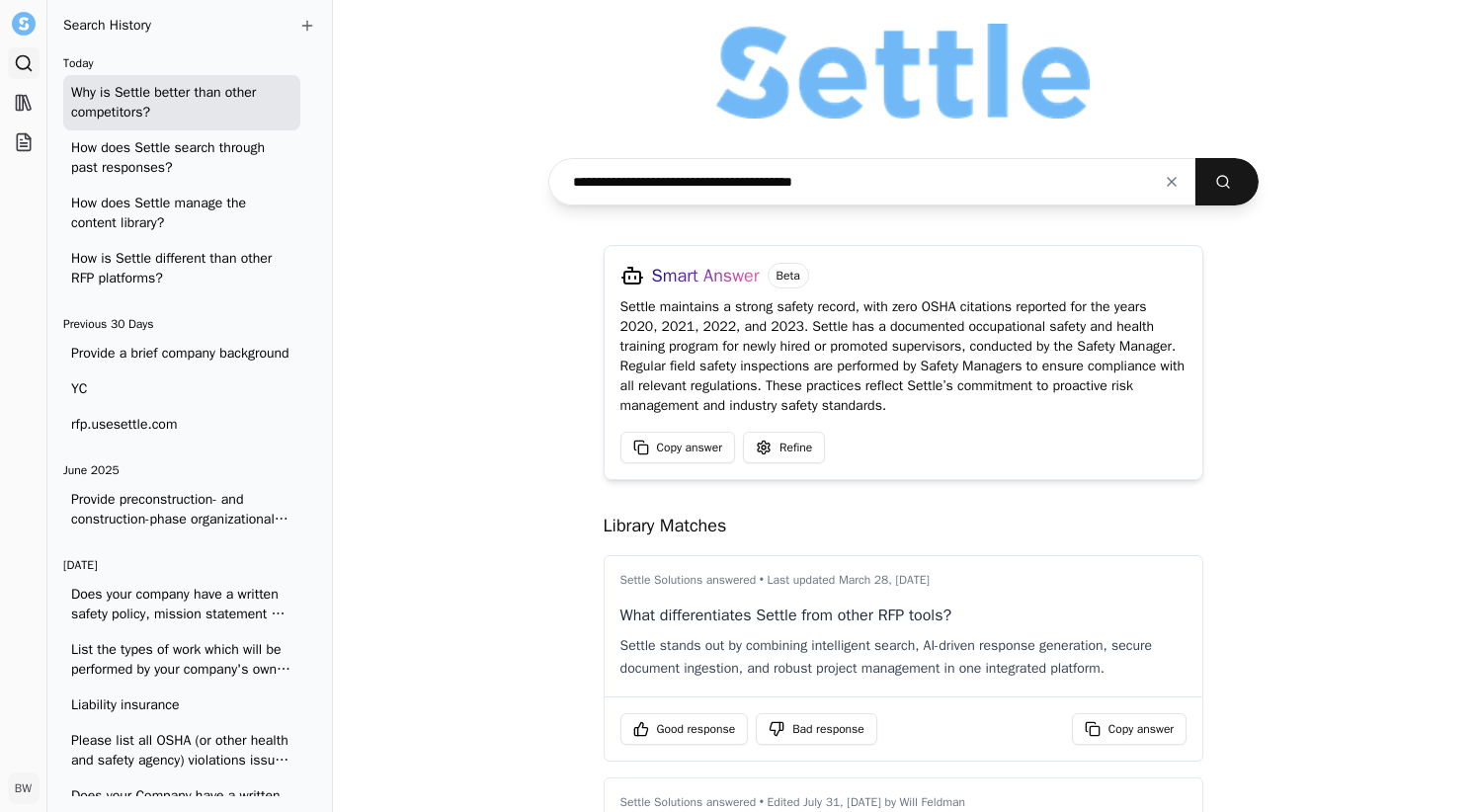 click on "**********" at bounding box center [872, 182] 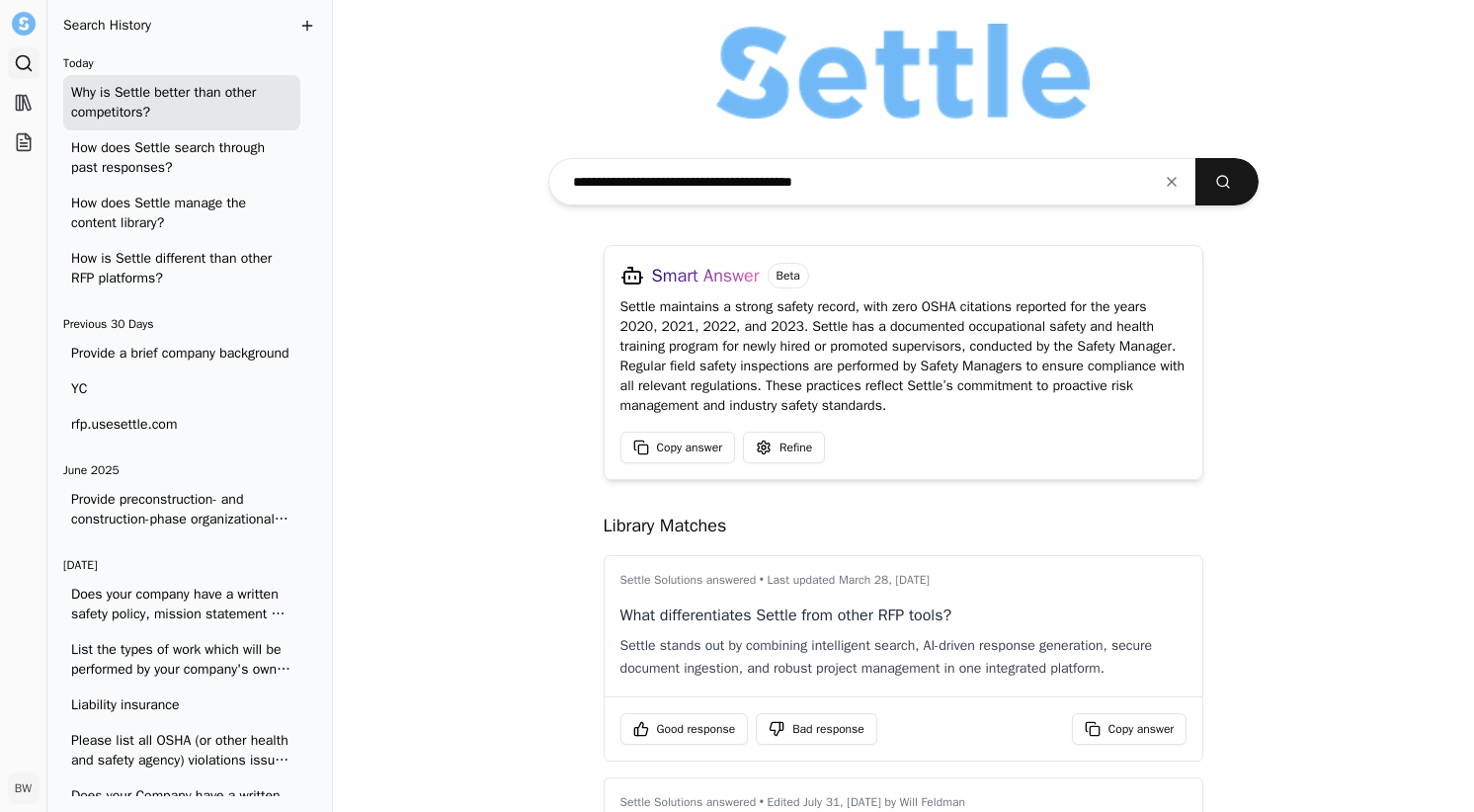 click at bounding box center (307, 26) 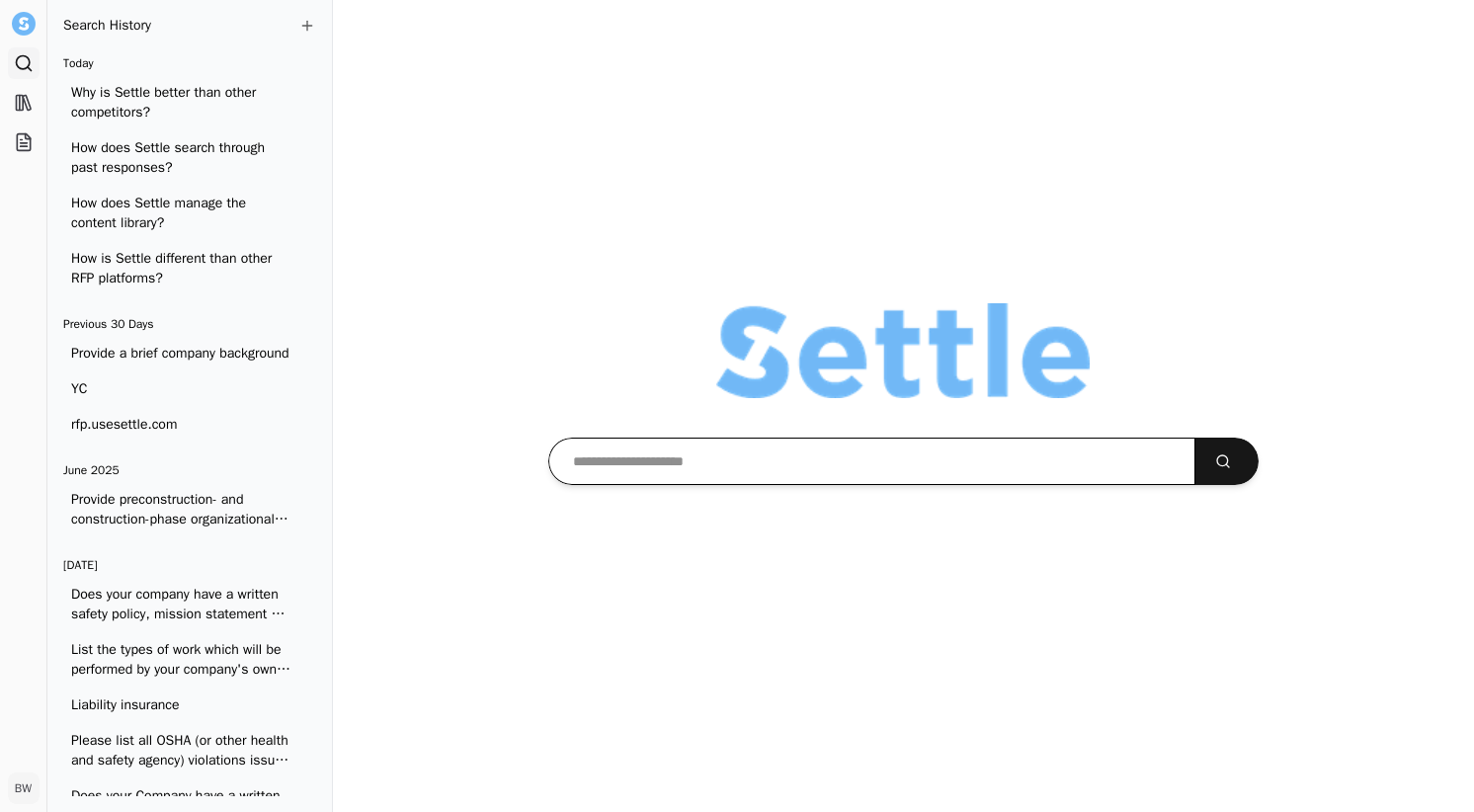 paste on "**********" 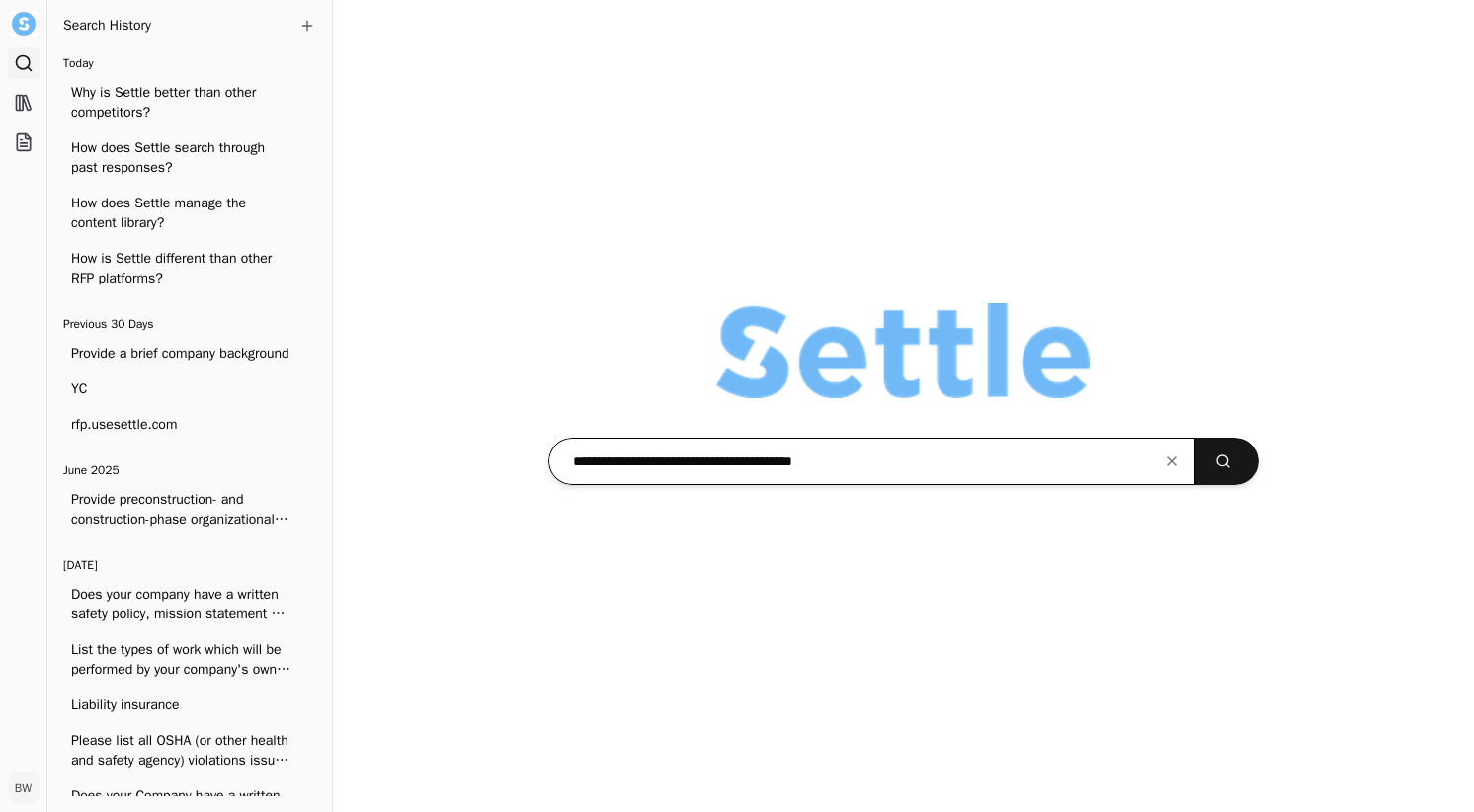 type on "**********" 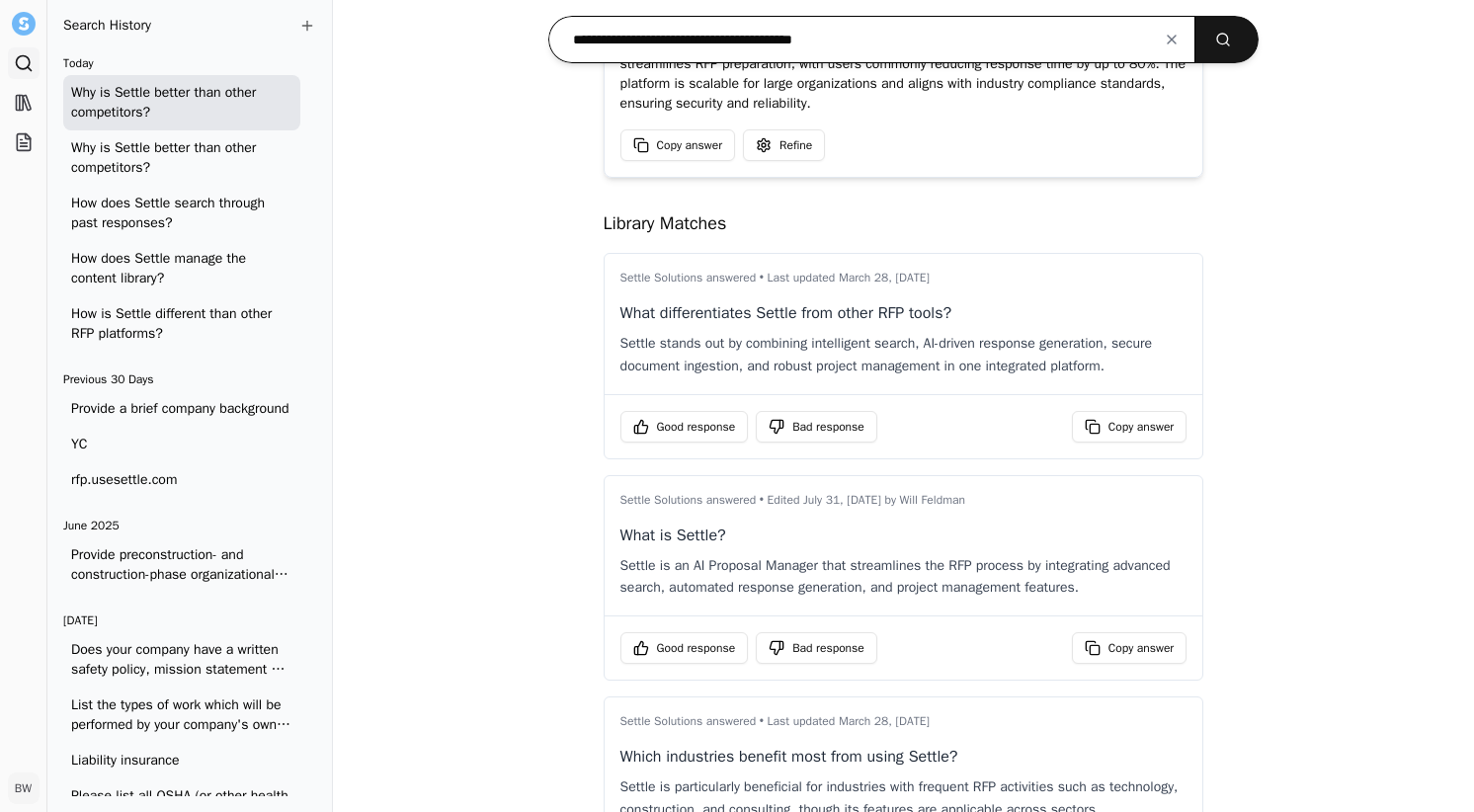 scroll, scrollTop: 0, scrollLeft: 0, axis: both 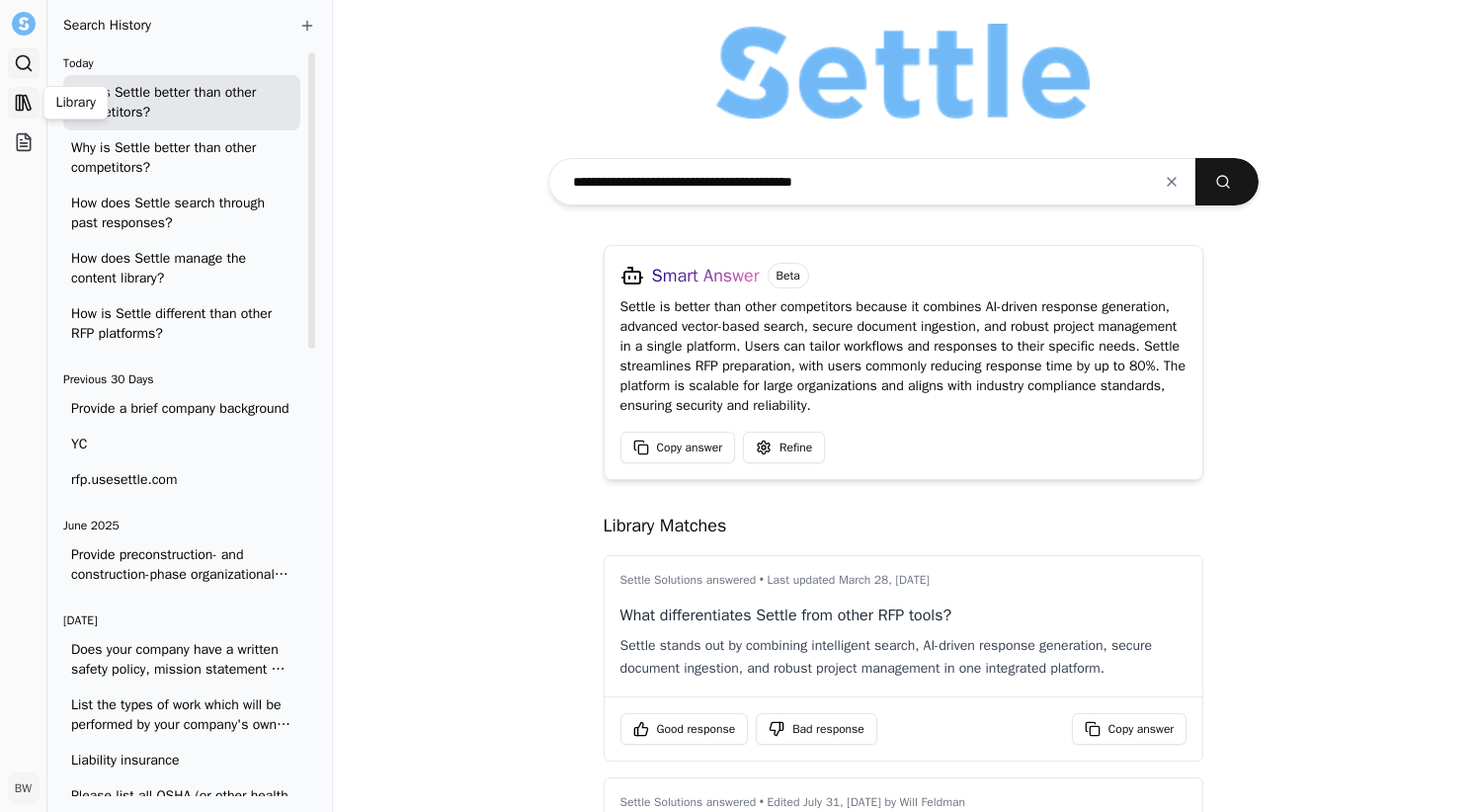 click 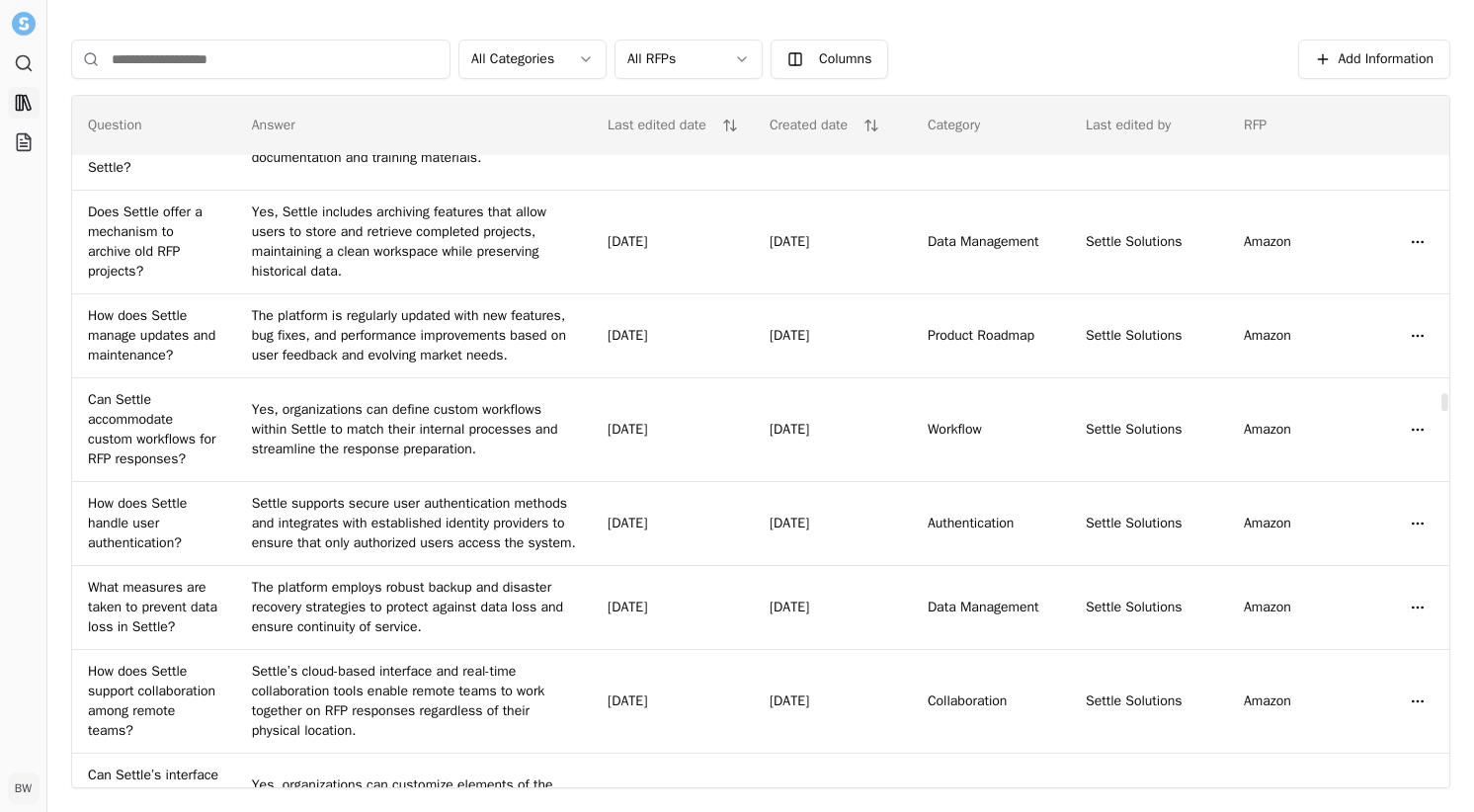 scroll, scrollTop: 12178, scrollLeft: 0, axis: vertical 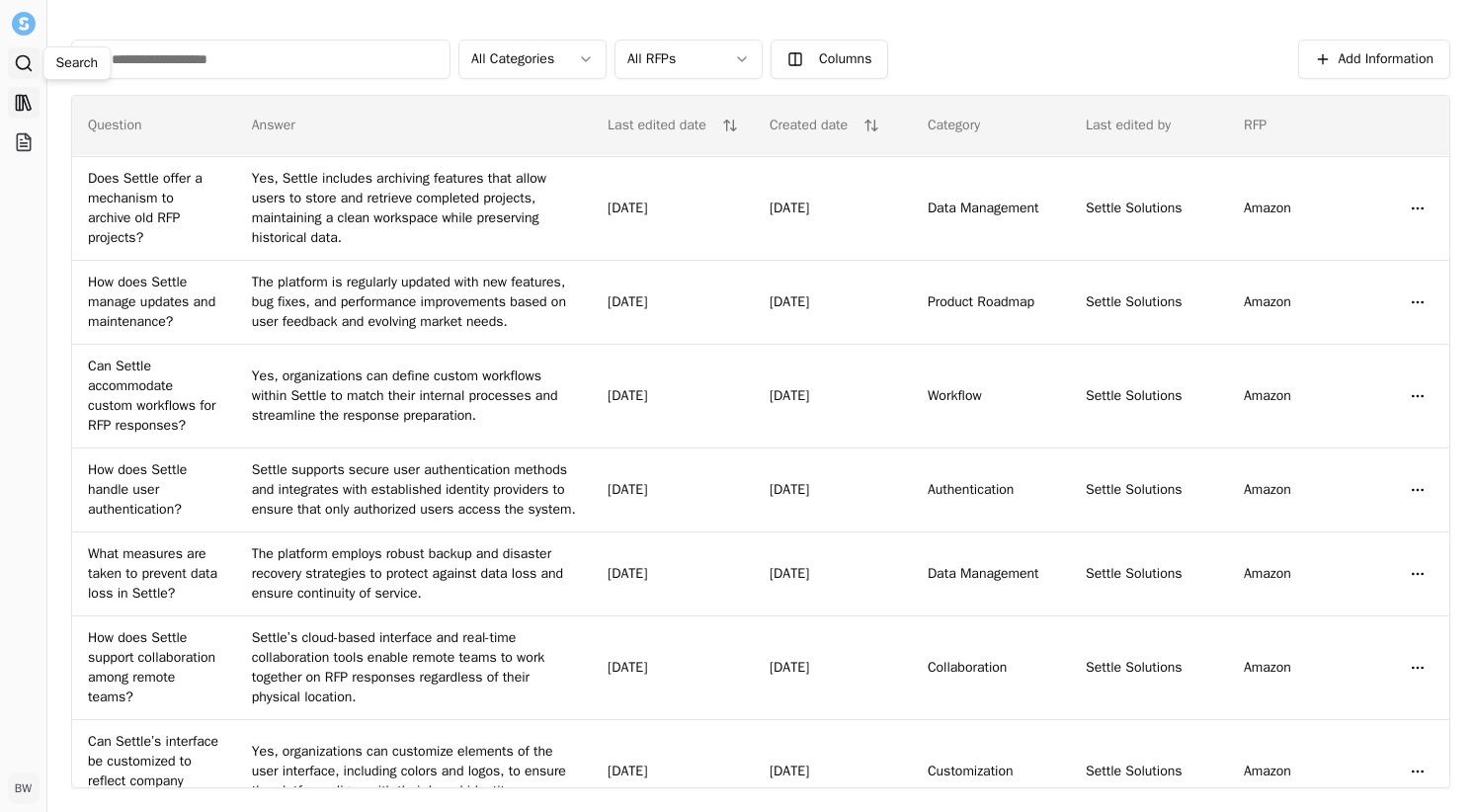 click on "Search" at bounding box center [24, 63] 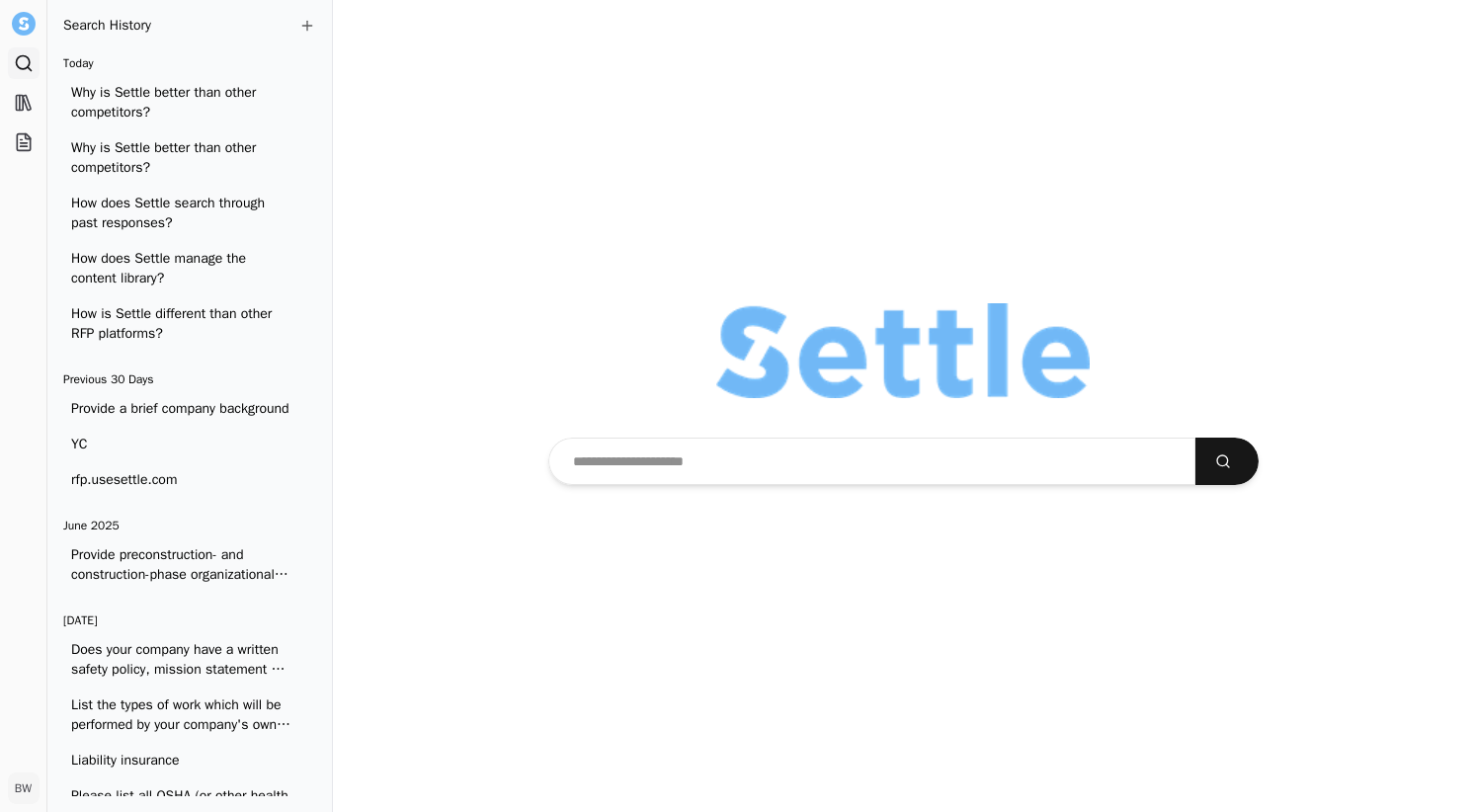 type on "**********" 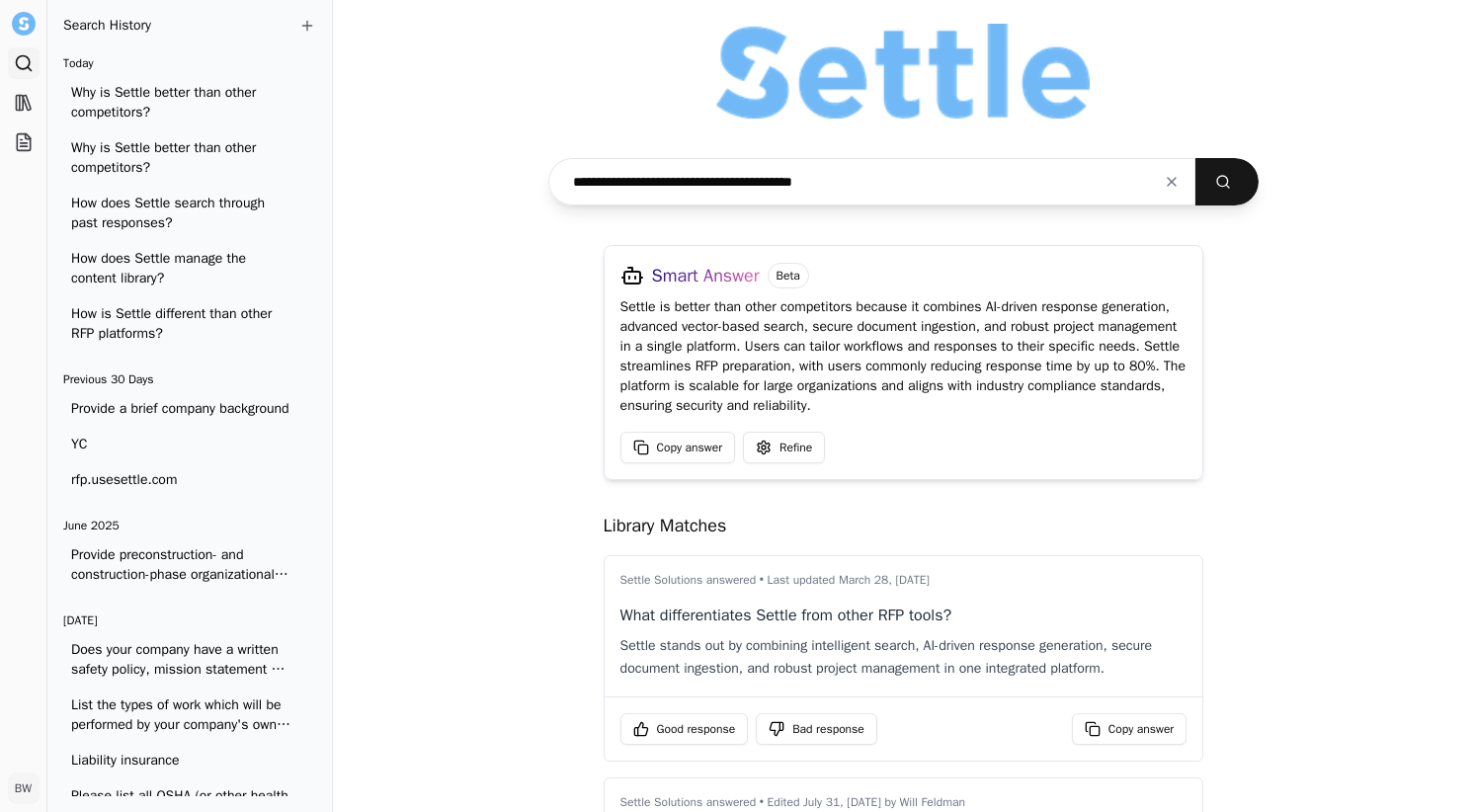 click on "**********" at bounding box center [872, 182] 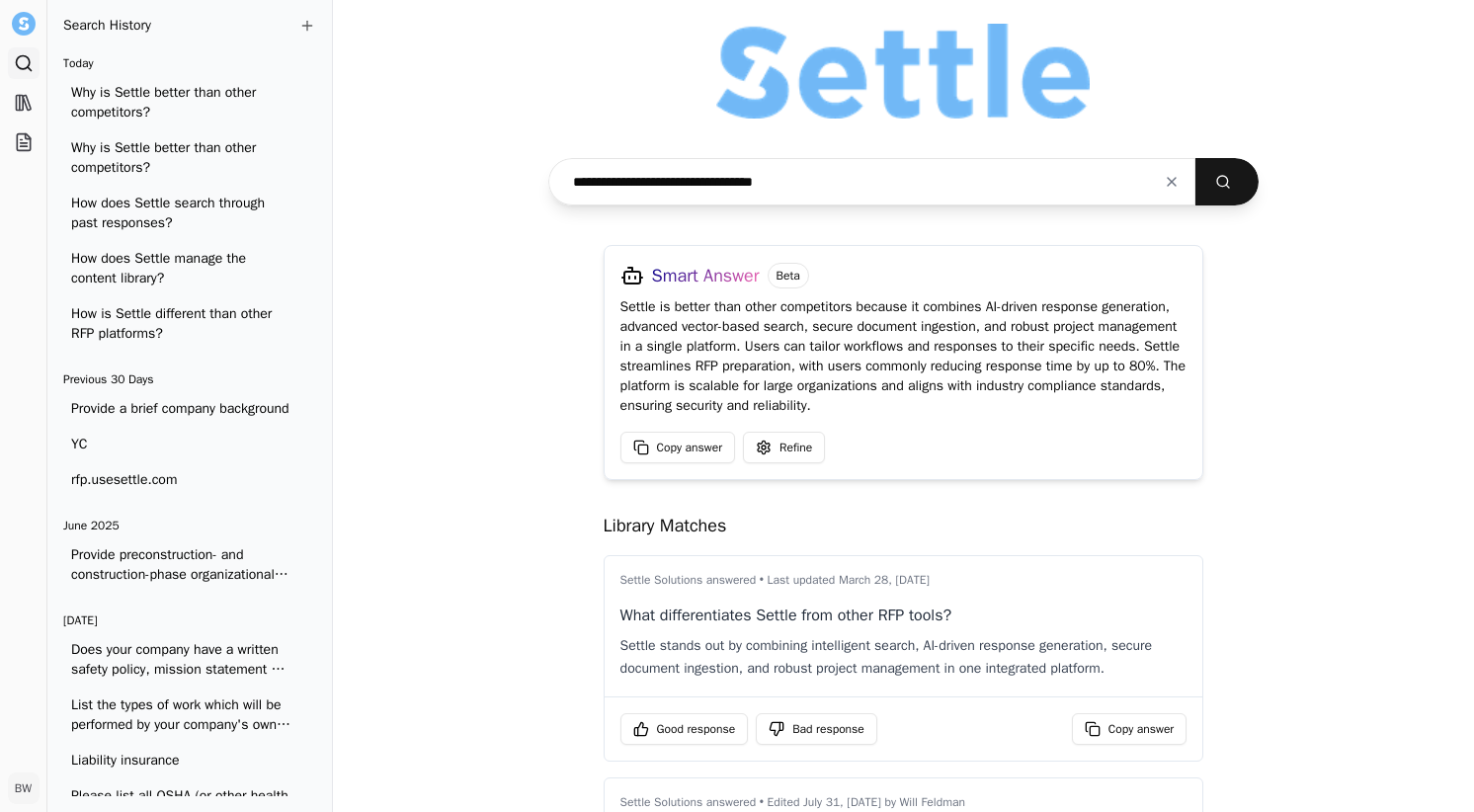 type on "**********" 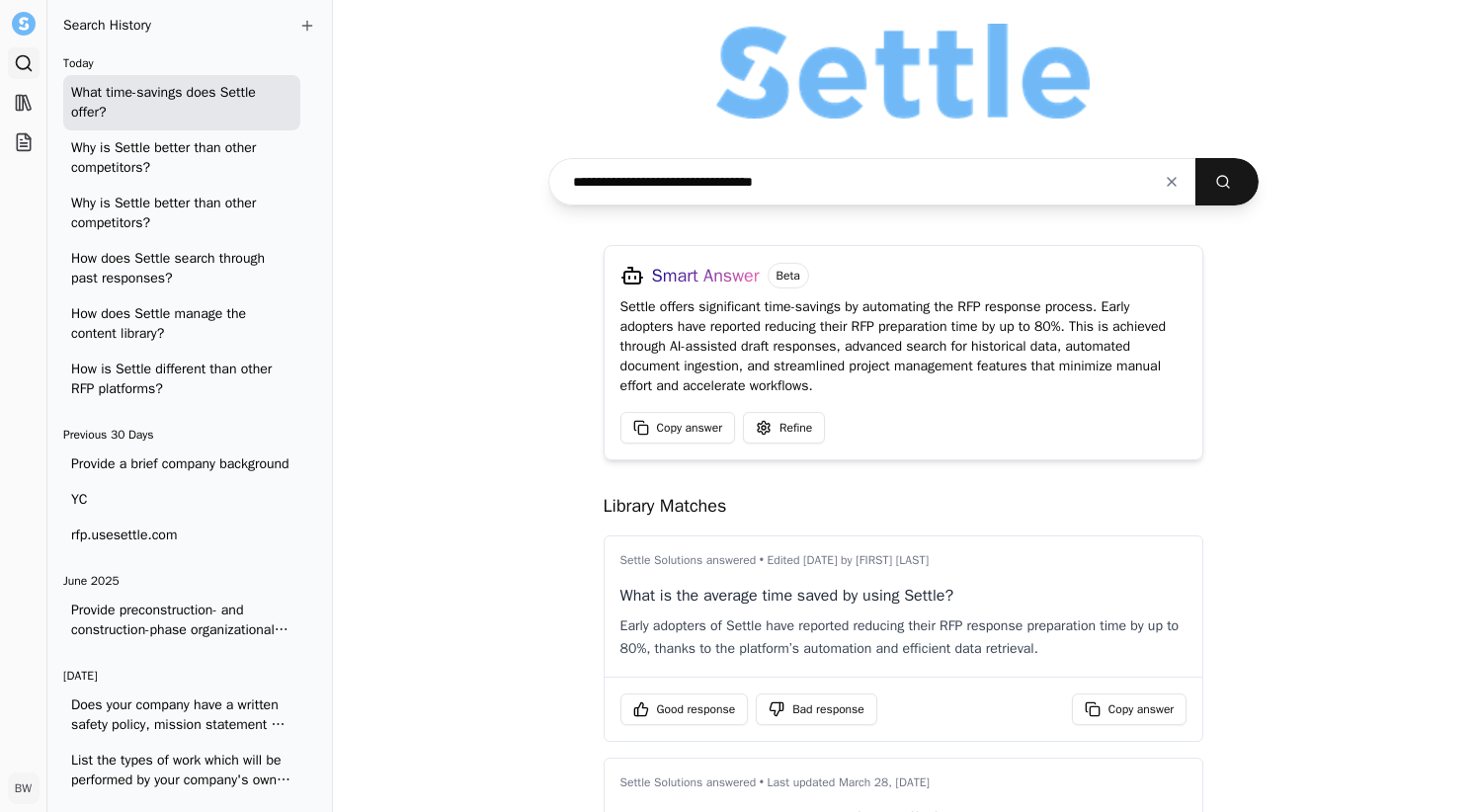 click on "**********" at bounding box center [872, 182] 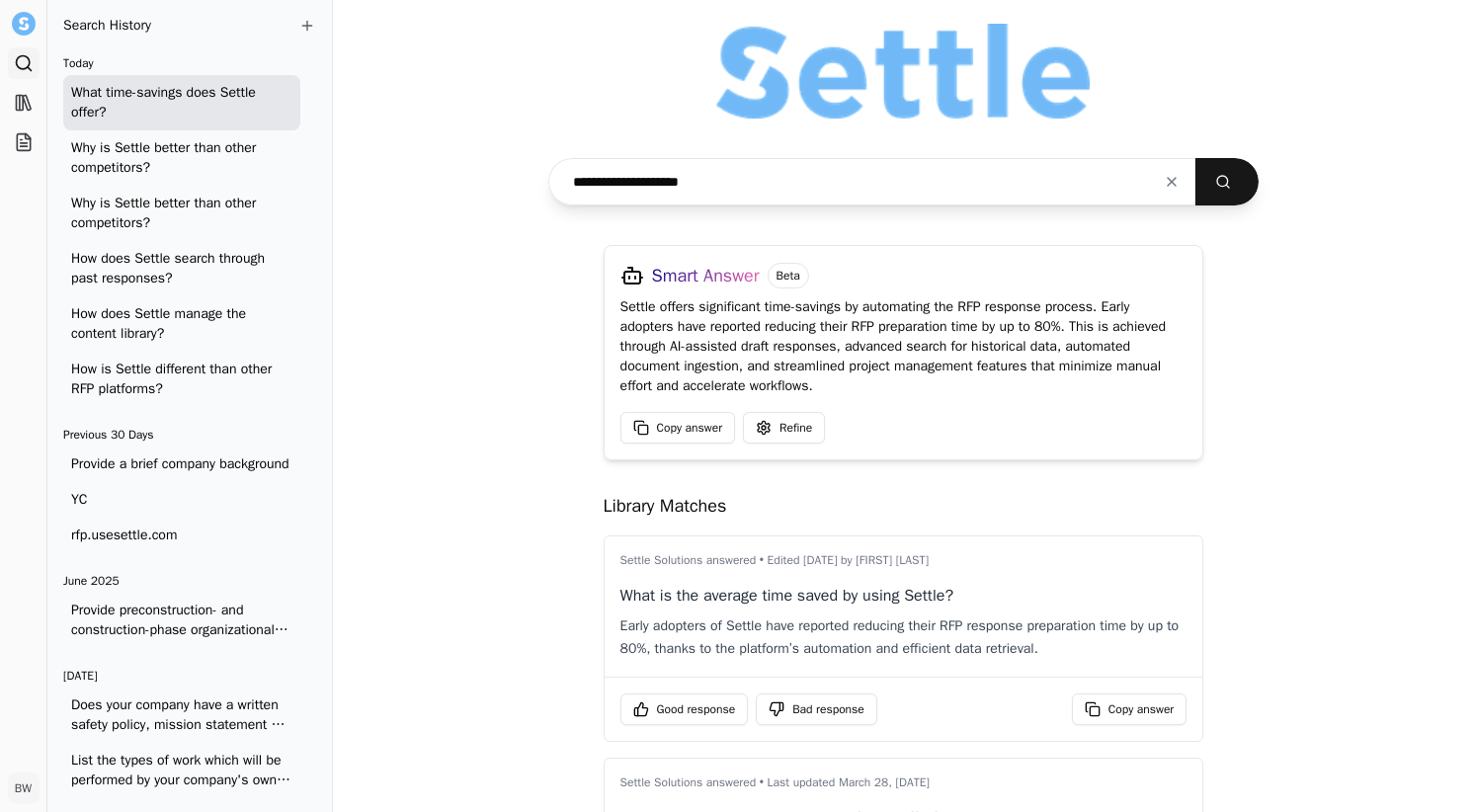 click on "**********" at bounding box center [872, 182] 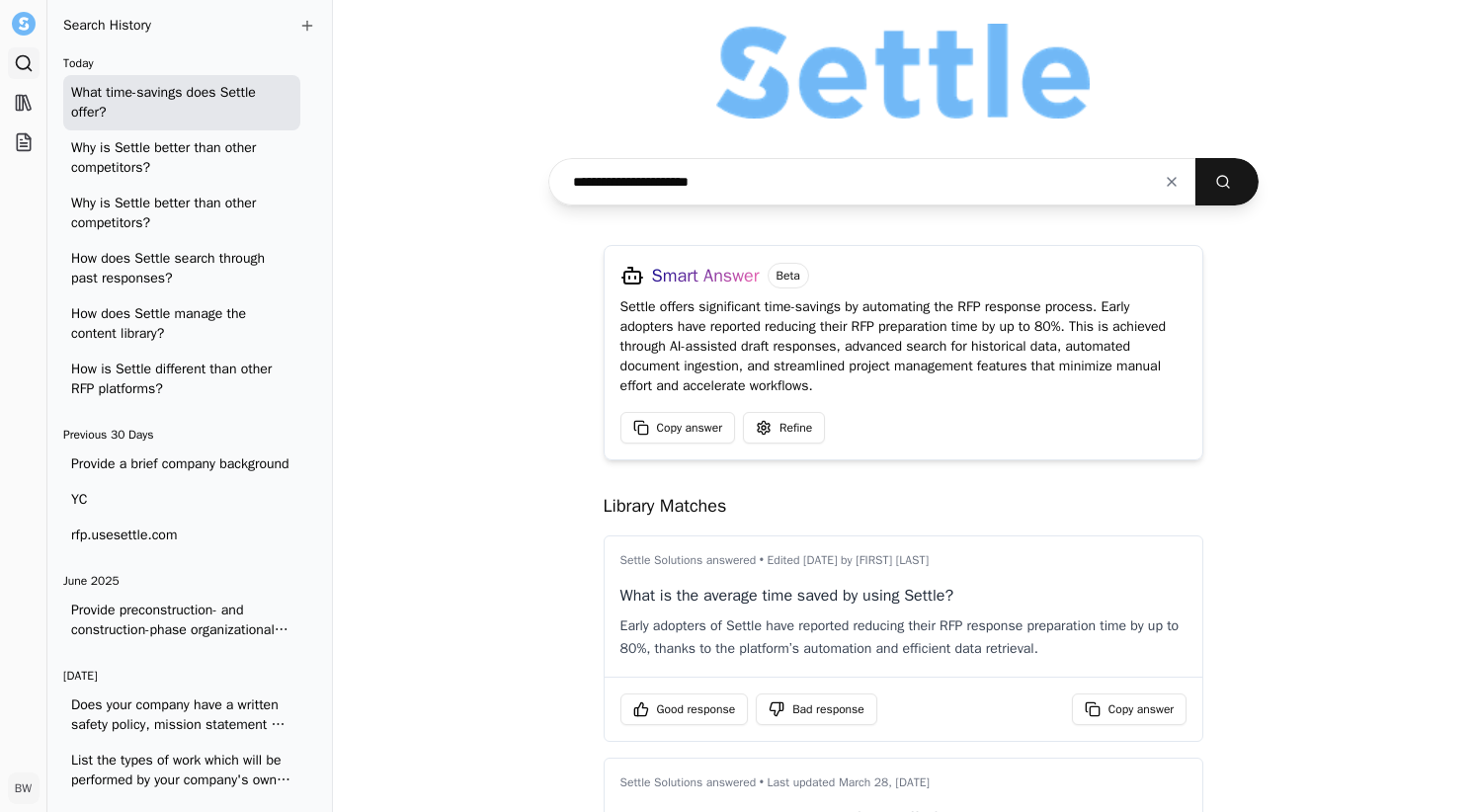 click on "**********" at bounding box center [872, 182] 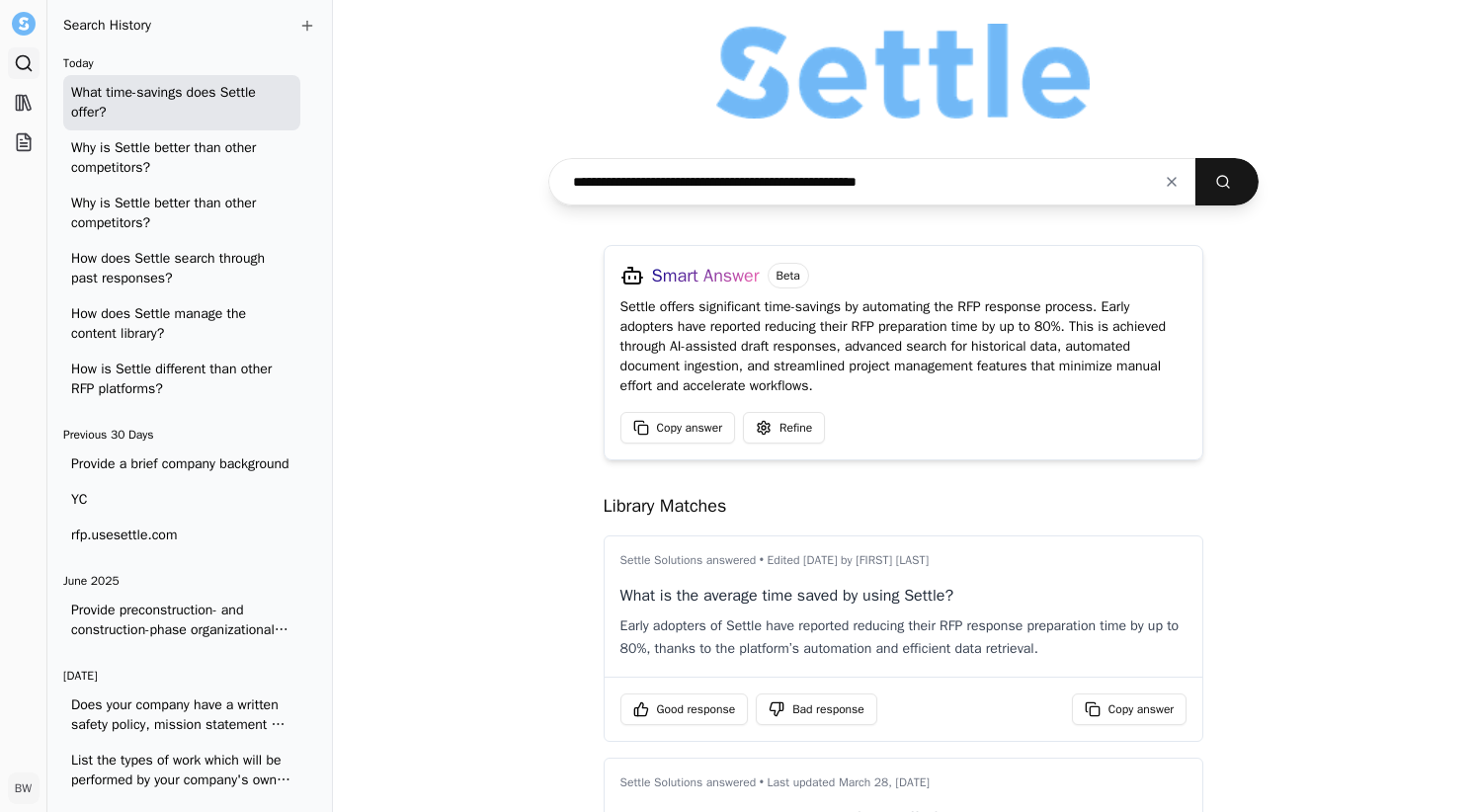 type on "**********" 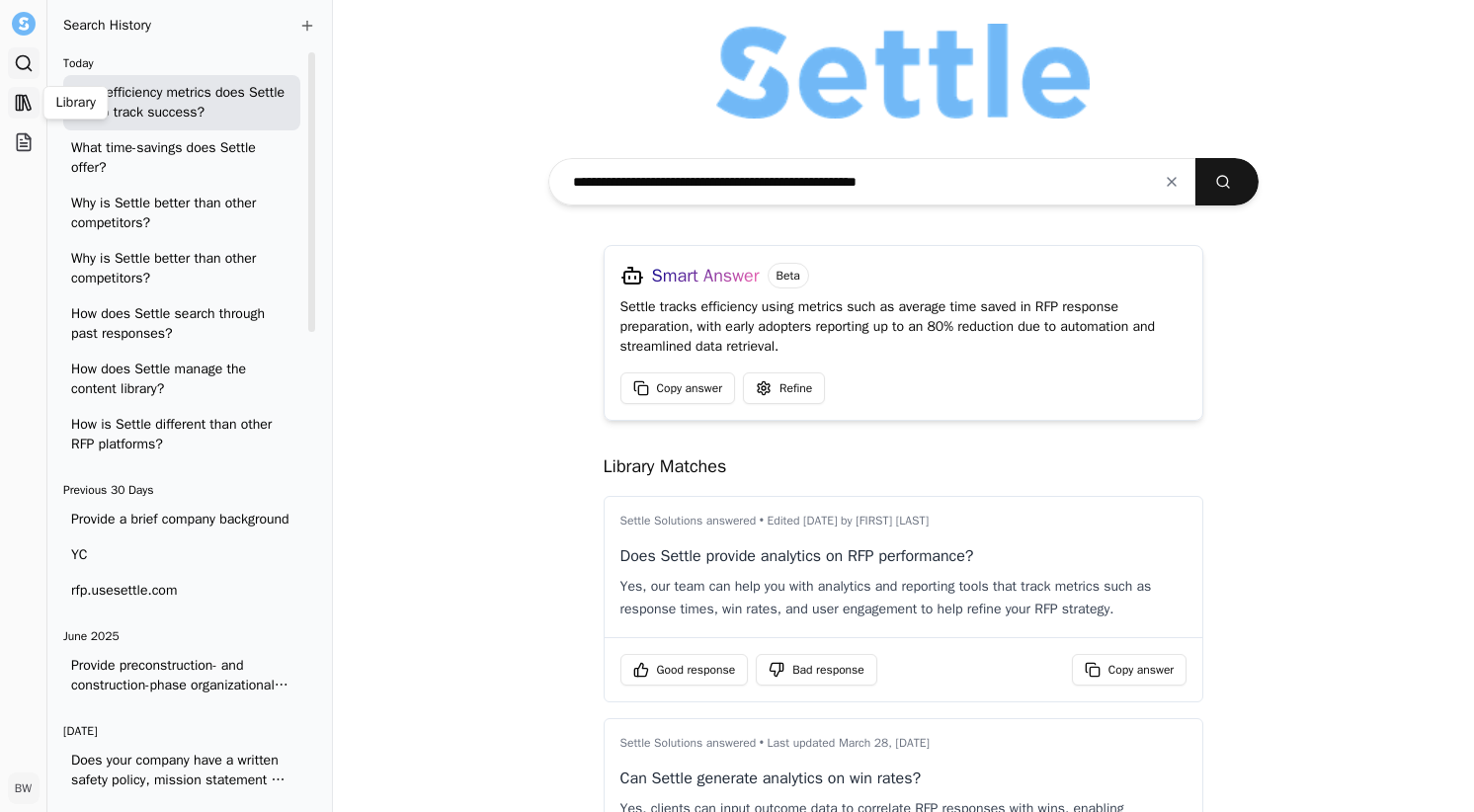 click 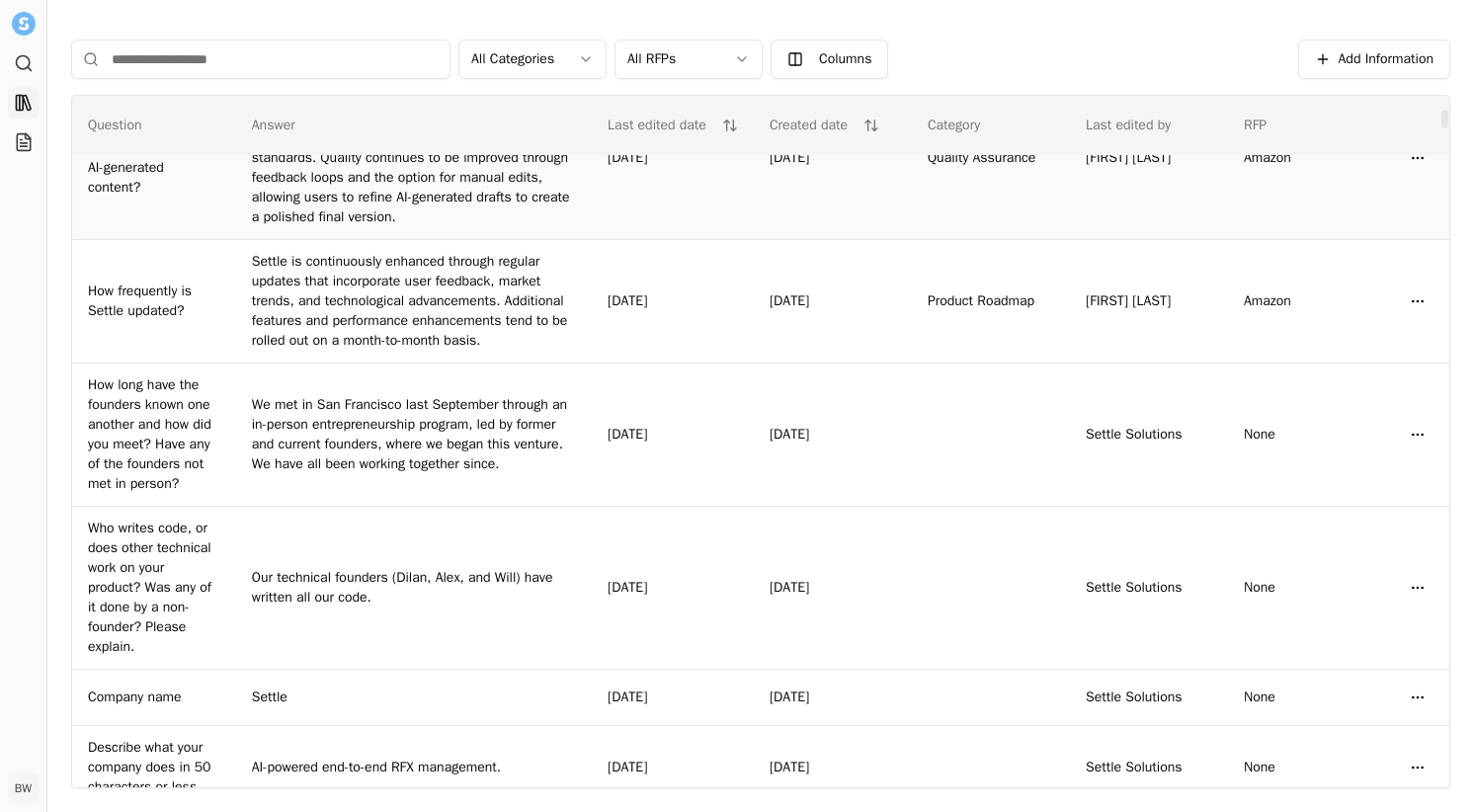 scroll, scrollTop: 677, scrollLeft: 0, axis: vertical 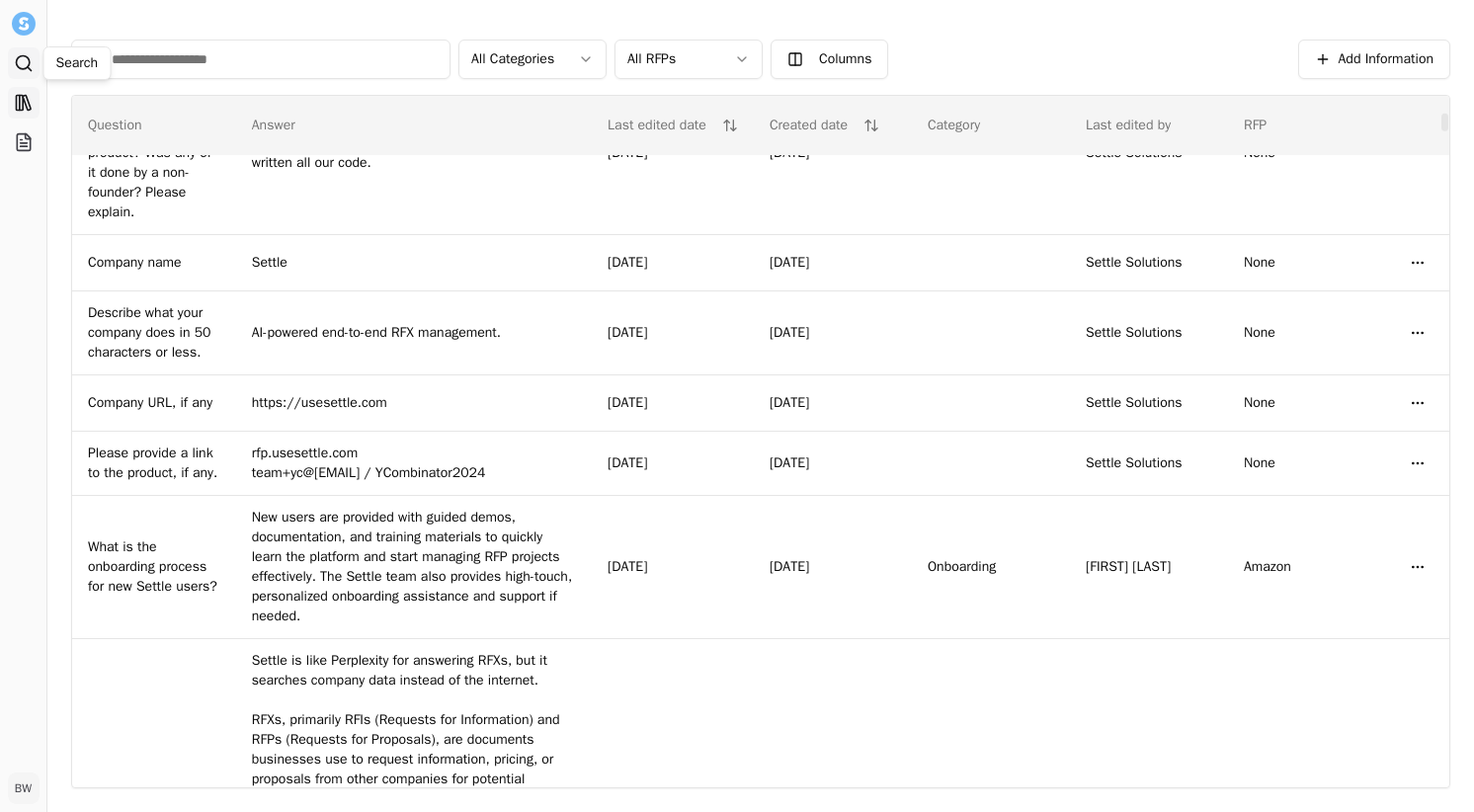 click on "Search" at bounding box center (24, 63) 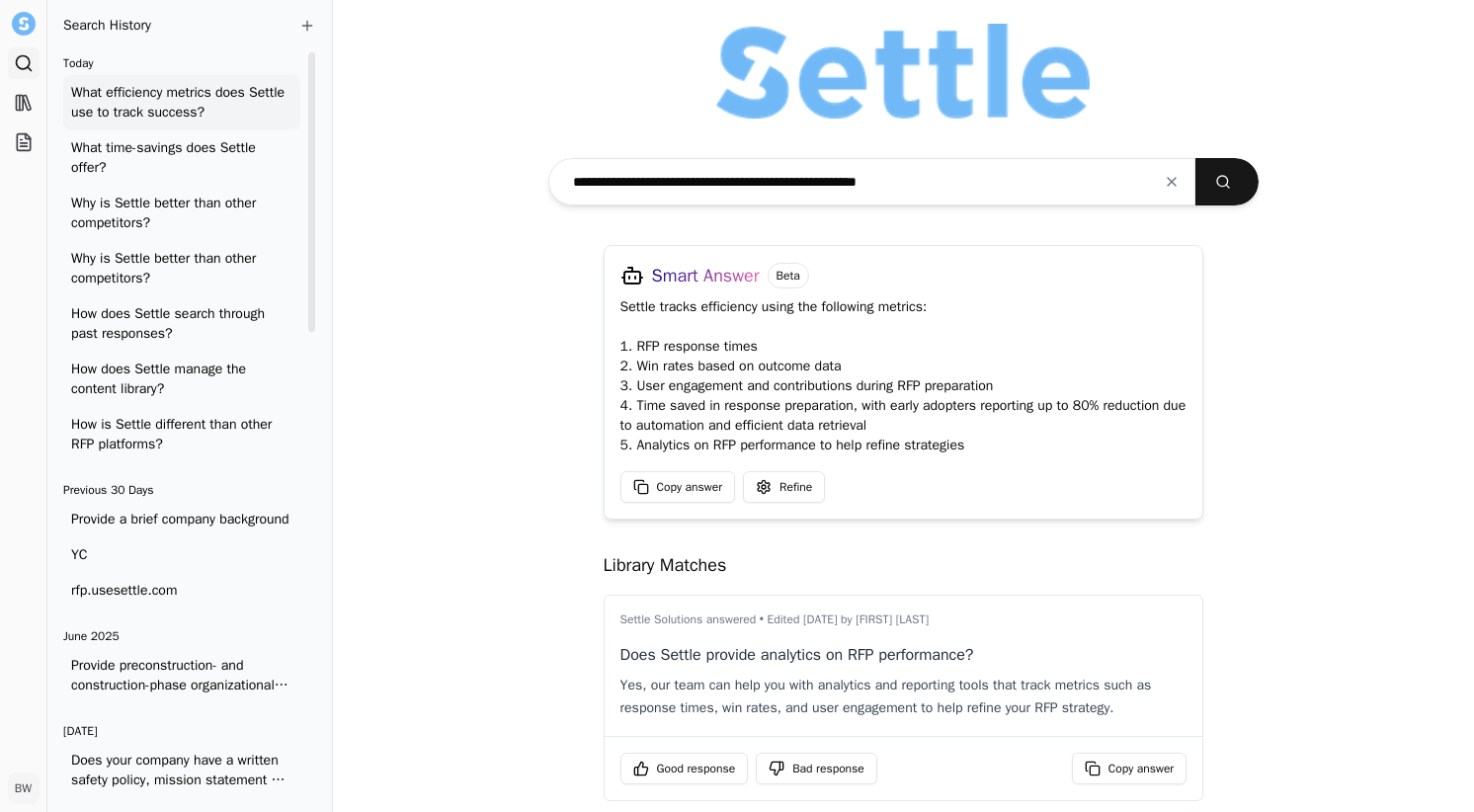 click on "What efficiency metrics does Settle use to track success?" at bounding box center (182, 103) 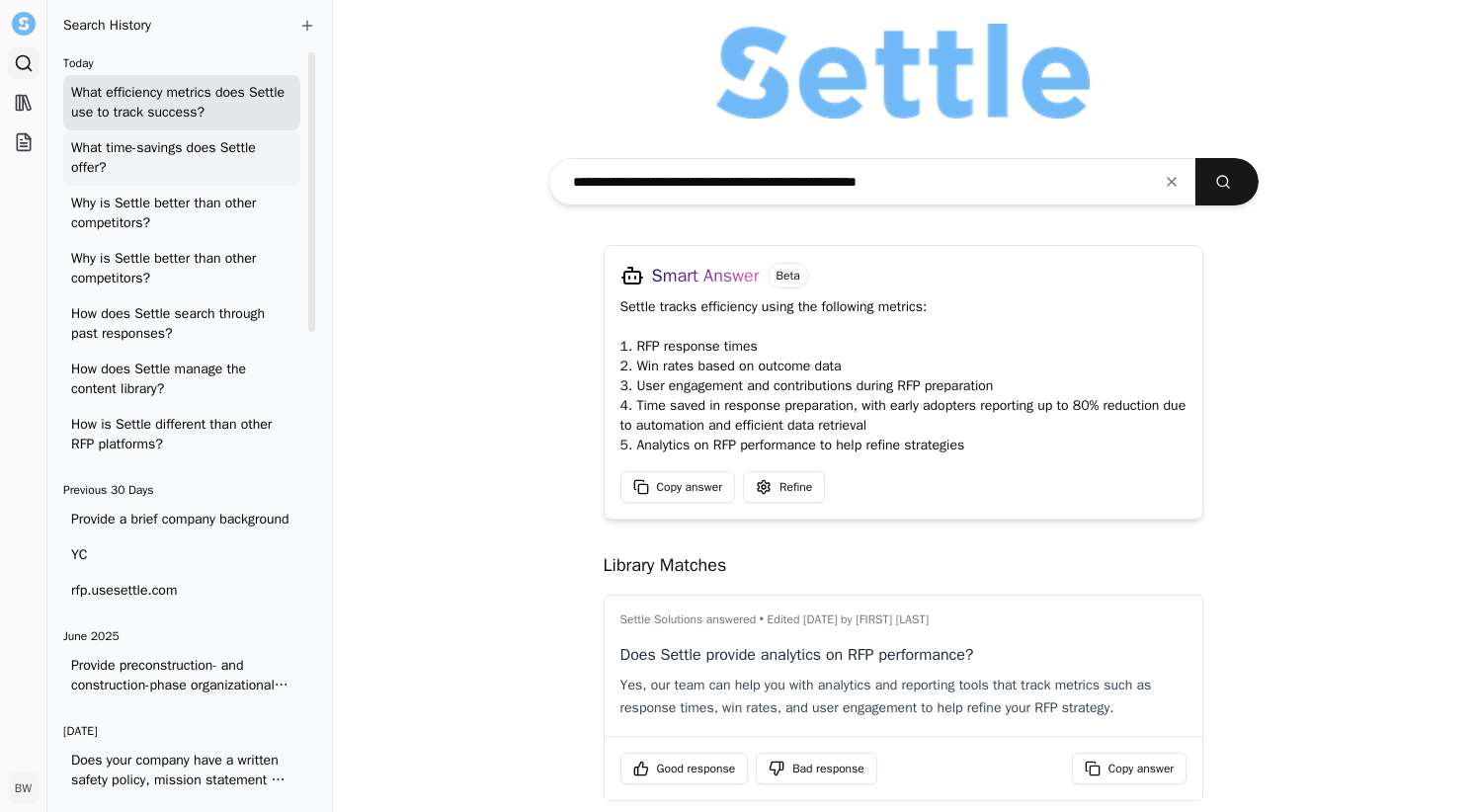 click on "What time-savings does Settle offer?" at bounding box center [182, 158] 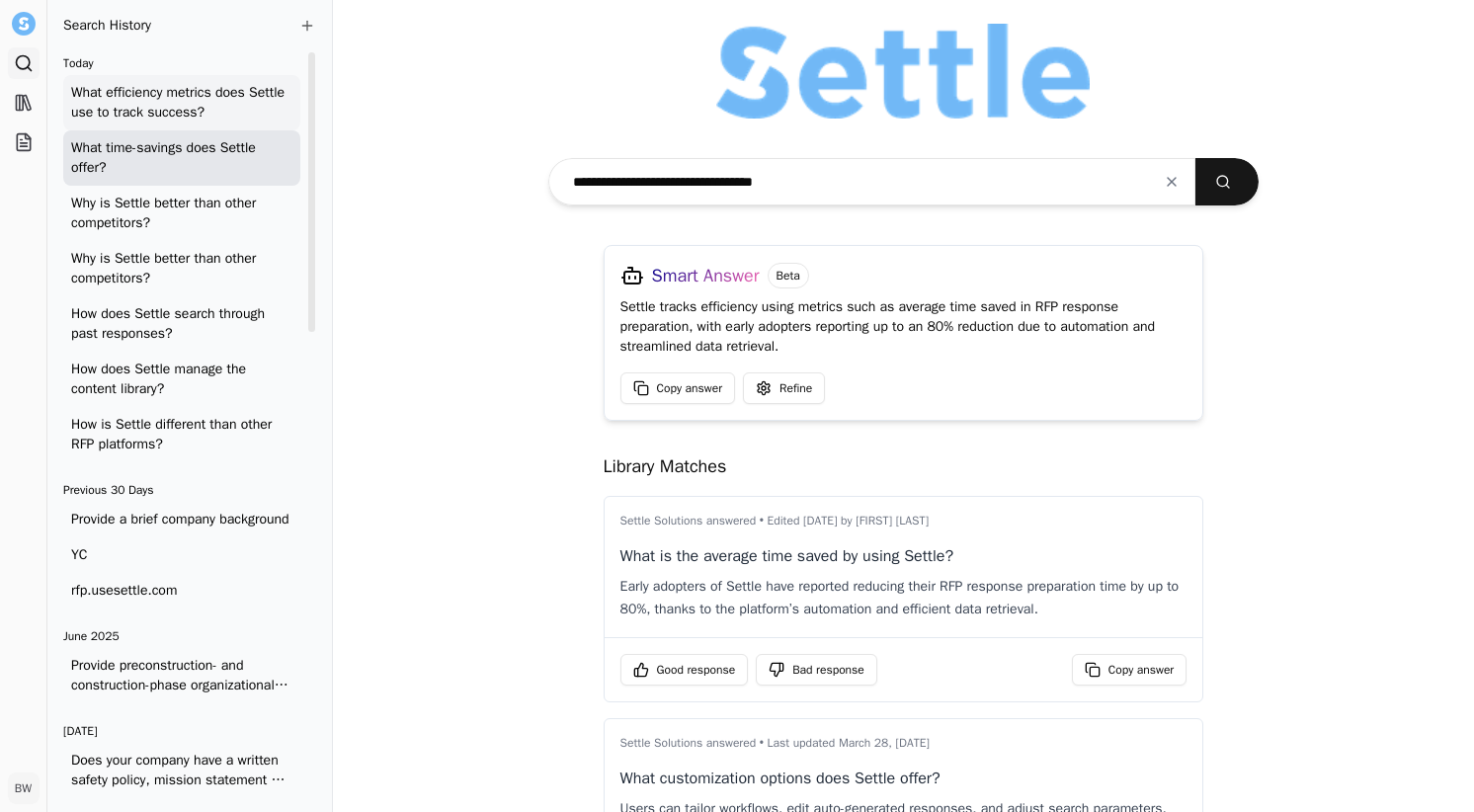 click on "What efficiency metrics does Settle use to track success?" at bounding box center [182, 103] 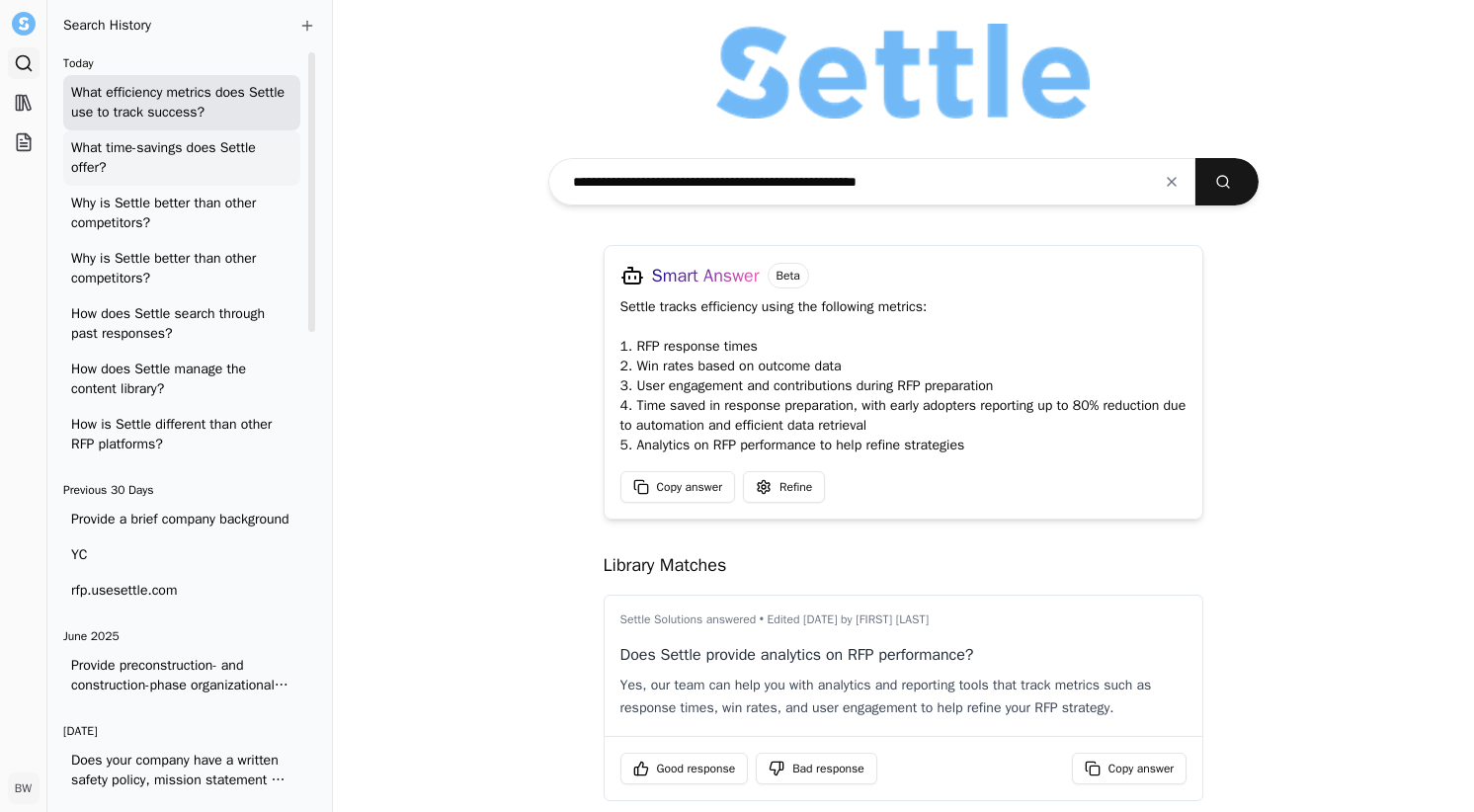 click on "What time-savings does Settle offer?" at bounding box center (182, 158) 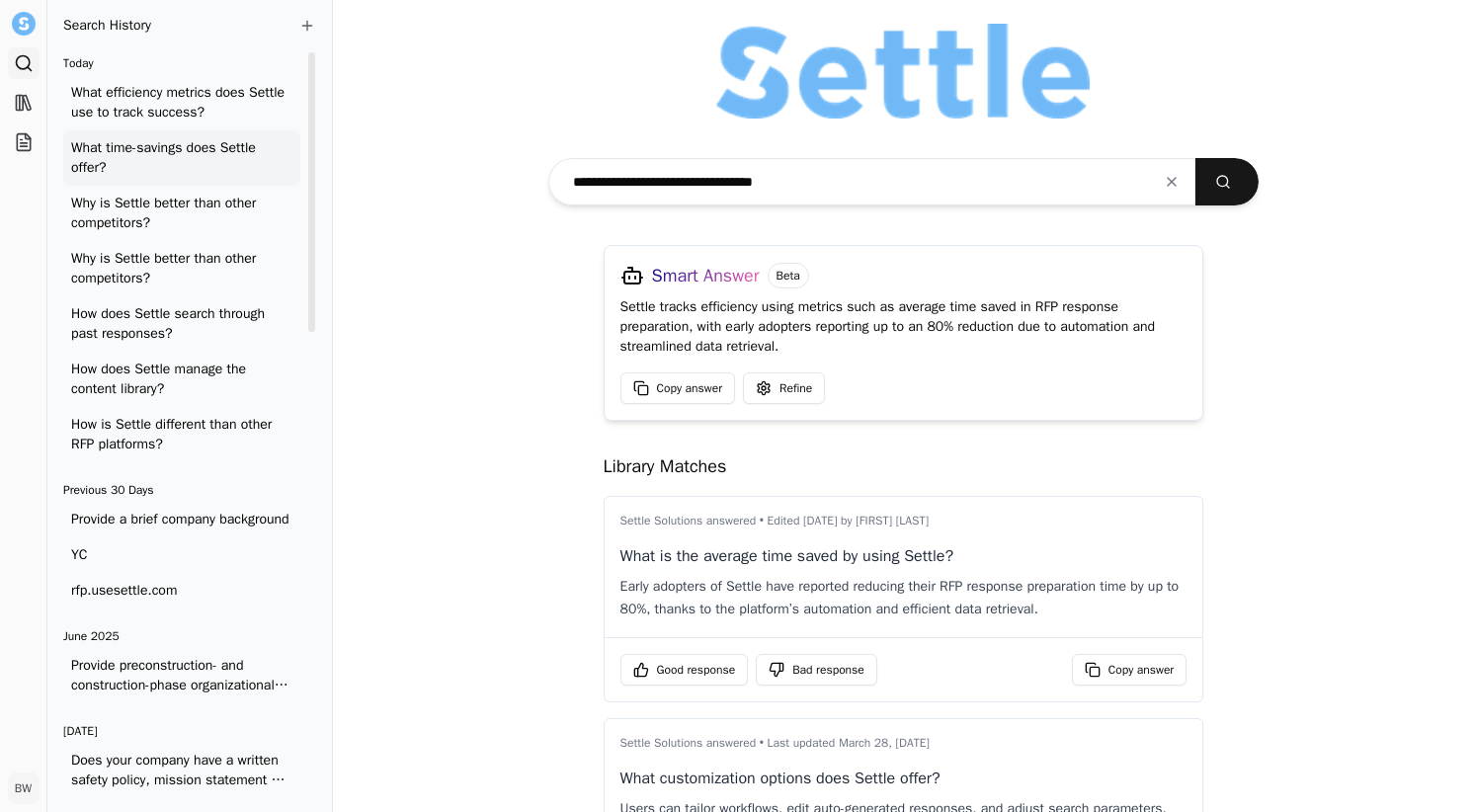 click on "What time-savings does Settle offer?" at bounding box center [182, 158] 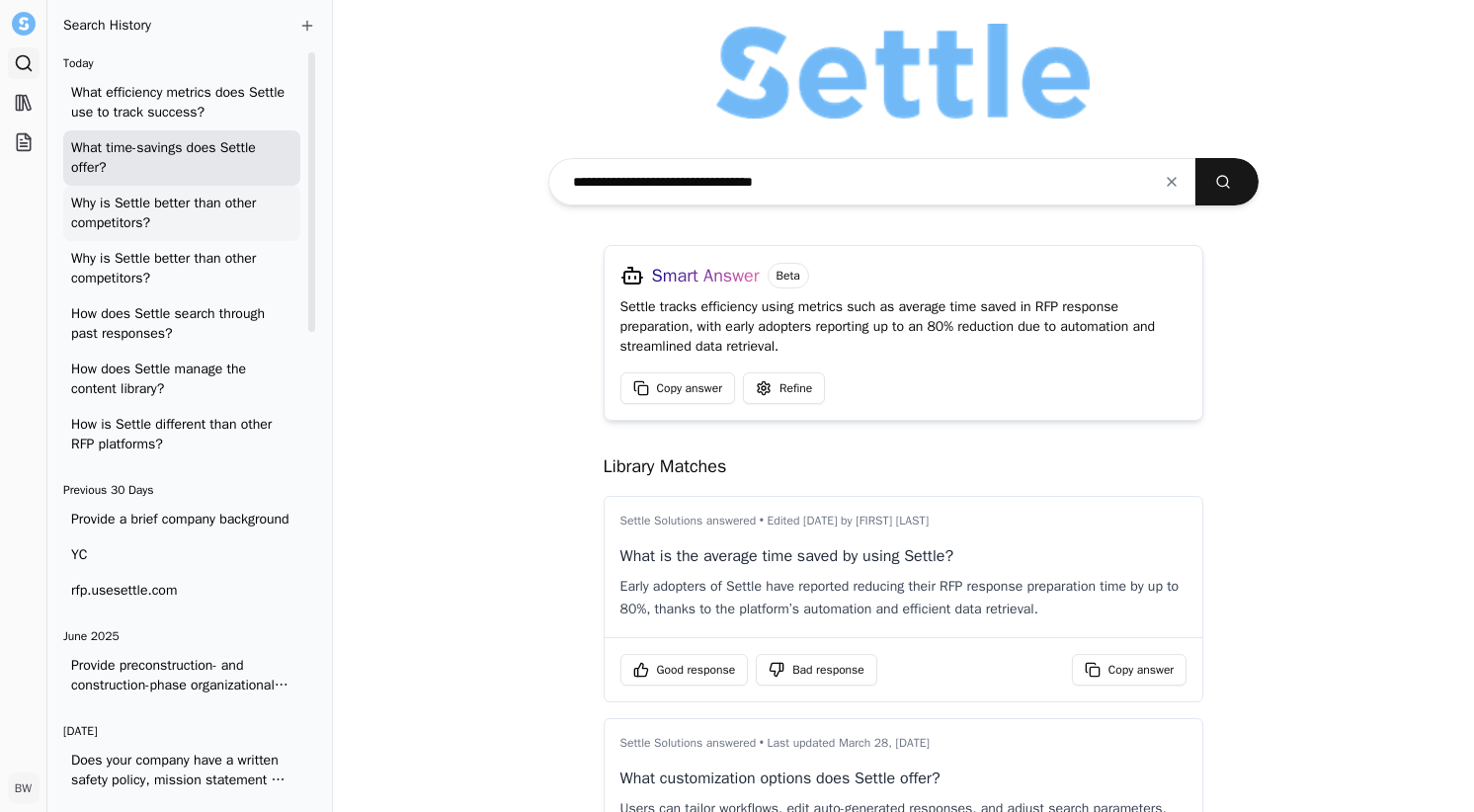 click on "Why is Settle better than other competitors?" at bounding box center [182, 213] 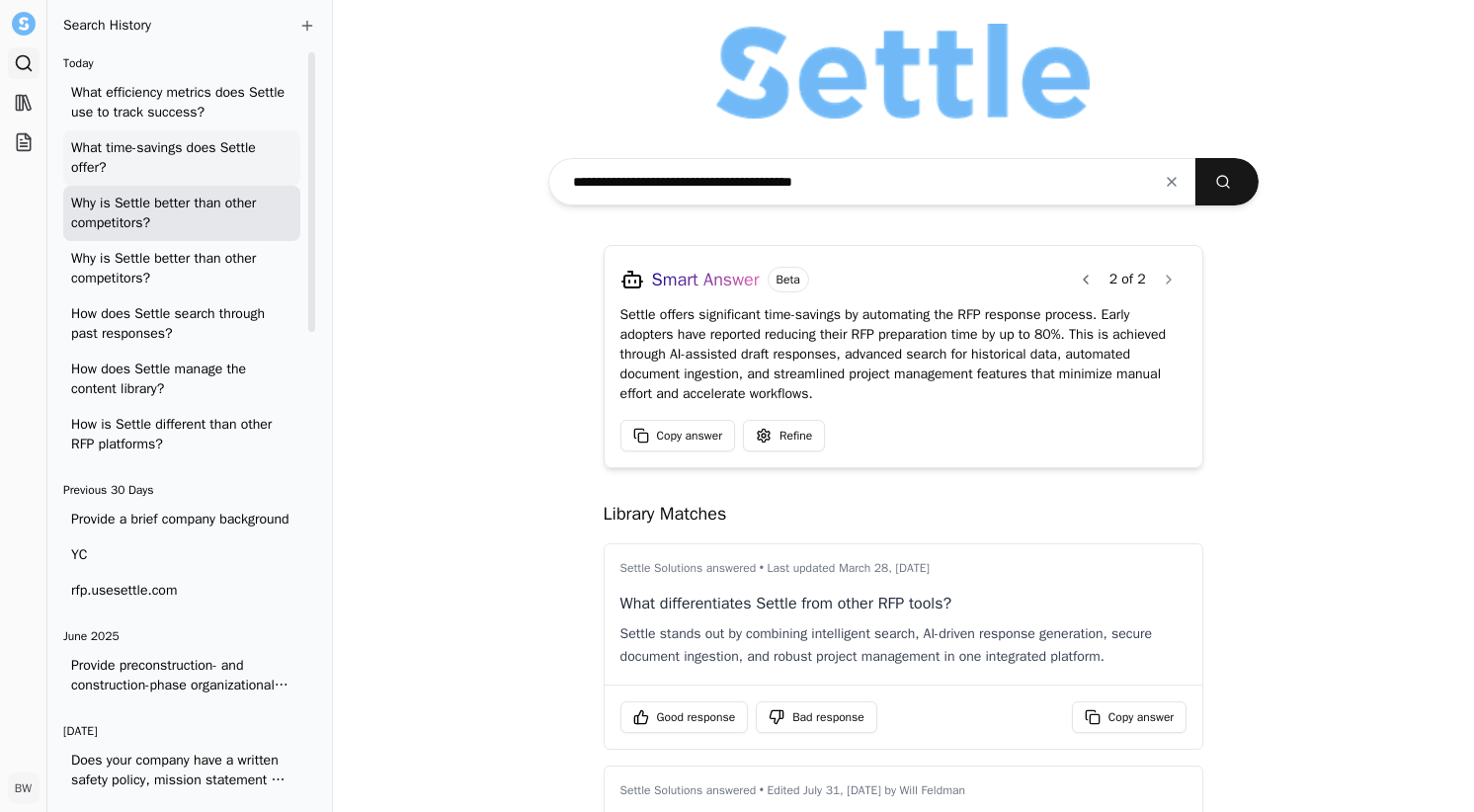 click on "What time-savings does Settle offer?" at bounding box center (182, 158) 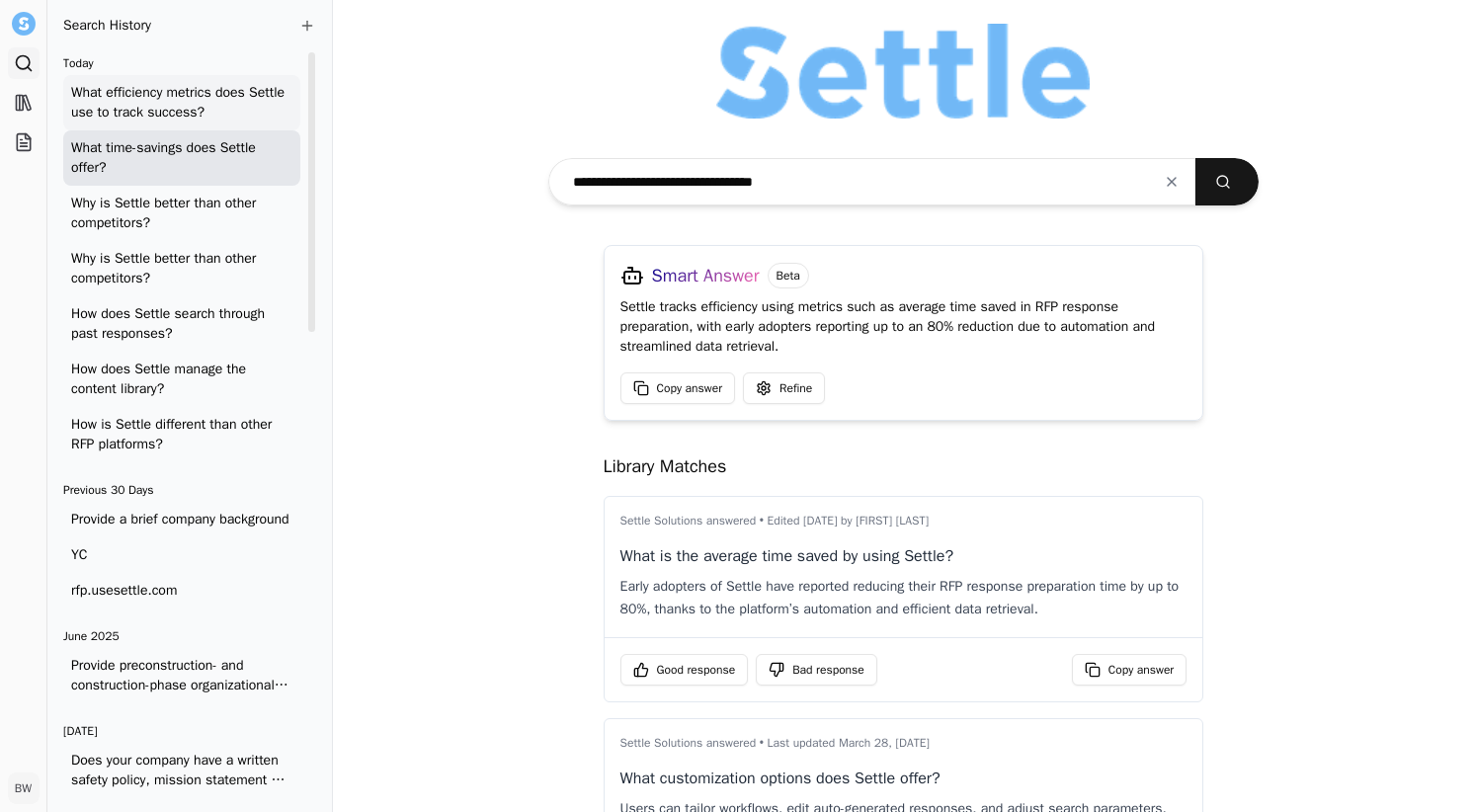 click on "What efficiency metrics does Settle use to track success?" at bounding box center [182, 103] 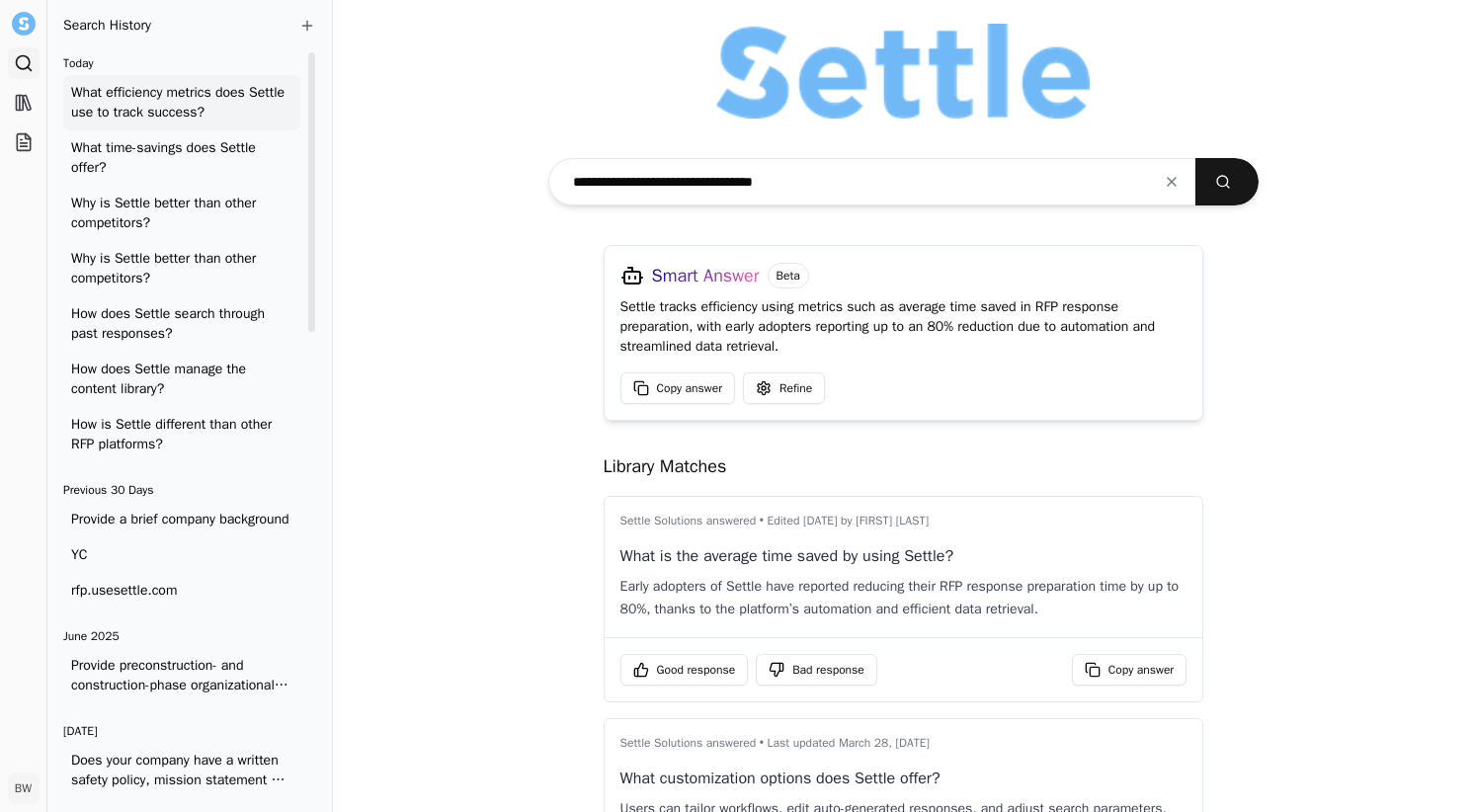 type on "**********" 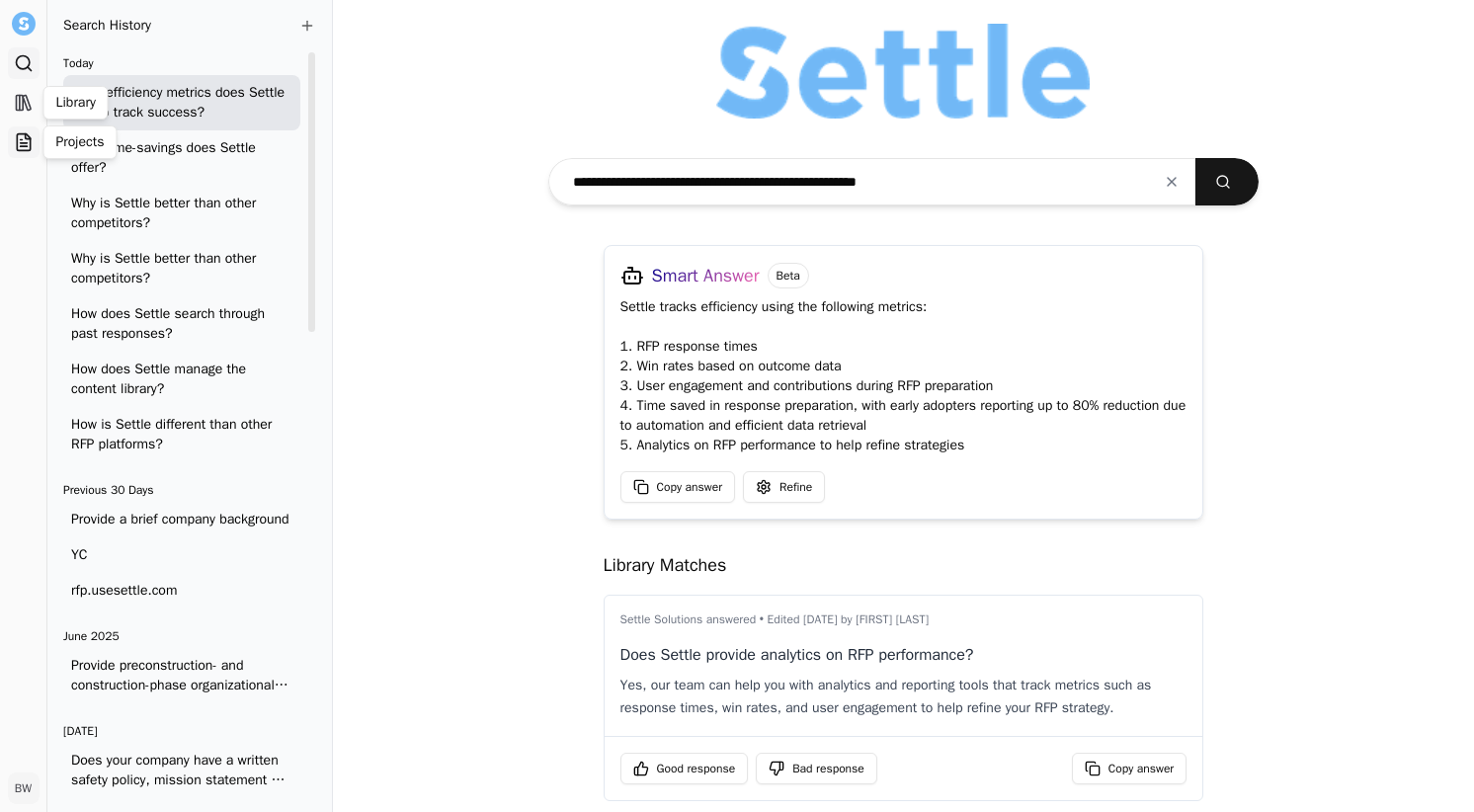 click 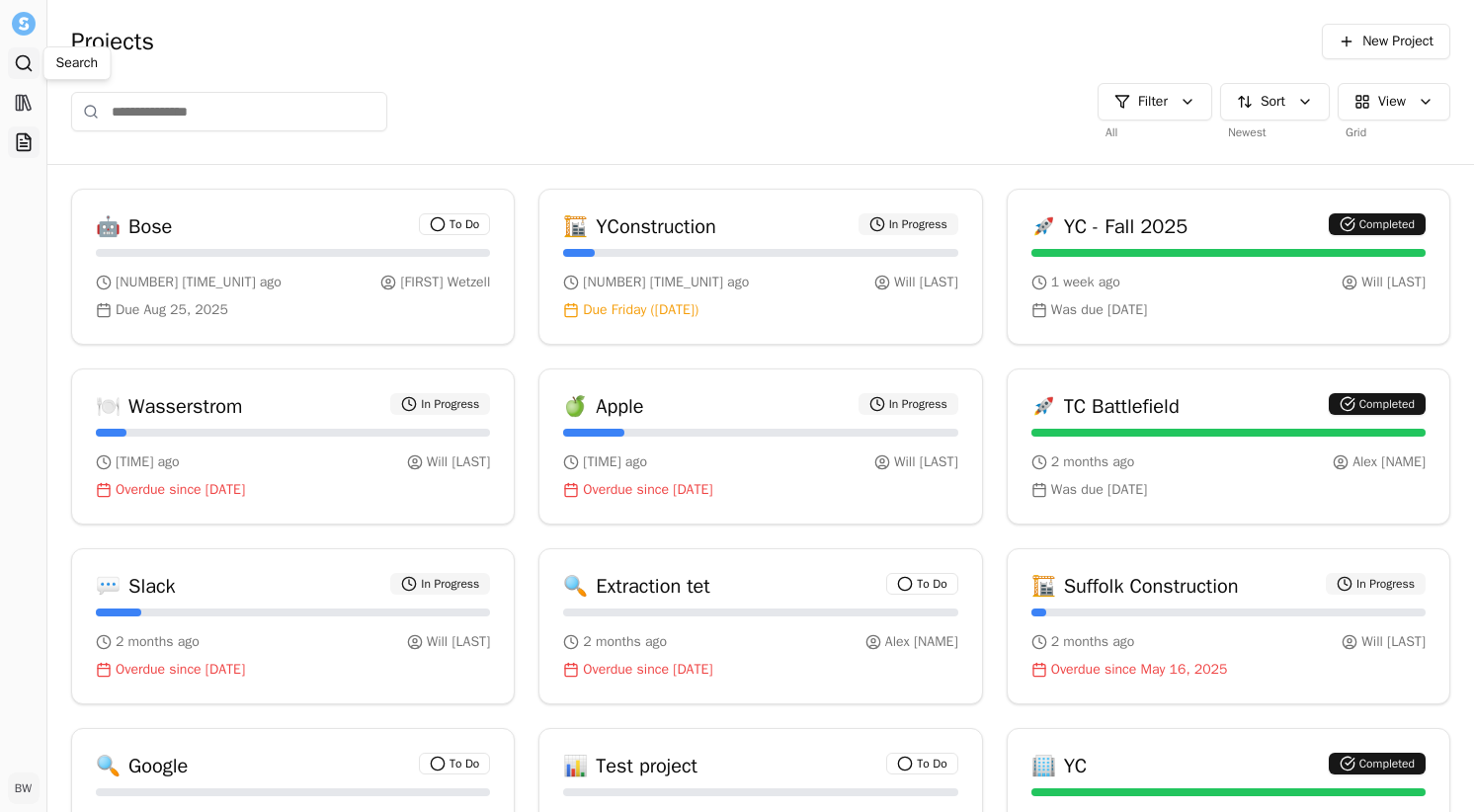 click on "Search" at bounding box center [24, 63] 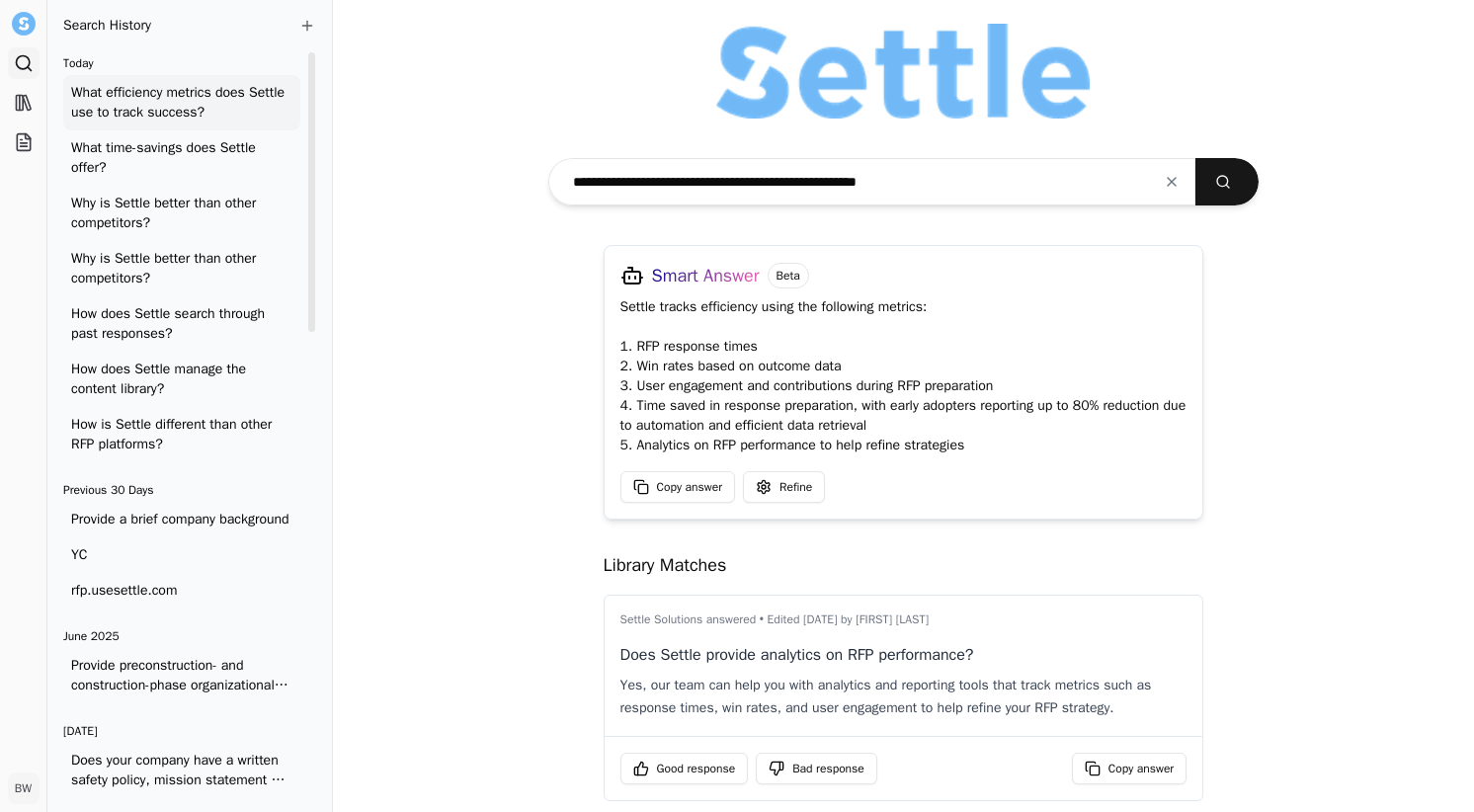 click on "What efficiency metrics does Settle use to track success?" at bounding box center [182, 103] 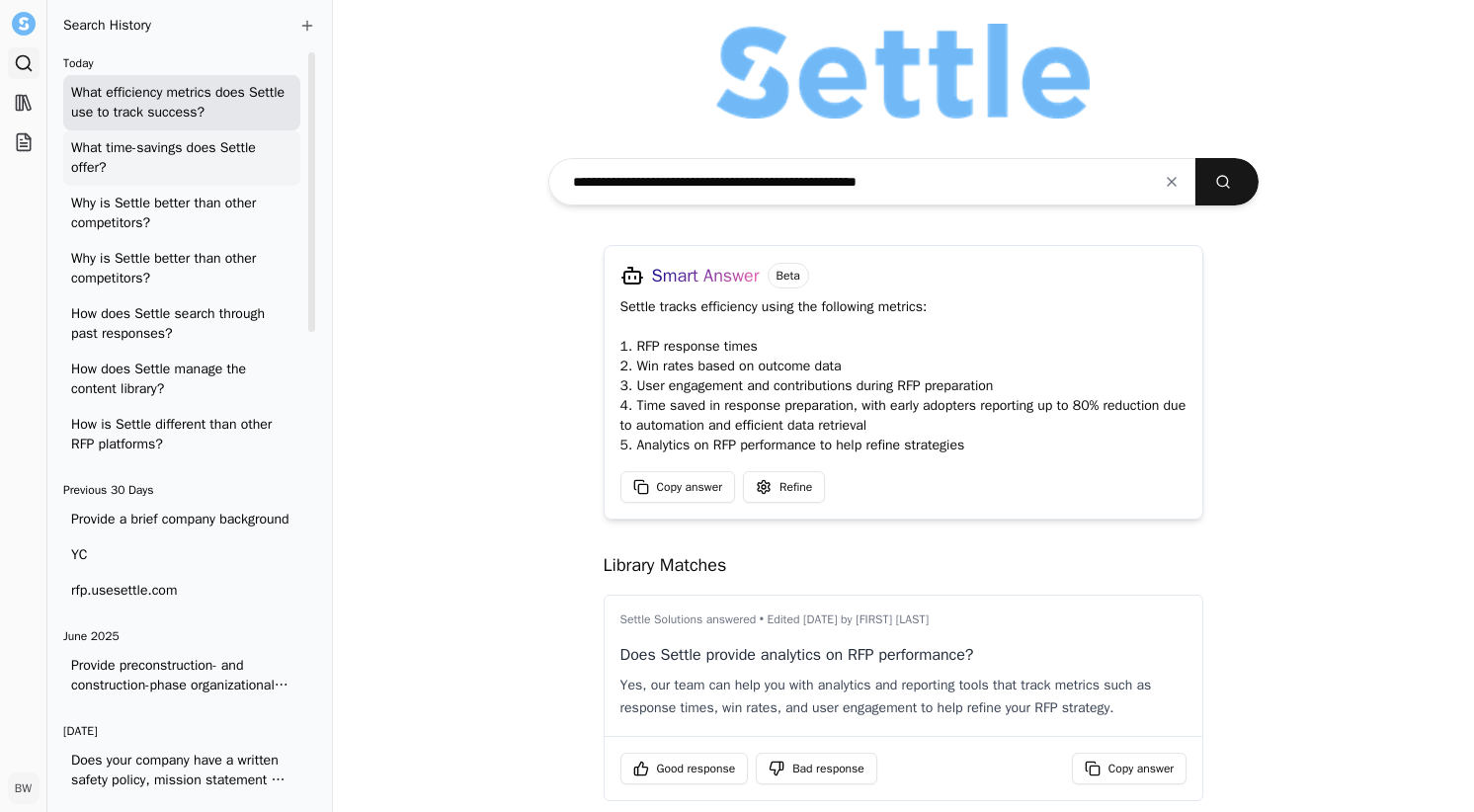 click on "What time-savings does Settle offer?" at bounding box center (182, 158) 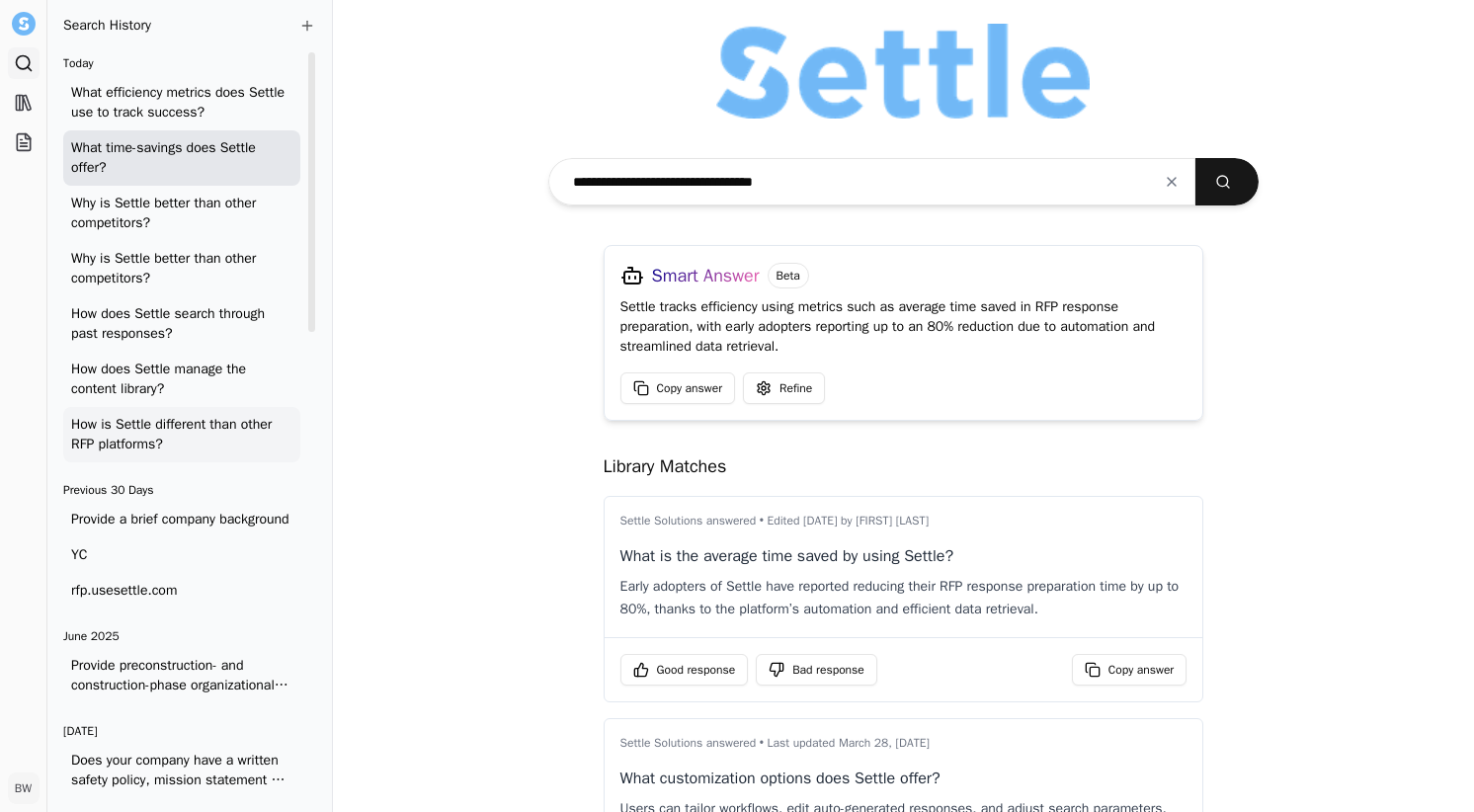 click on "How is Settle different than other RFP platforms?" at bounding box center (182, 435) 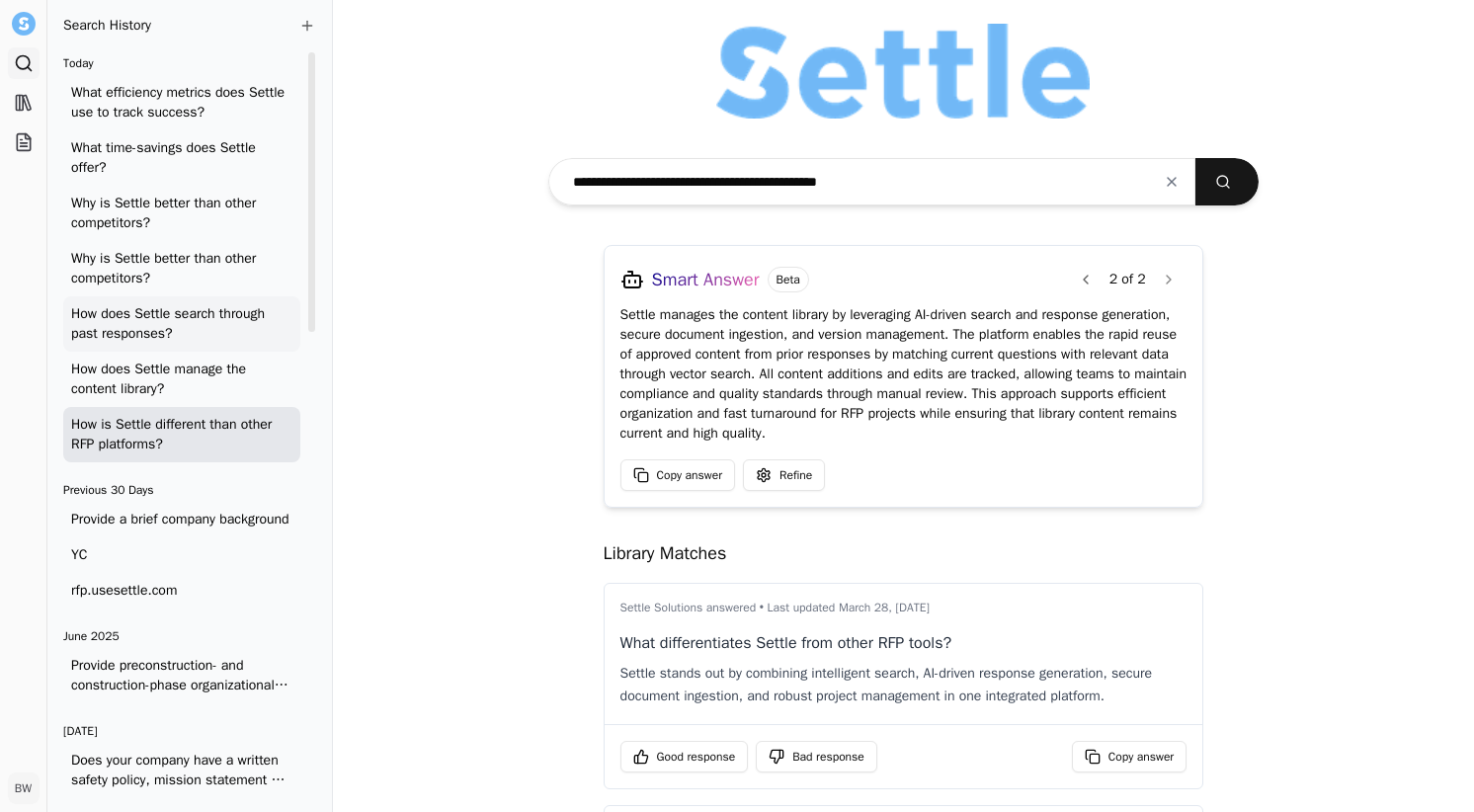 click on "How does Settle search through past responses?" at bounding box center (182, 324) 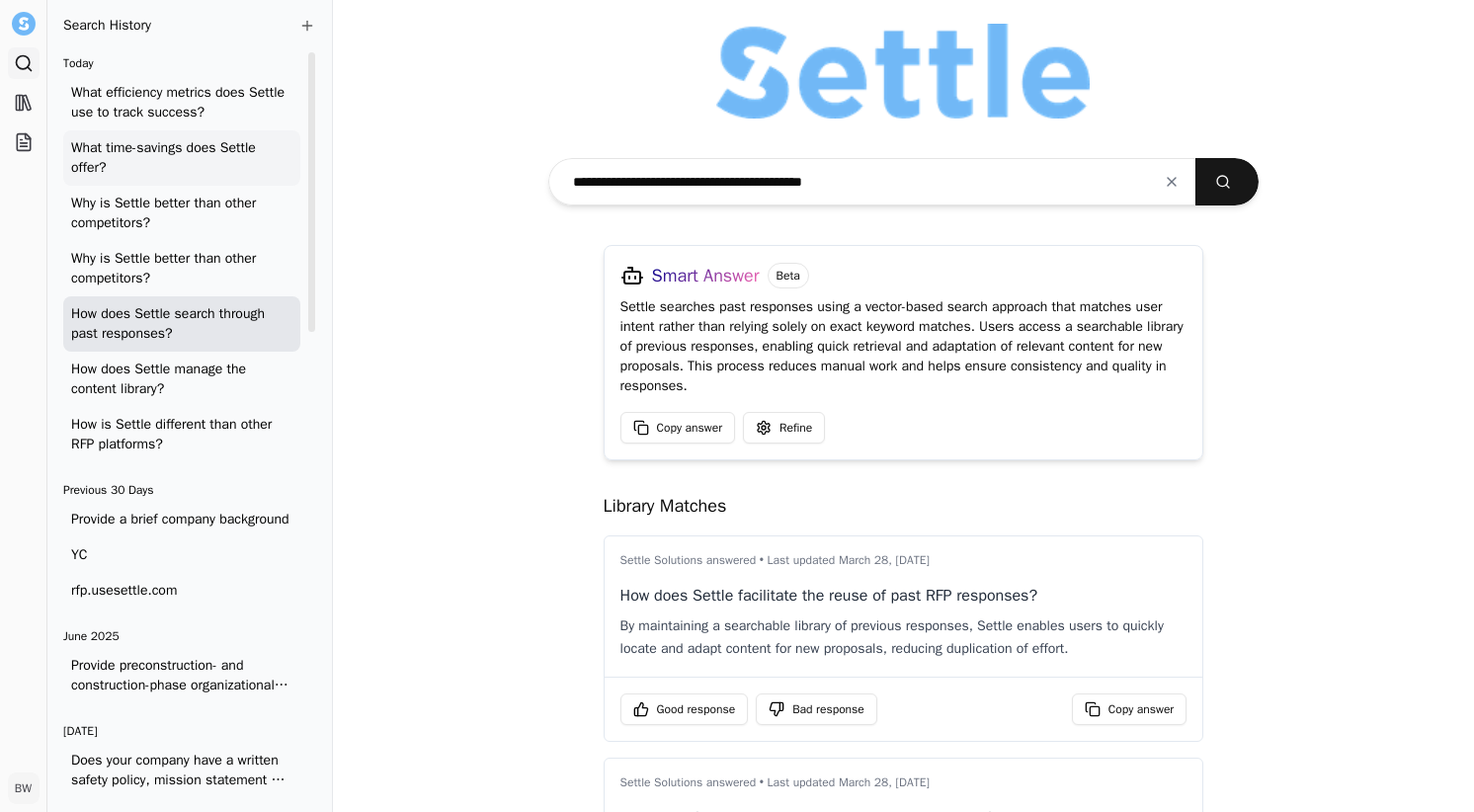 click on "What time-savings does Settle offer?" at bounding box center [182, 158] 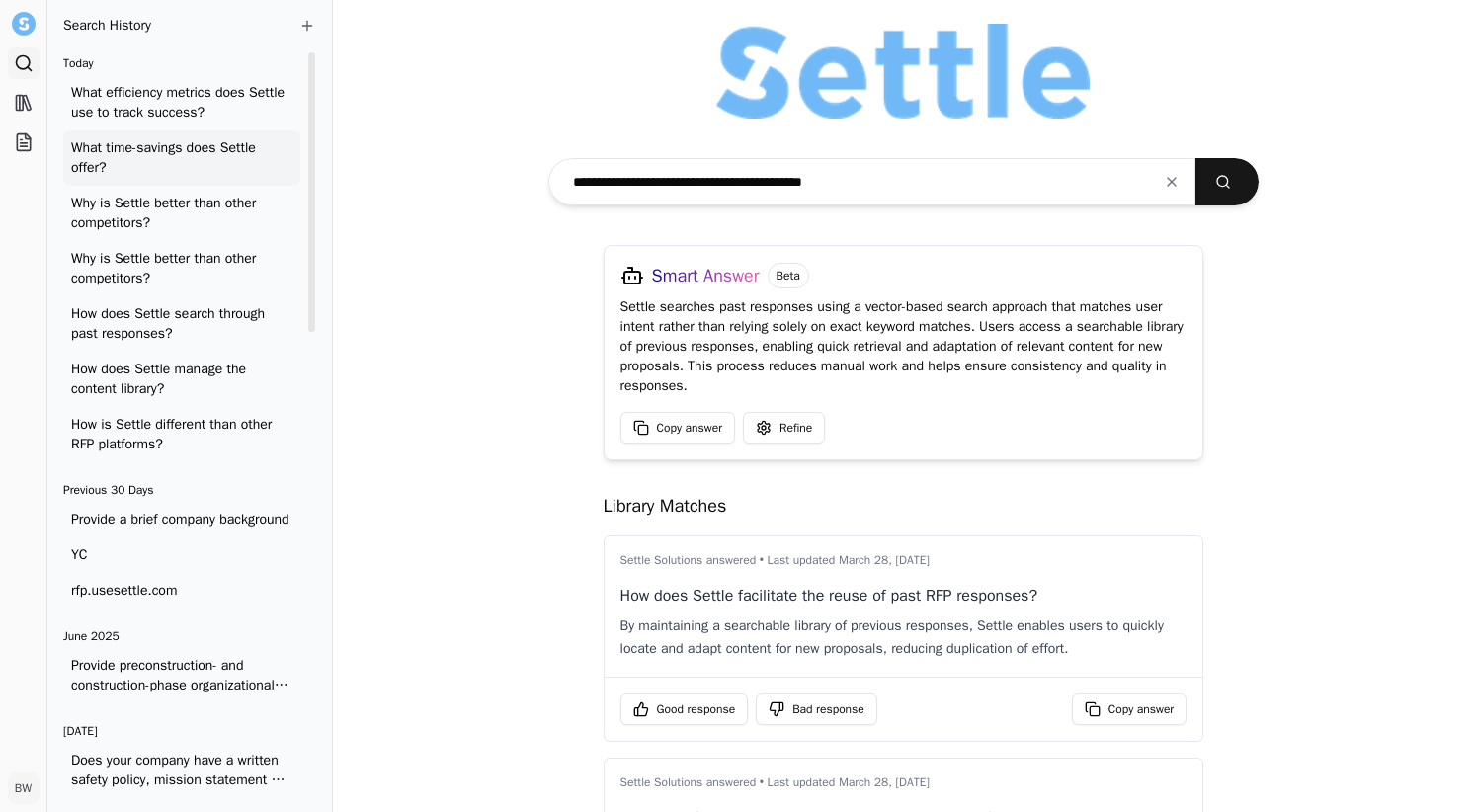 type on "**********" 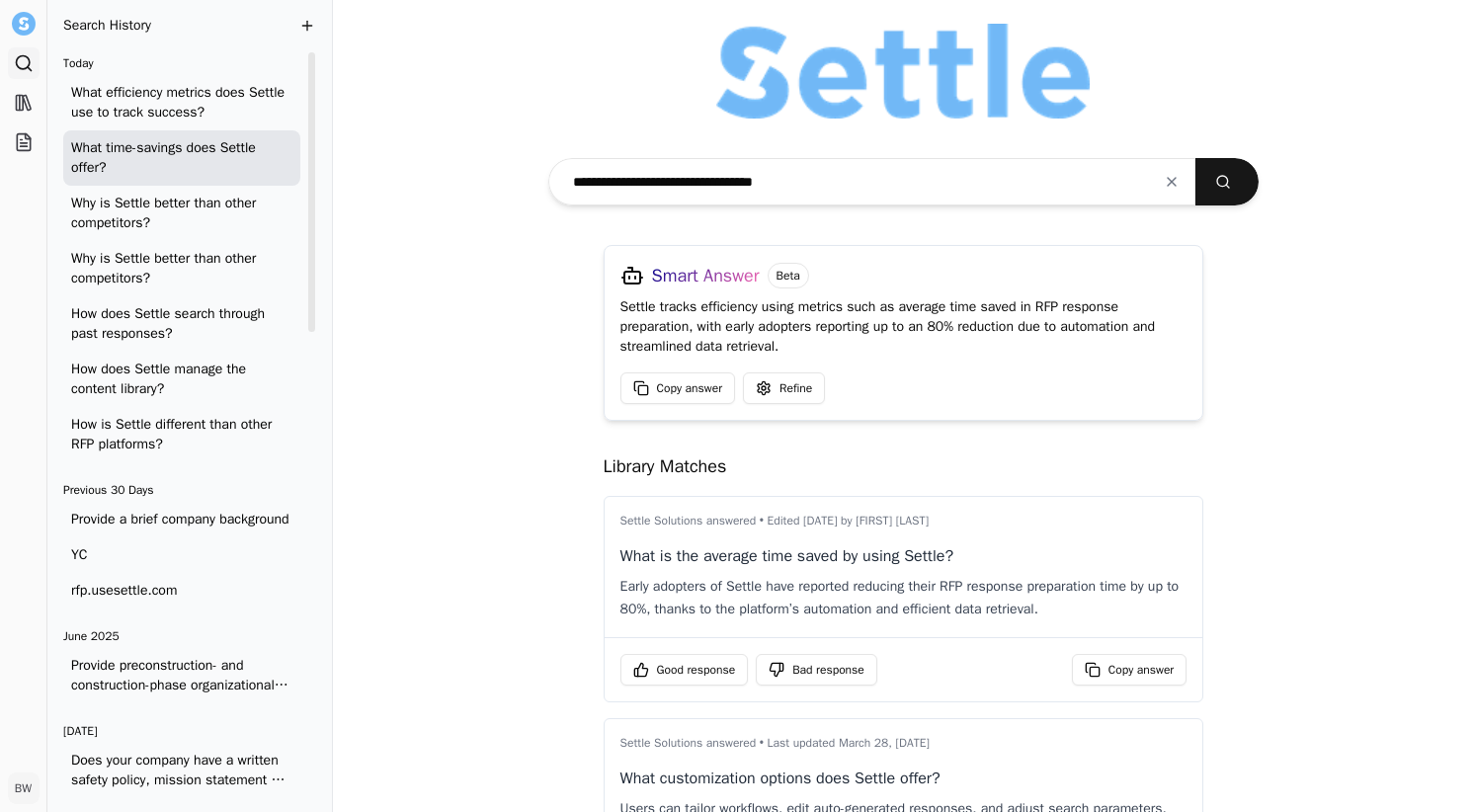 click at bounding box center (307, 26) 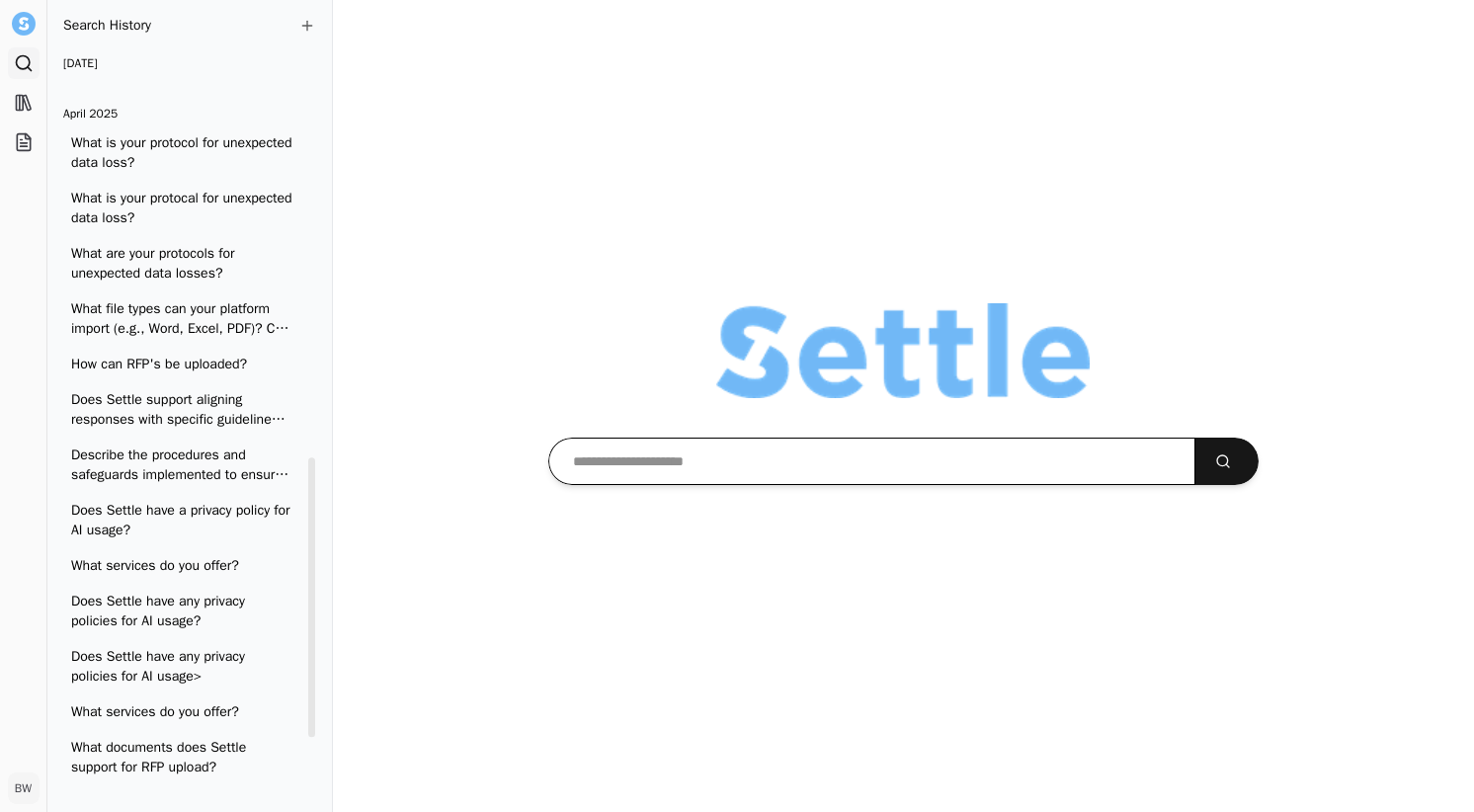 scroll, scrollTop: 1082, scrollLeft: 0, axis: vertical 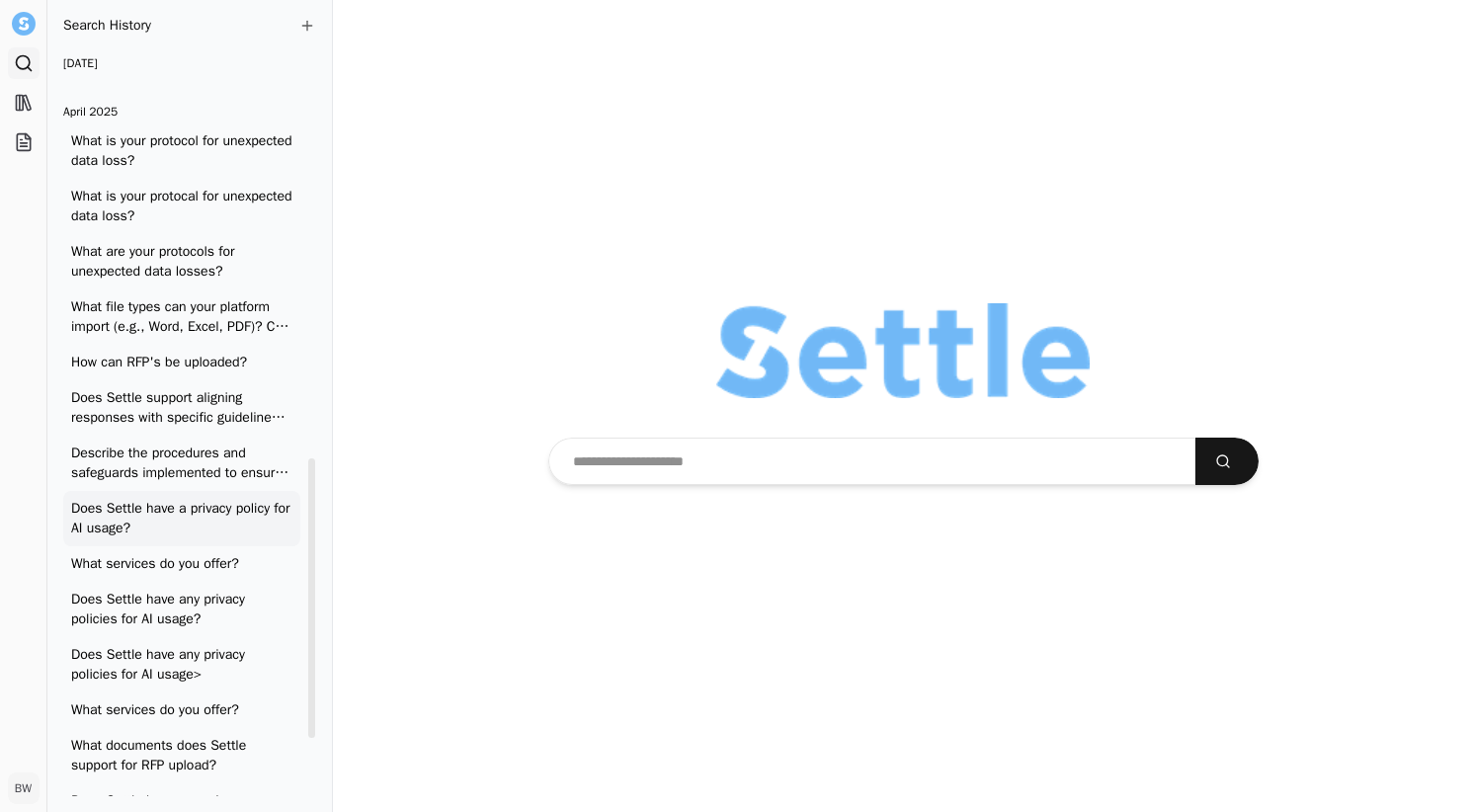 click on "Does Settle have a privacy policy for AI usage?" at bounding box center [182, 519] 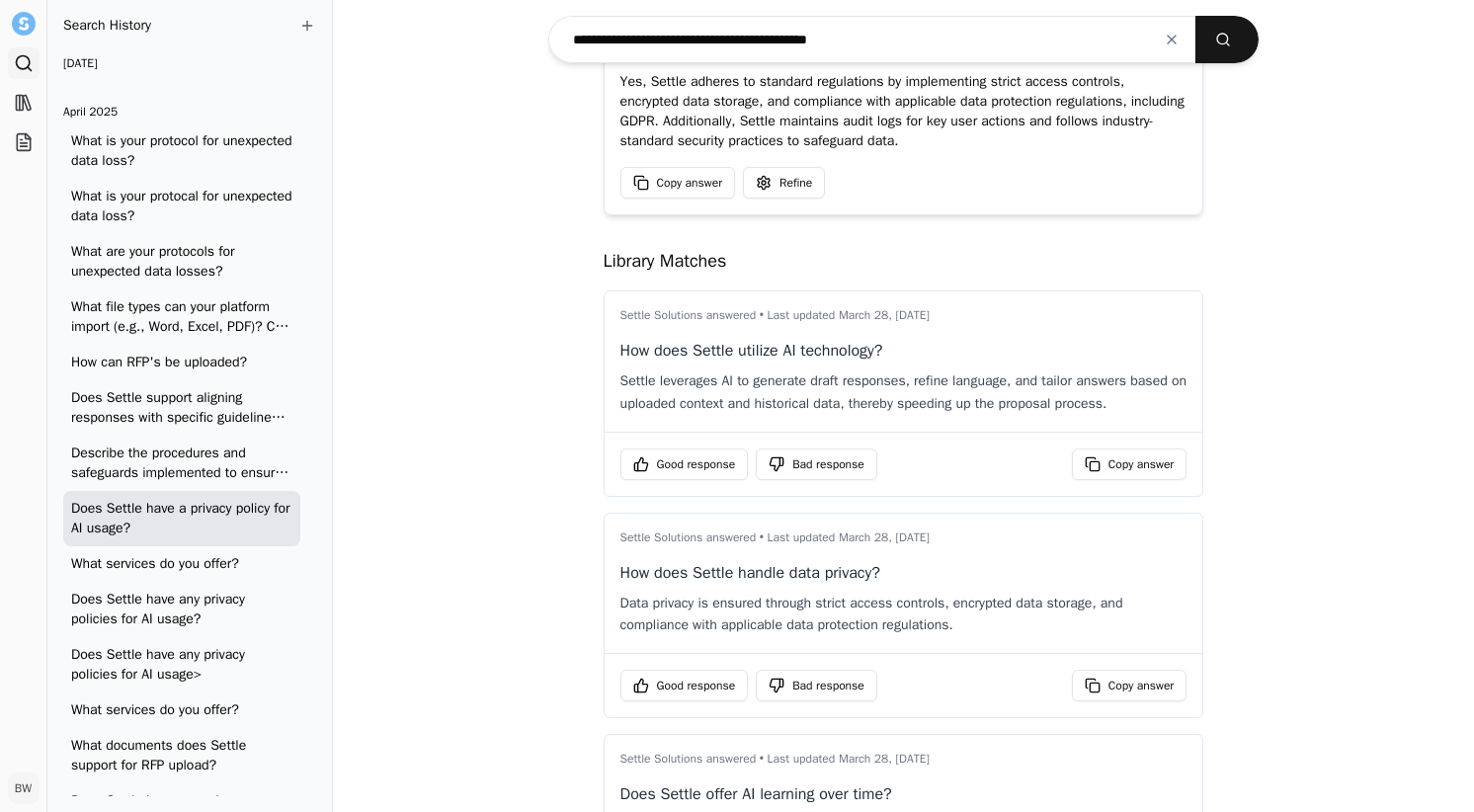 scroll, scrollTop: 428, scrollLeft: 0, axis: vertical 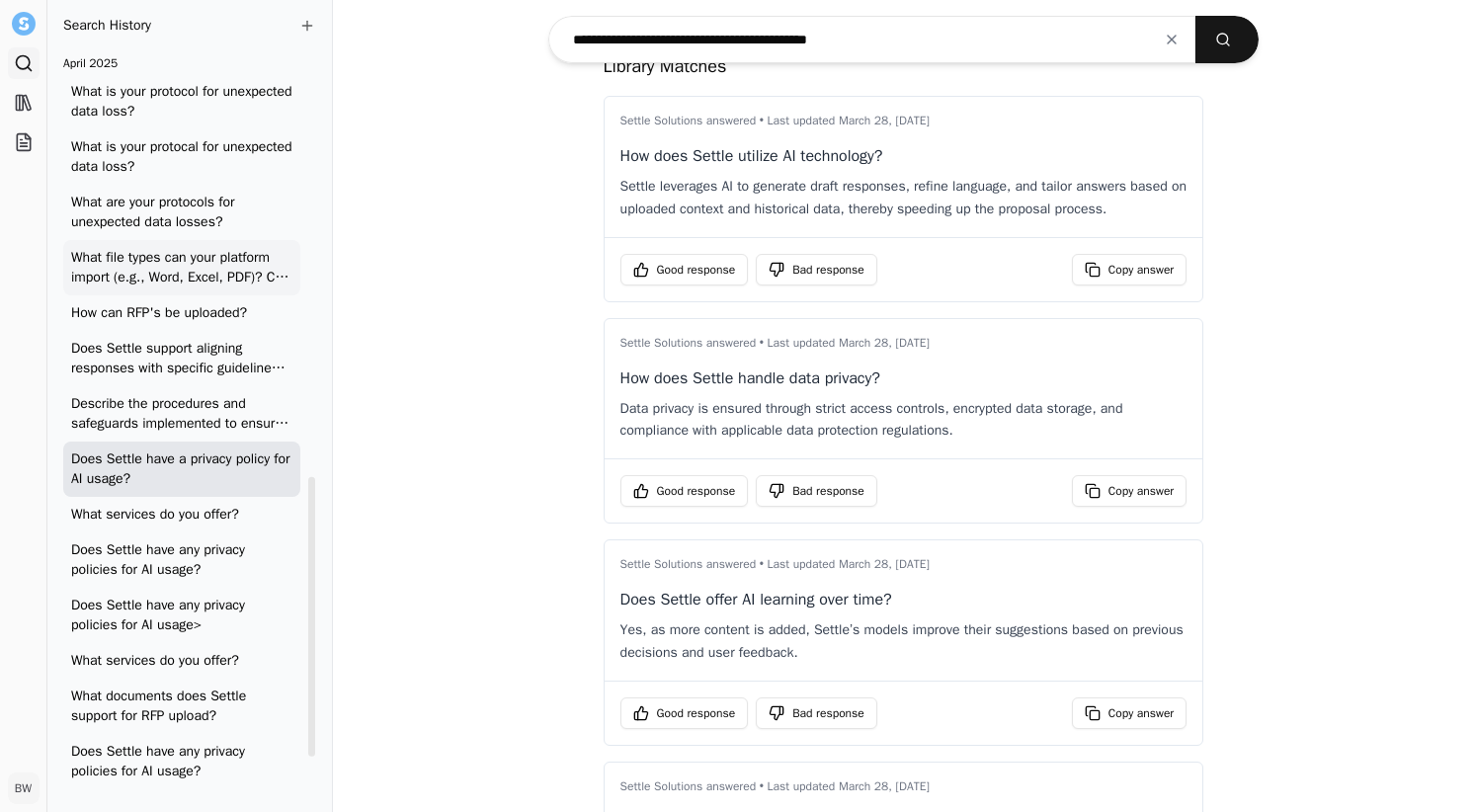 click on "What file types can your platform import (e.g., Word, Excel, PDF)? Can it export finished responses in formats required by issuing organizations?" at bounding box center (182, 268) 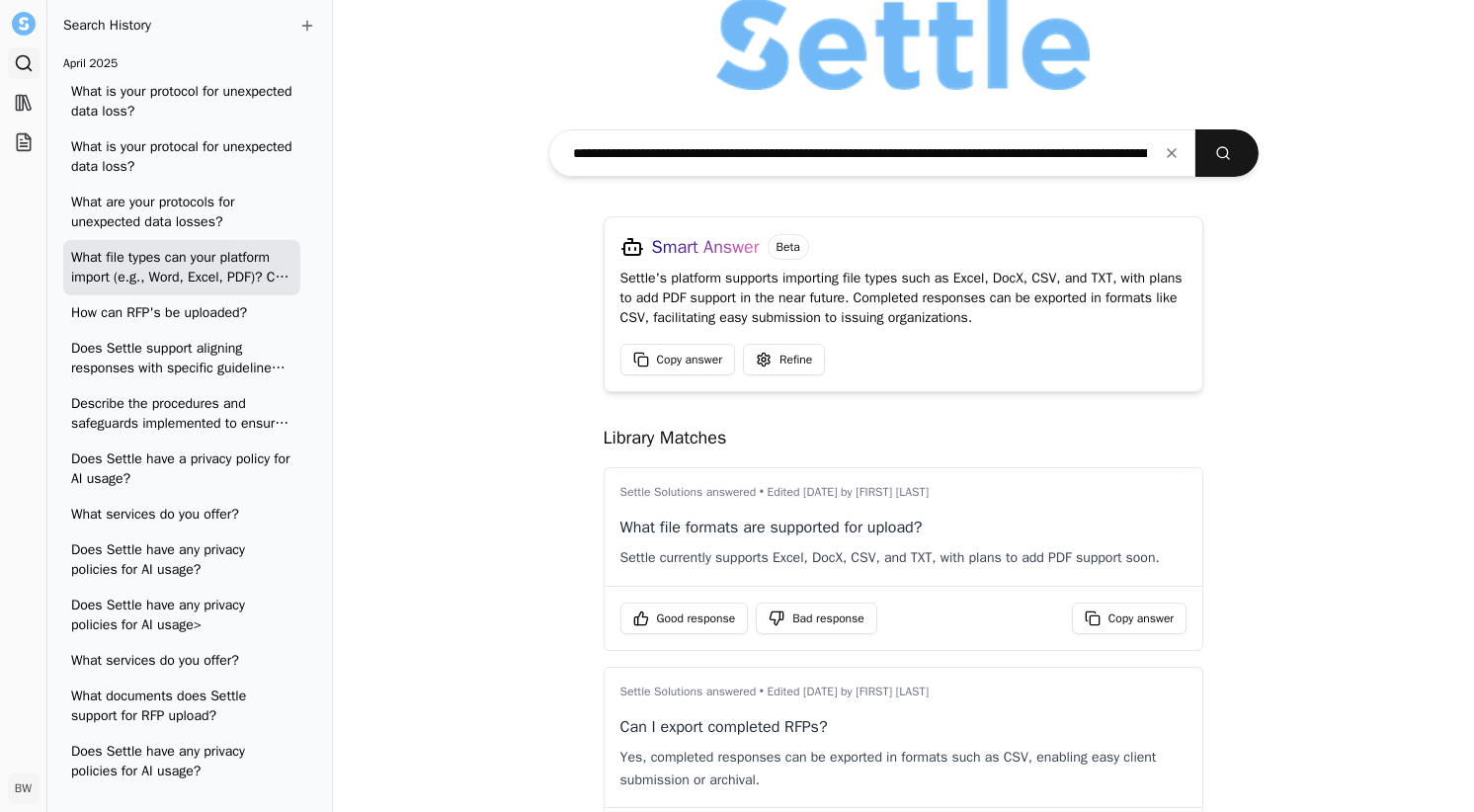 scroll, scrollTop: 0, scrollLeft: 0, axis: both 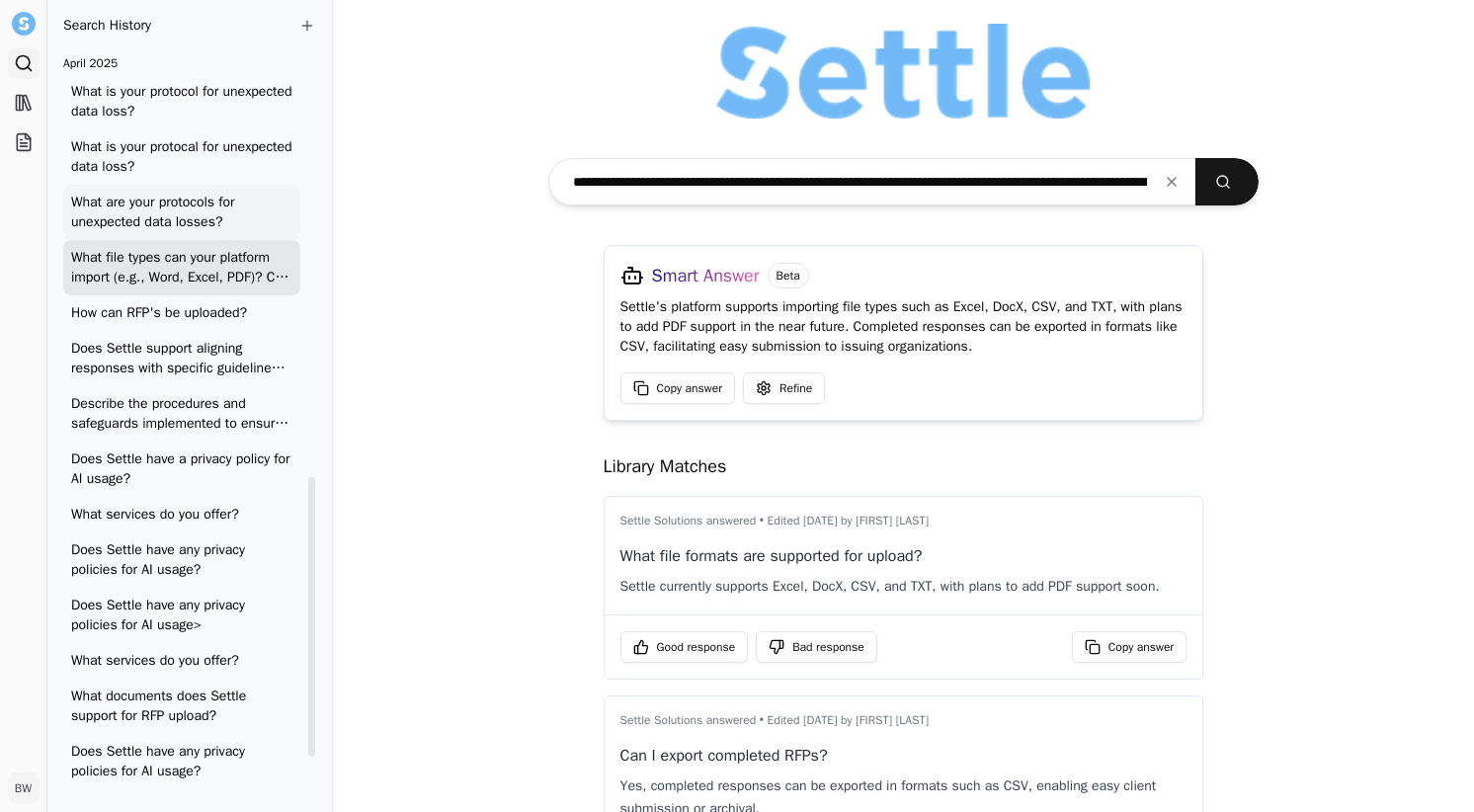 click on "What are your protocols for unexpected data losses?" at bounding box center (182, 212) 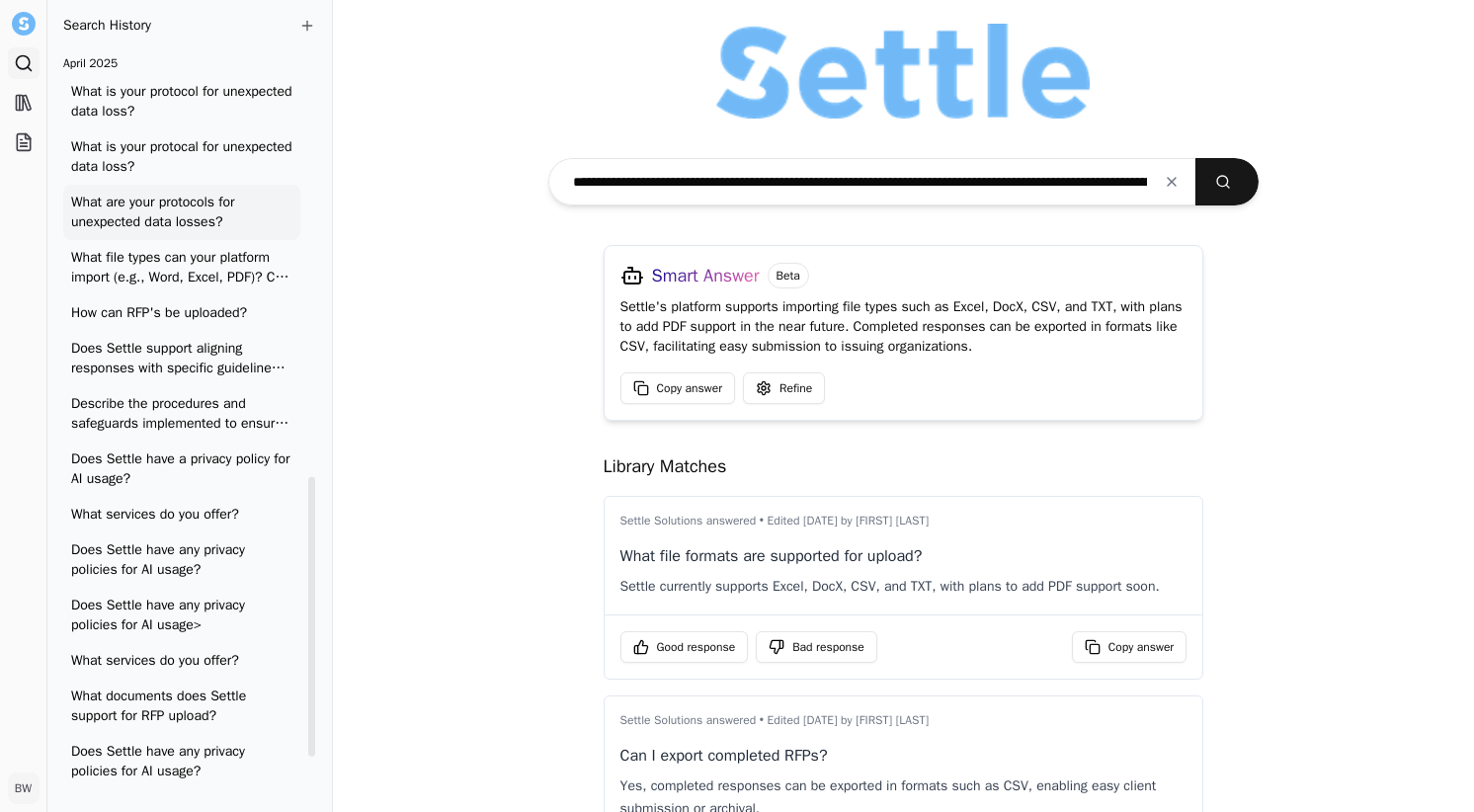 type on "**********" 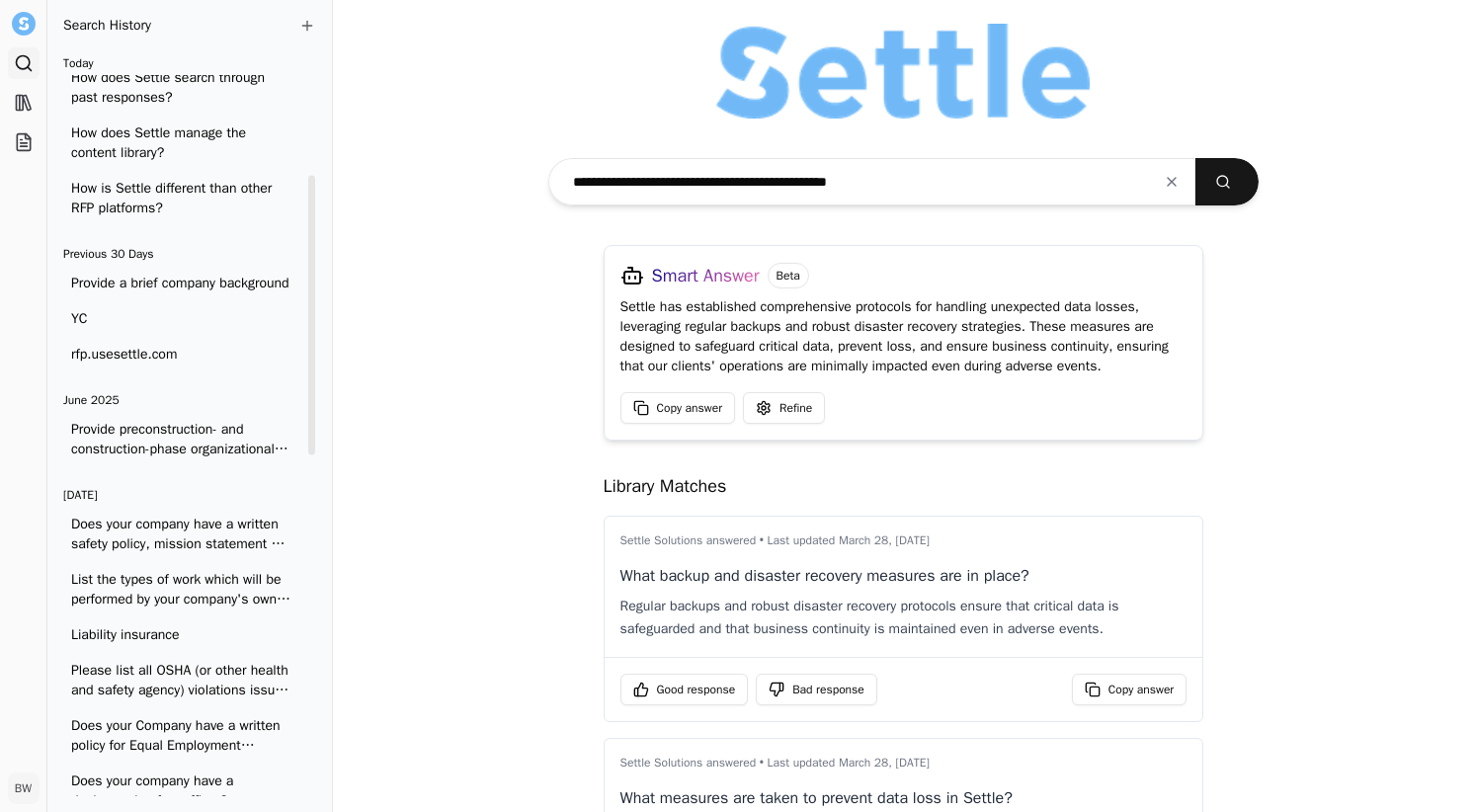 scroll, scrollTop: 0, scrollLeft: 0, axis: both 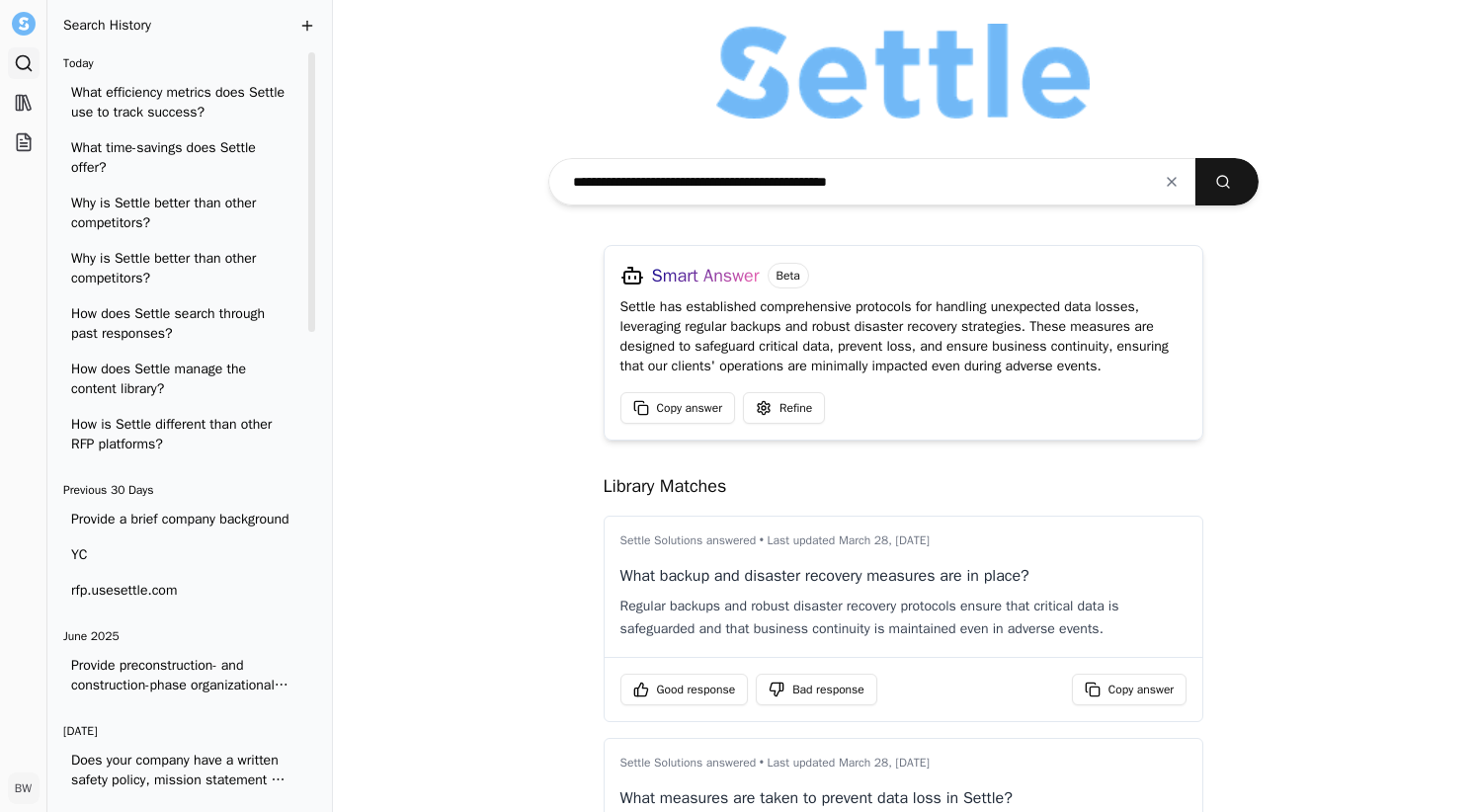 click at bounding box center [307, 26] 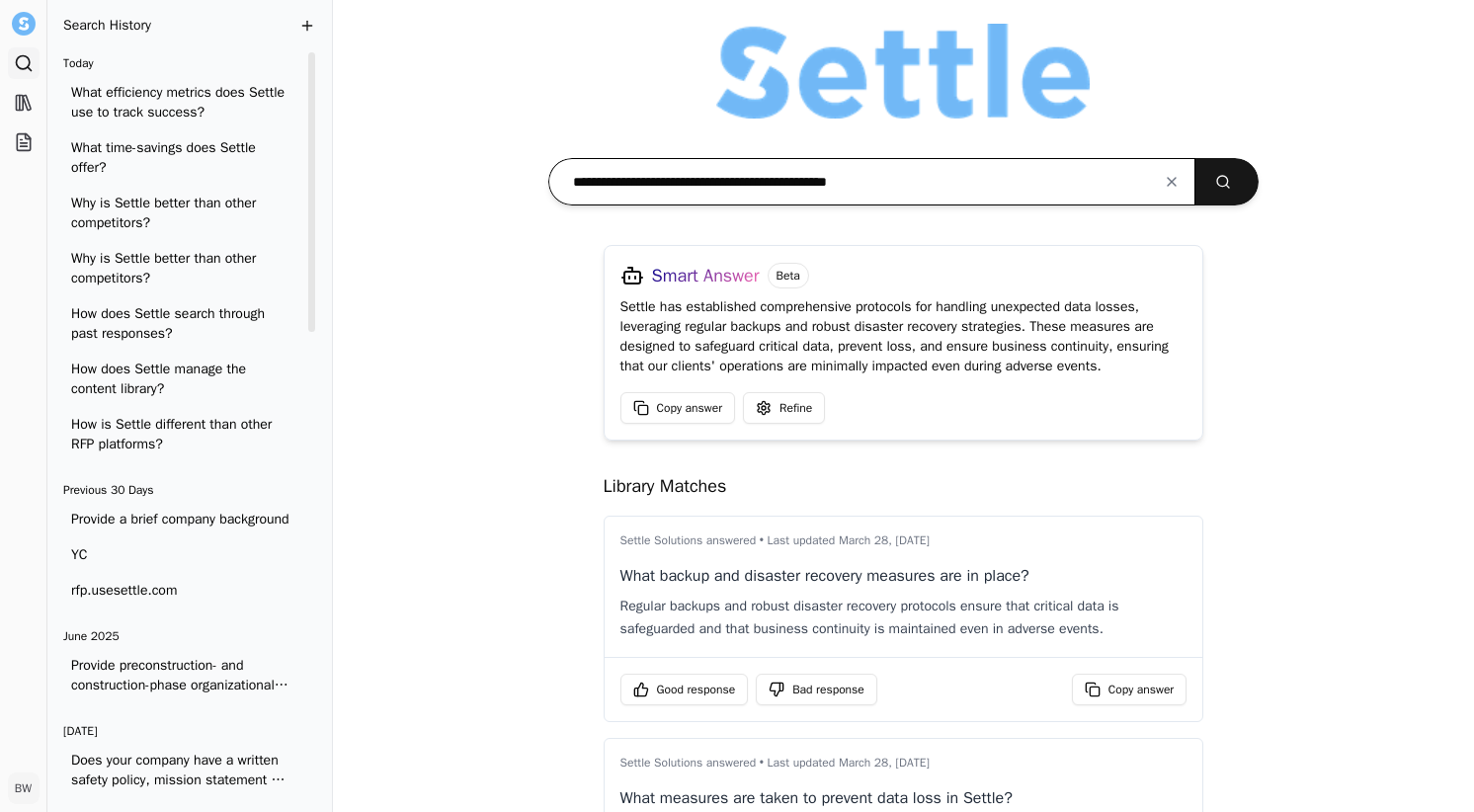 type 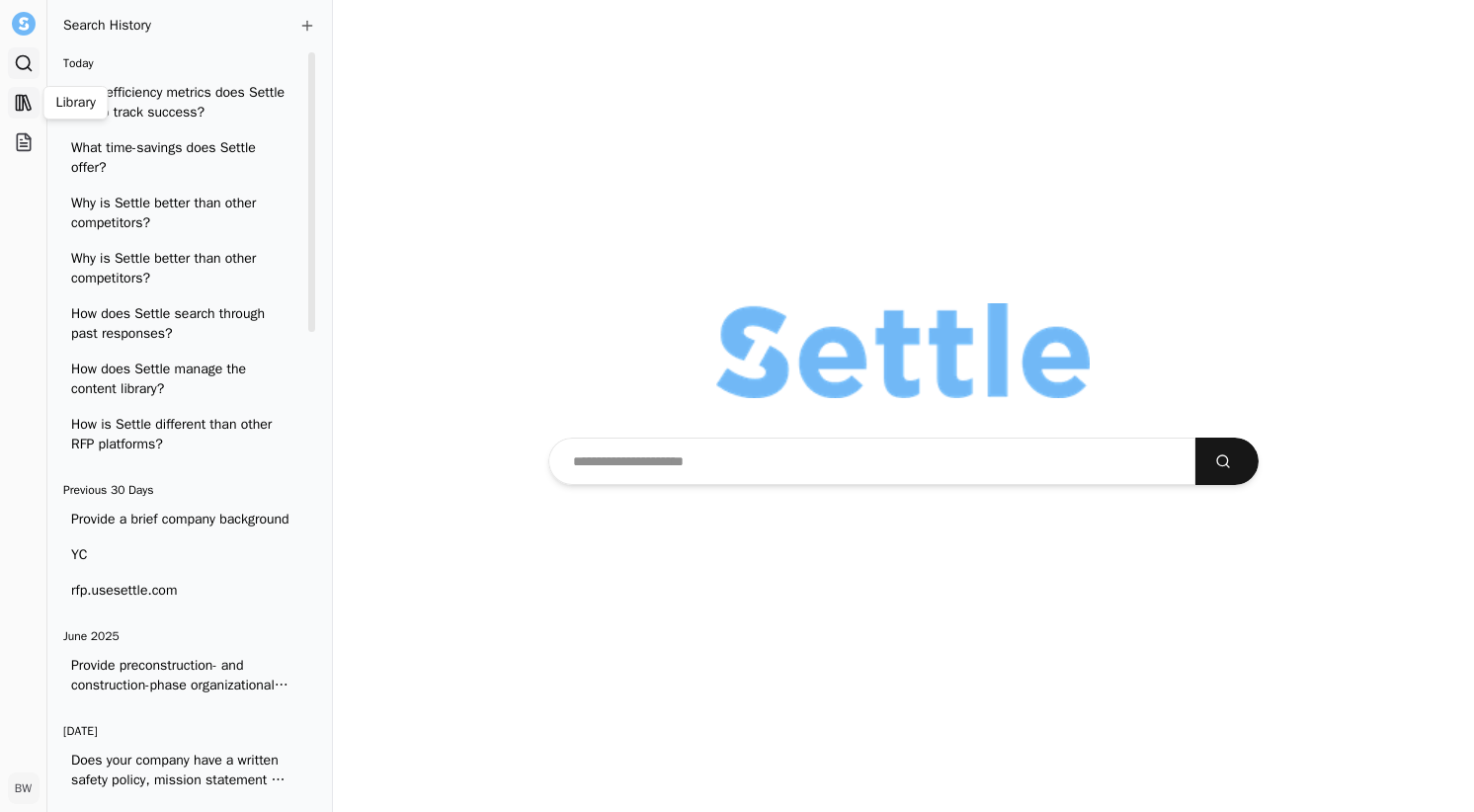 click 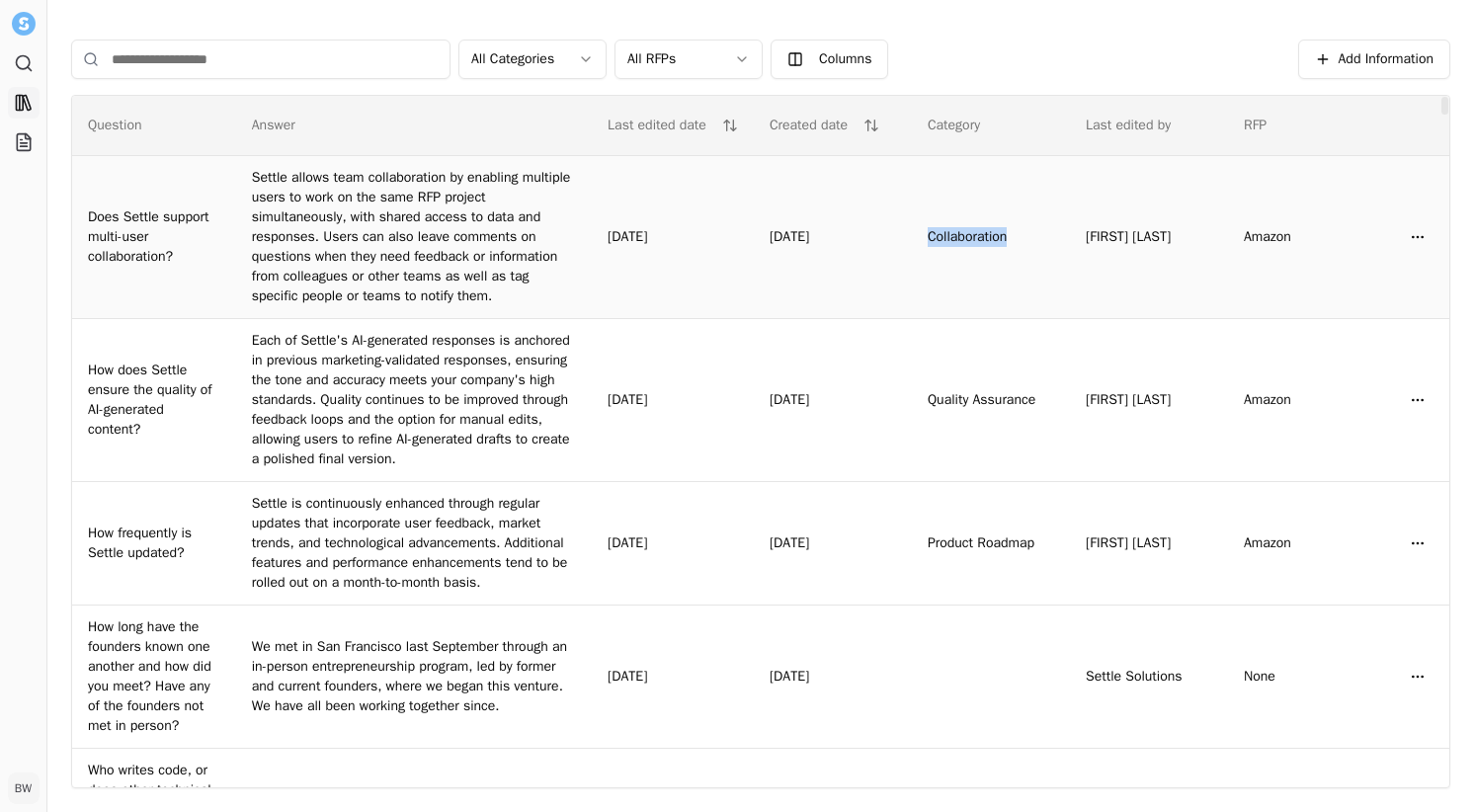 drag, startPoint x: 930, startPoint y: 244, endPoint x: 1020, endPoint y: 249, distance: 90.13878 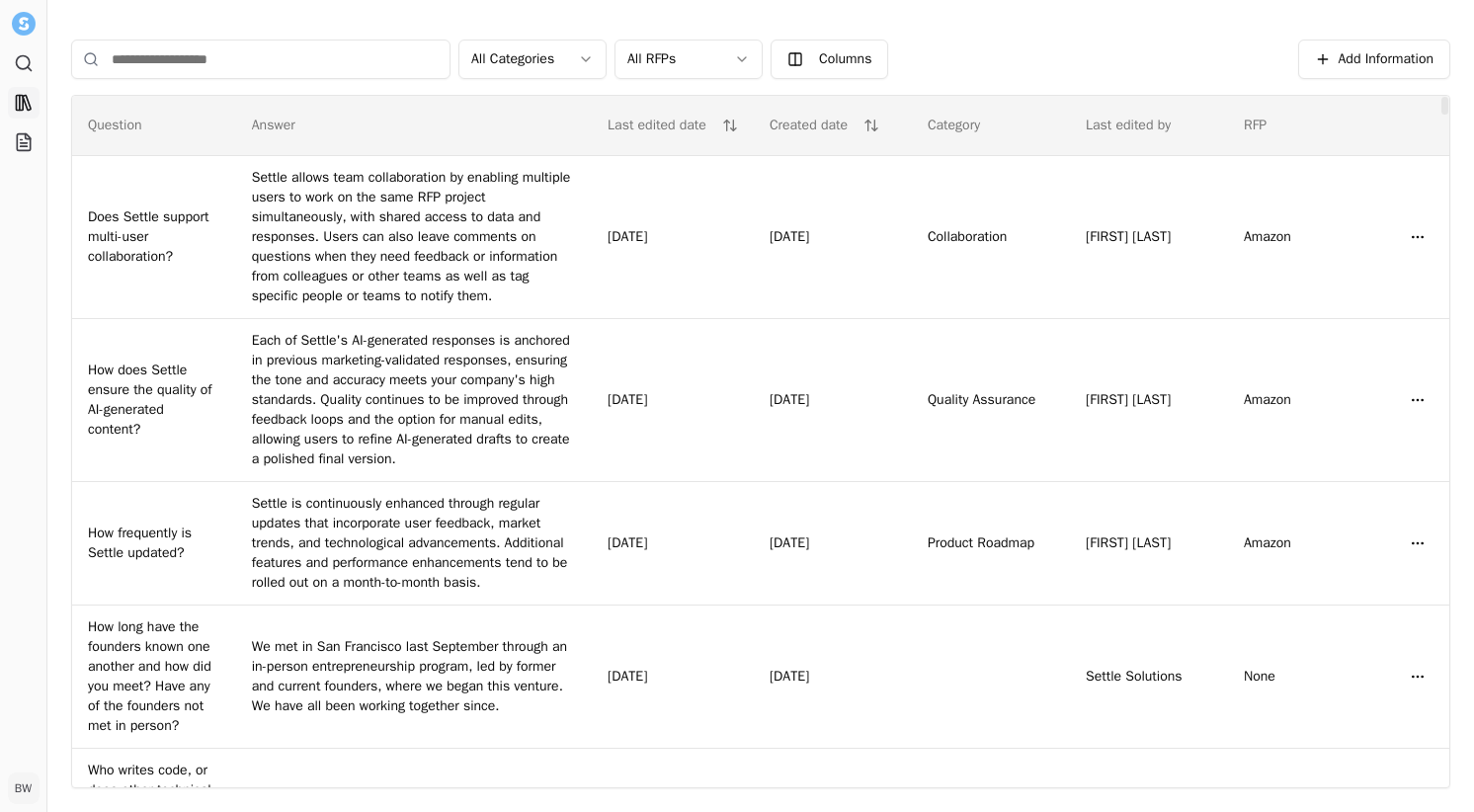click on "Category" at bounding box center [991, 125] 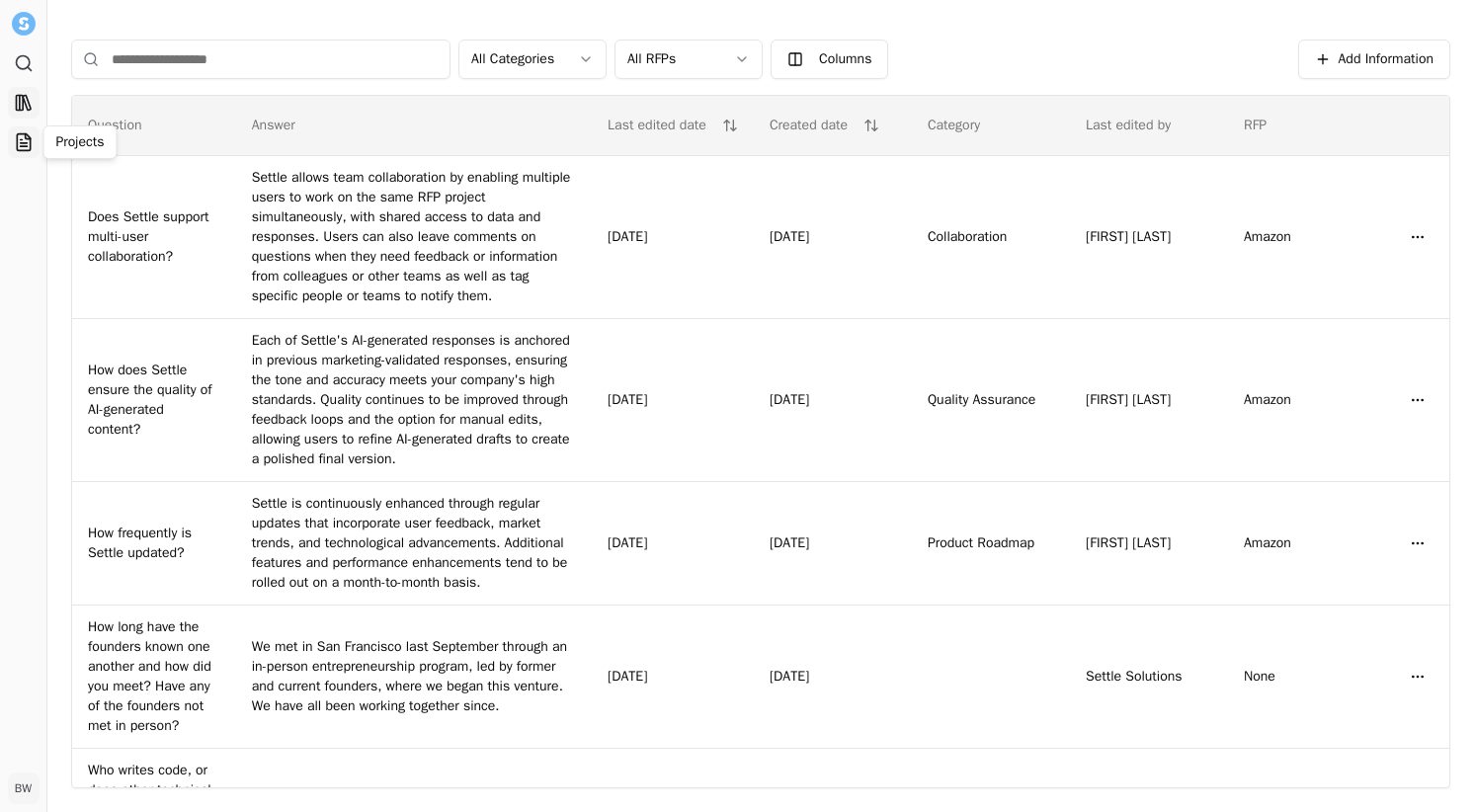 click 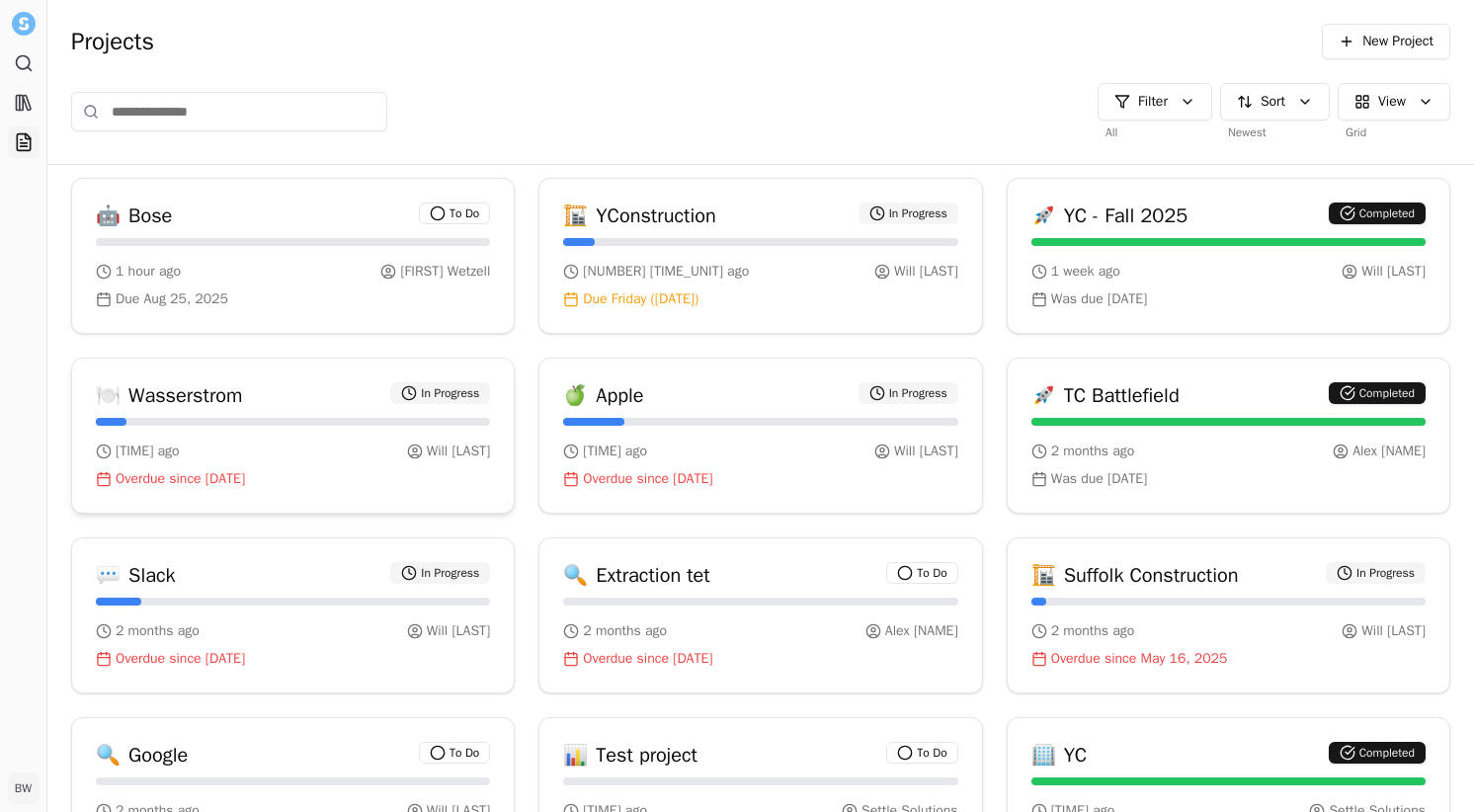 scroll, scrollTop: 7, scrollLeft: 0, axis: vertical 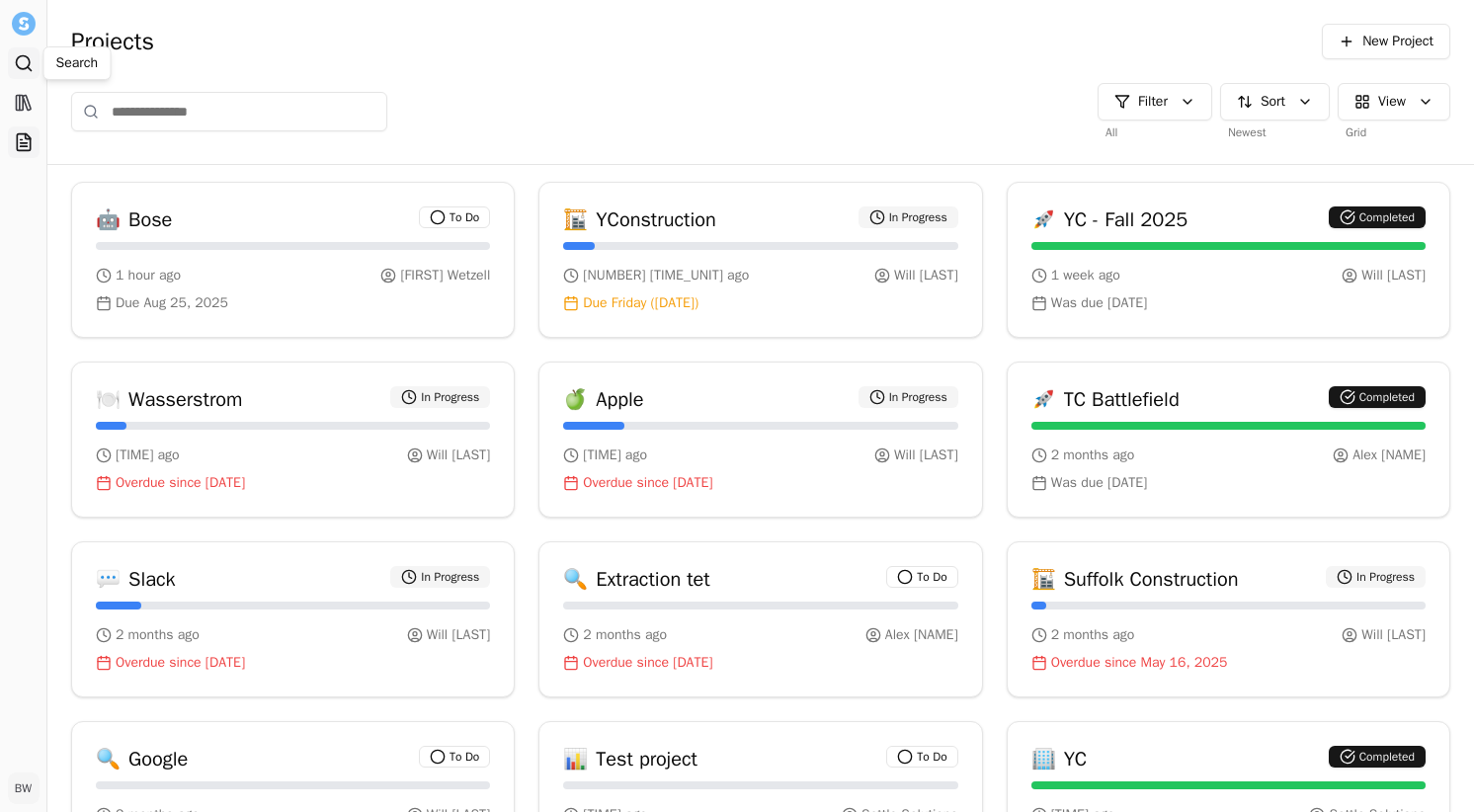 click 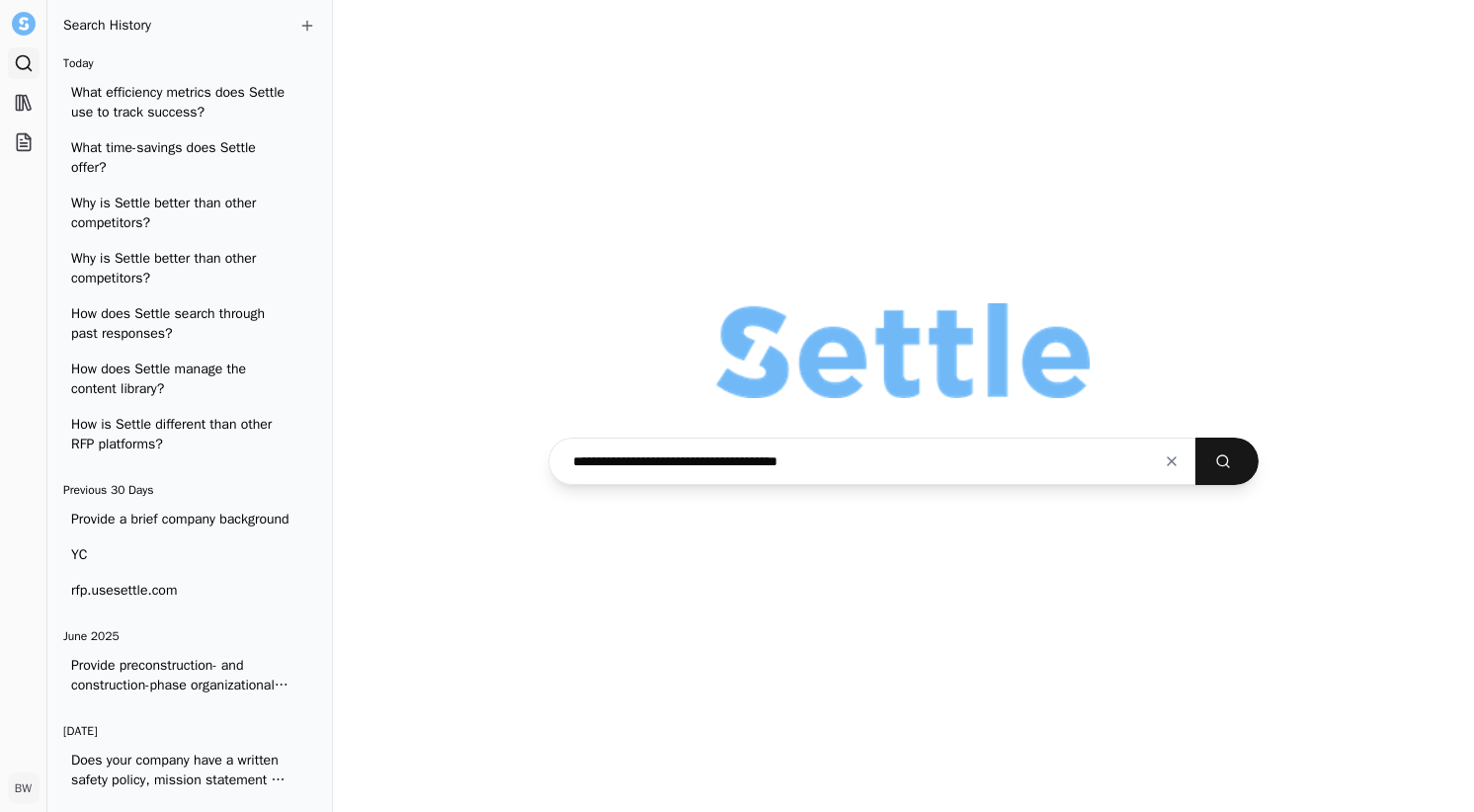 type on "**********" 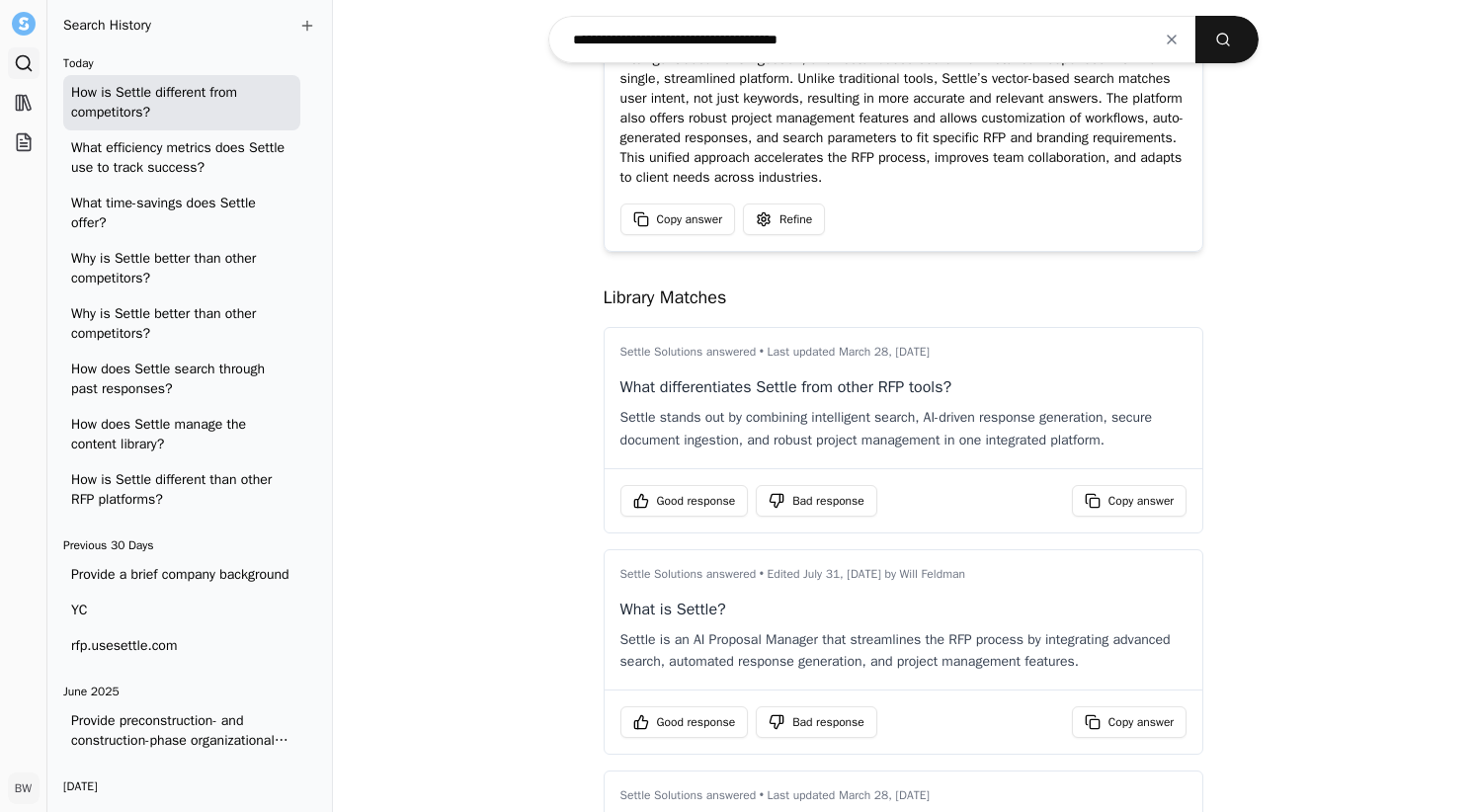 scroll, scrollTop: 453, scrollLeft: 0, axis: vertical 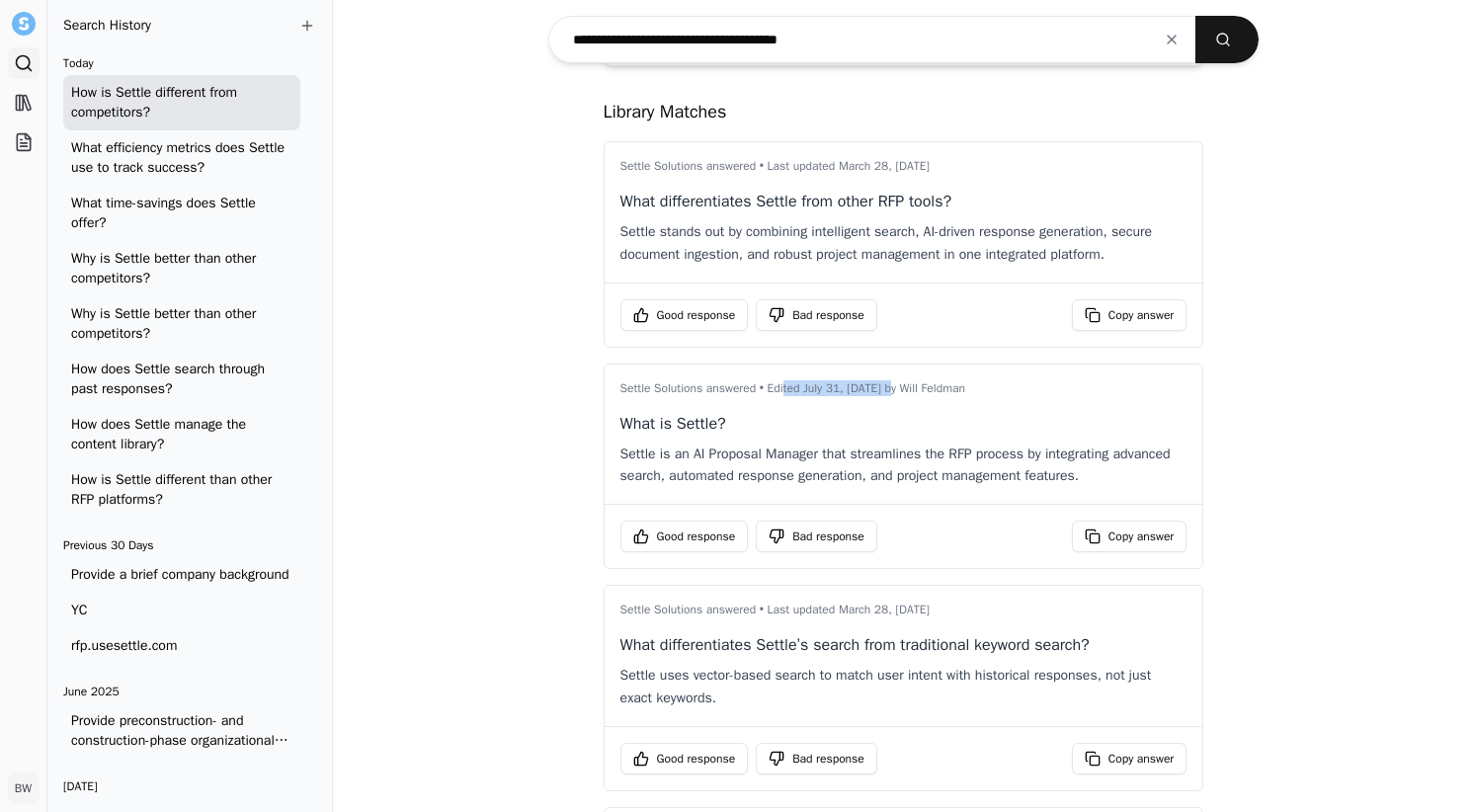 drag, startPoint x: 778, startPoint y: 387, endPoint x: 896, endPoint y: 388, distance: 118.0042 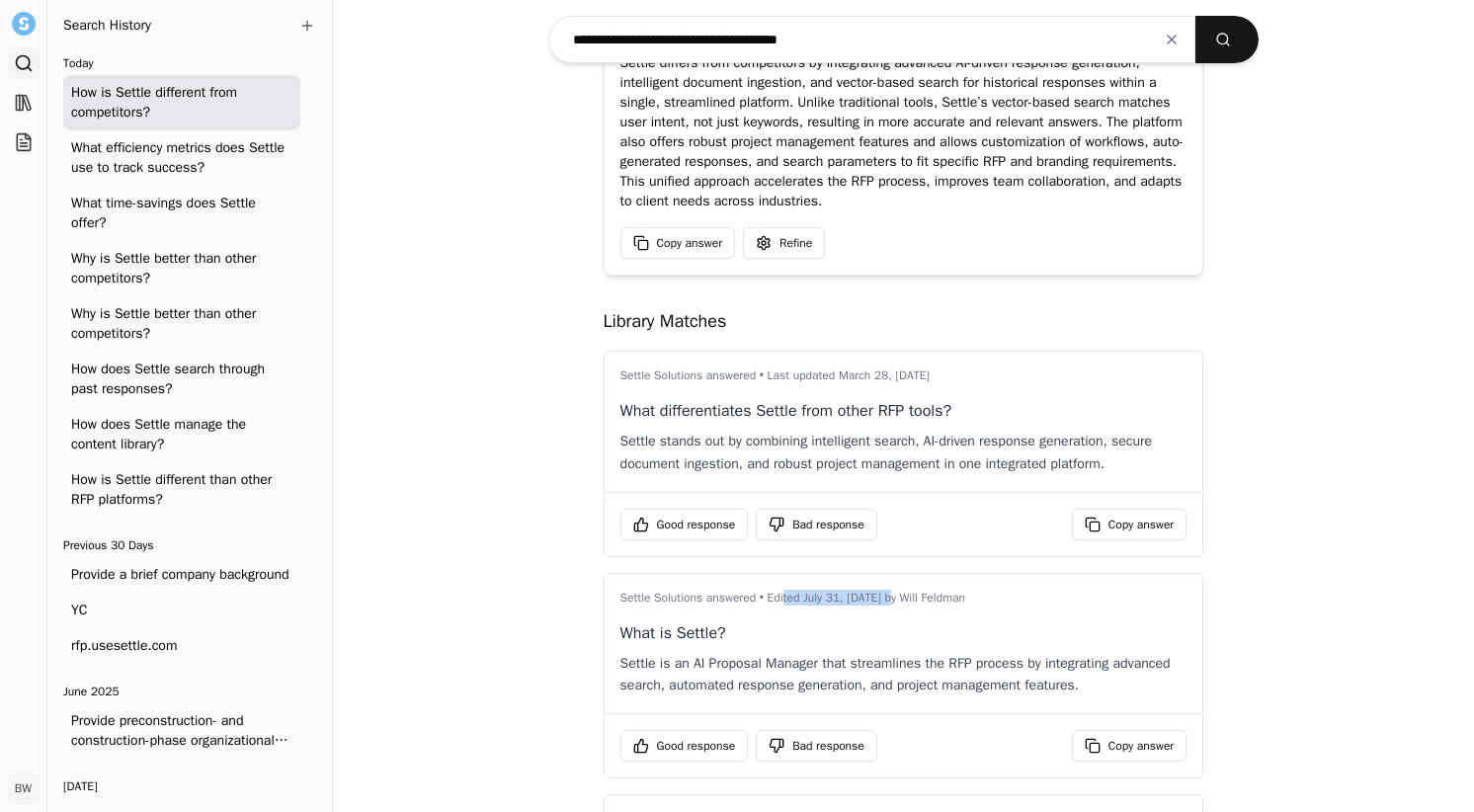 scroll, scrollTop: 134, scrollLeft: 0, axis: vertical 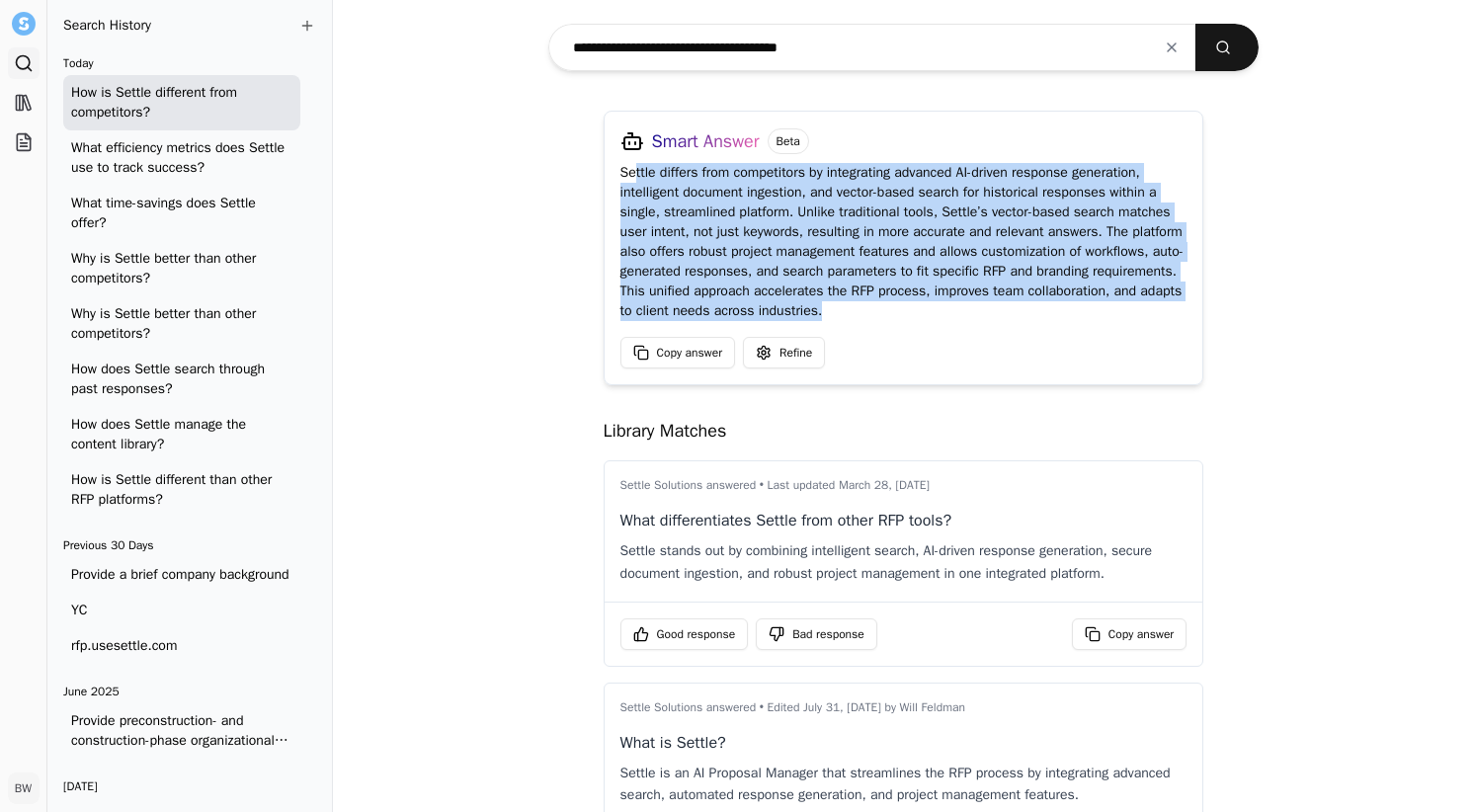 drag, startPoint x: 621, startPoint y: 176, endPoint x: 821, endPoint y: 315, distance: 243.55903 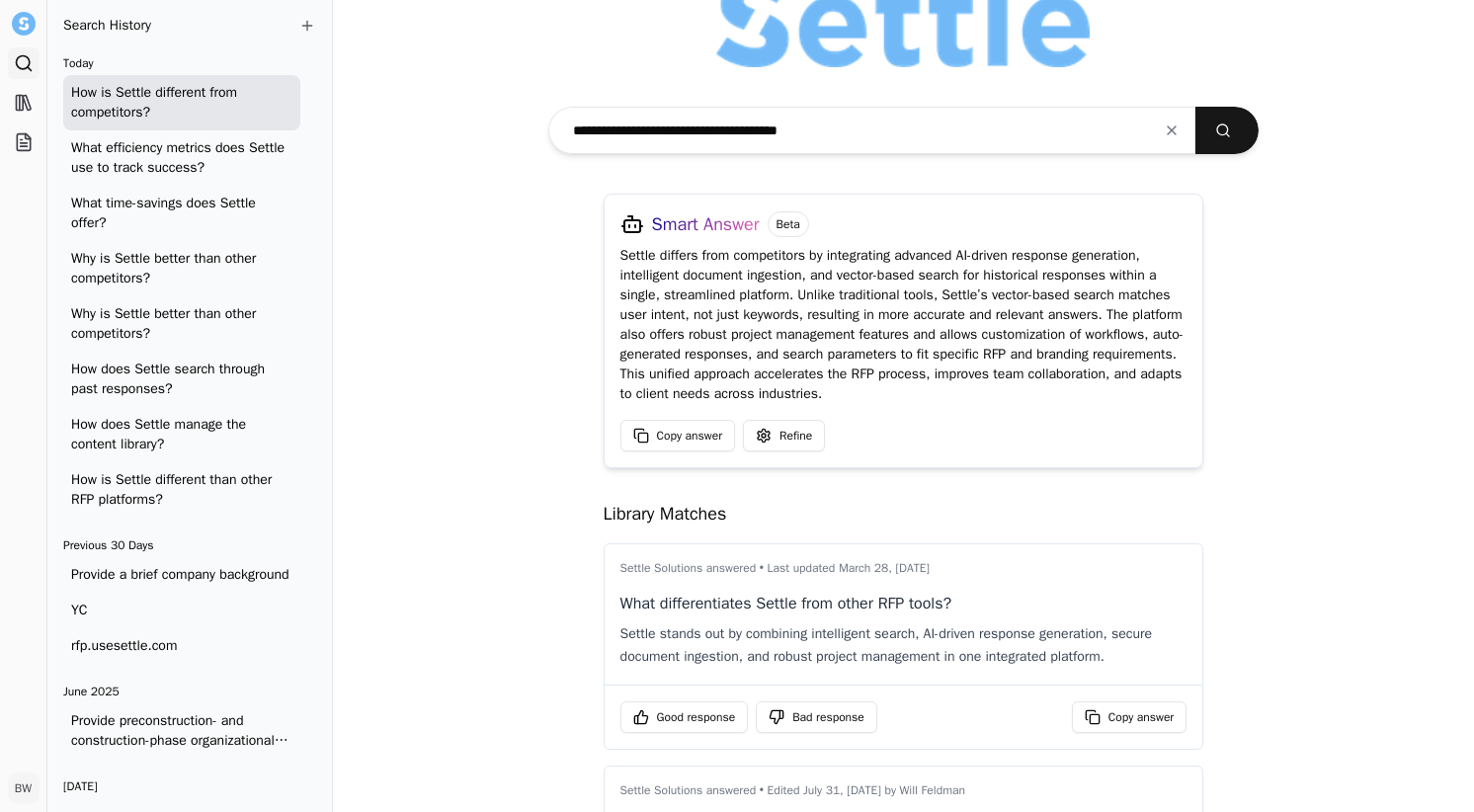 scroll, scrollTop: 41, scrollLeft: 0, axis: vertical 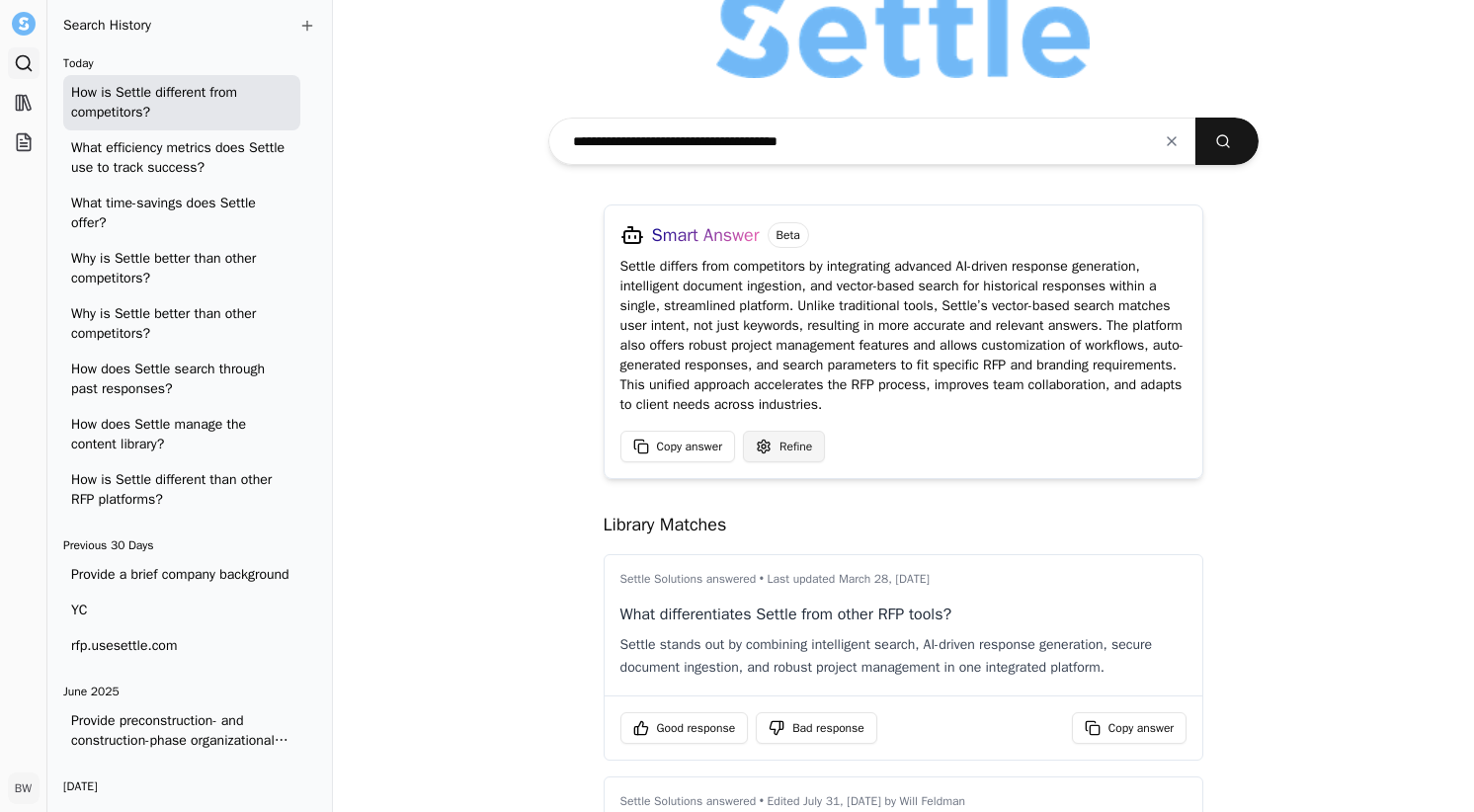 click on "Search Library Projects BW Ben Wetzell Toggle Sidebar Search Search History Today How is Settle different from competitors? What efficiency metrics does Settle use to track success? What time-savings does Settle offer? Why is Settle better than other competitors? Why is Settle better than other competitors? How does Settle search through past responses? How does Settle manage the content library? How is Settle different than other RFP platforms? Previous 30 Days Provide a brief company background YC rfp.usesettle.com [MONTH] [YEAR] Provide preconstruction- and construction-phase organizational charts showing the reporting relationships and responsibilities of all Key Personnel (along with their firm affiliations) and describe the CMAR Firm’s approach to the management of such Key Personnel. [MONTH] [YEAR] List the types of work which will be performed by your company's own forces: Liability insurance What medical precautions are in place? [MONTH] [YEAR] What is your protocol for unexpected data loss? Smart Answer Beta" at bounding box center [737, 406] 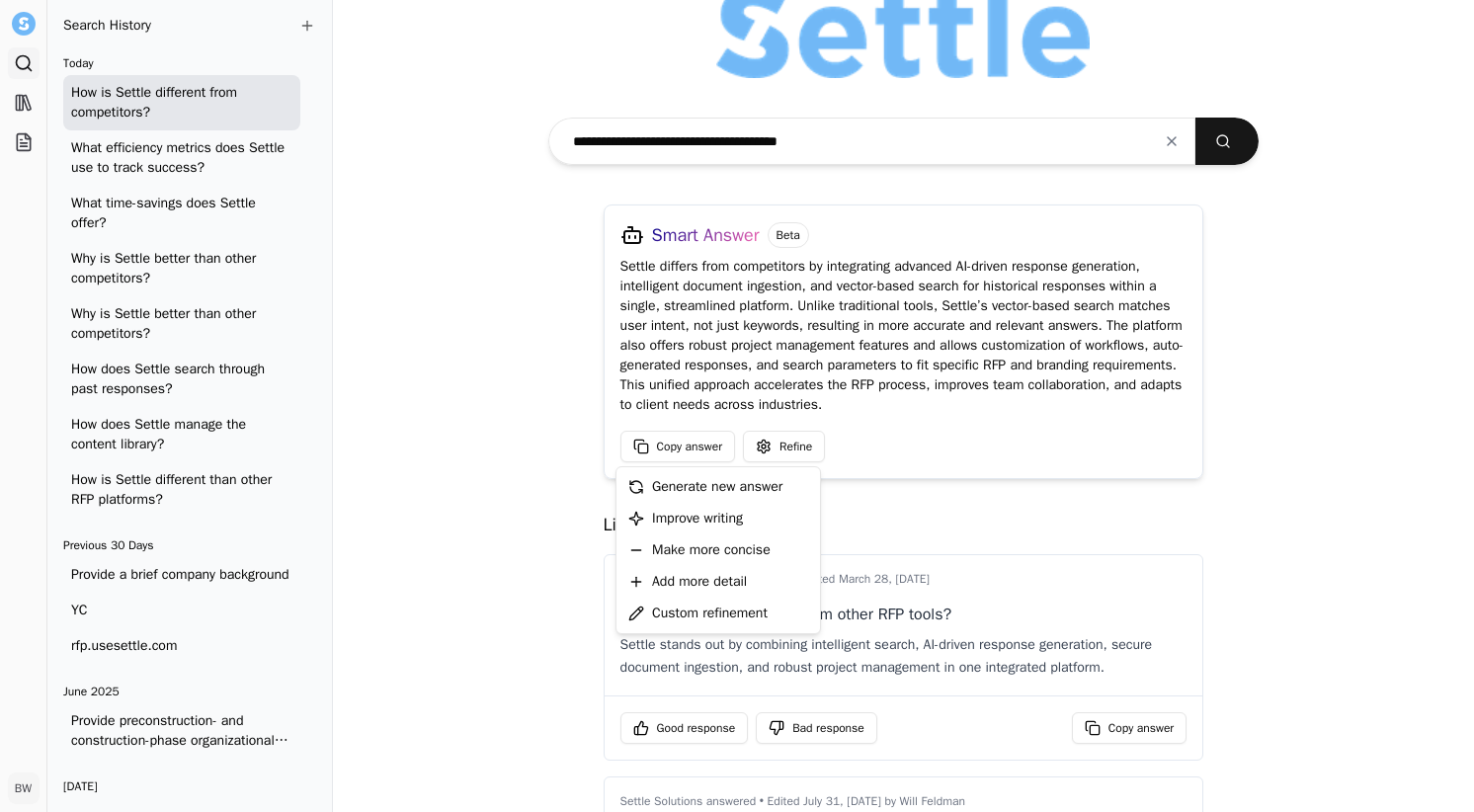 click on "Search Library Projects BW Ben Wetzell Toggle Sidebar Search Search History Today How is Settle different from competitors? What efficiency metrics does Settle use to track success? What time-savings does Settle offer? Why is Settle better than other competitors? Why is Settle better than other competitors? How does Settle search through past responses? How does Settle manage the content library? How is Settle different than other RFP platforms? Previous 30 Days Provide a brief company background YC rfp.usesettle.com [MONTH] [YEAR] Provide preconstruction- and construction-phase organizational charts showing the reporting relationships and responsibilities of all Key Personnel (along with their firm affiliations) and describe the CMAR Firm’s approach to the management of such Key Personnel. [MONTH] [YEAR] List the types of work which will be performed by your company's own forces: Liability insurance What medical precautions are in place? [MONTH] [YEAR] What is your protocol for unexpected data loss? Smart Answer Beta" at bounding box center (737, 406) 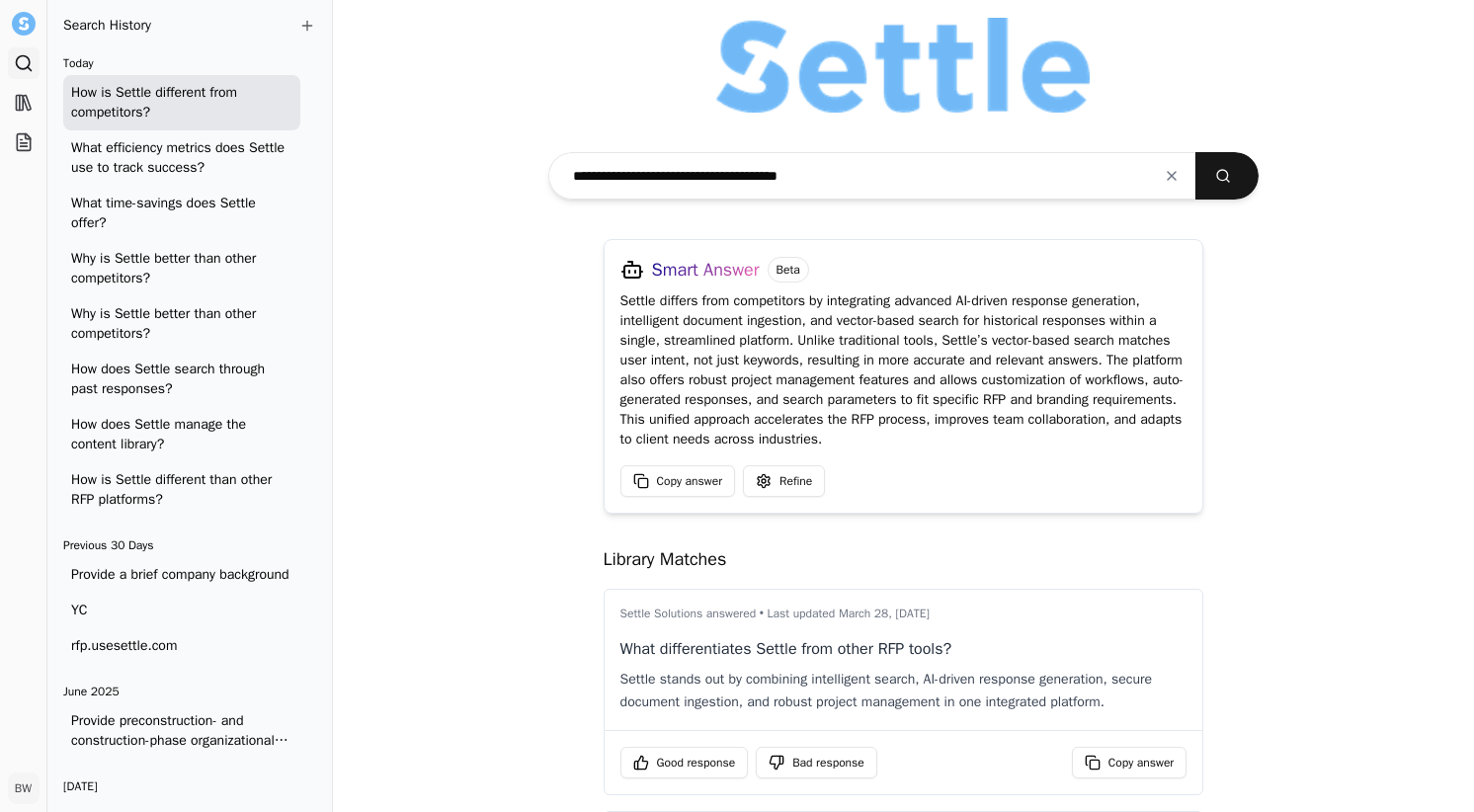 scroll, scrollTop: 0, scrollLeft: 0, axis: both 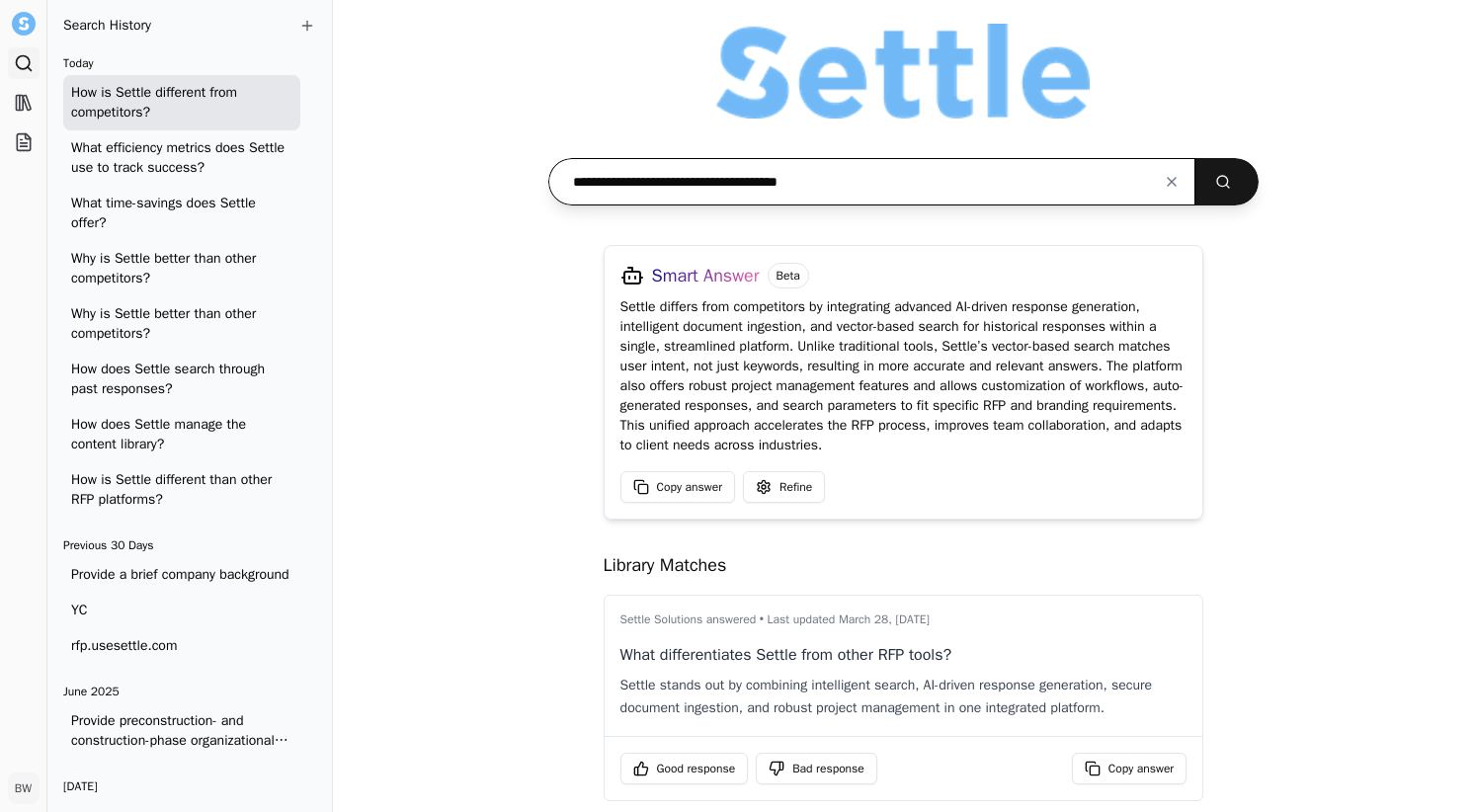drag, startPoint x: 553, startPoint y: 182, endPoint x: 823, endPoint y: 185, distance: 270.01667 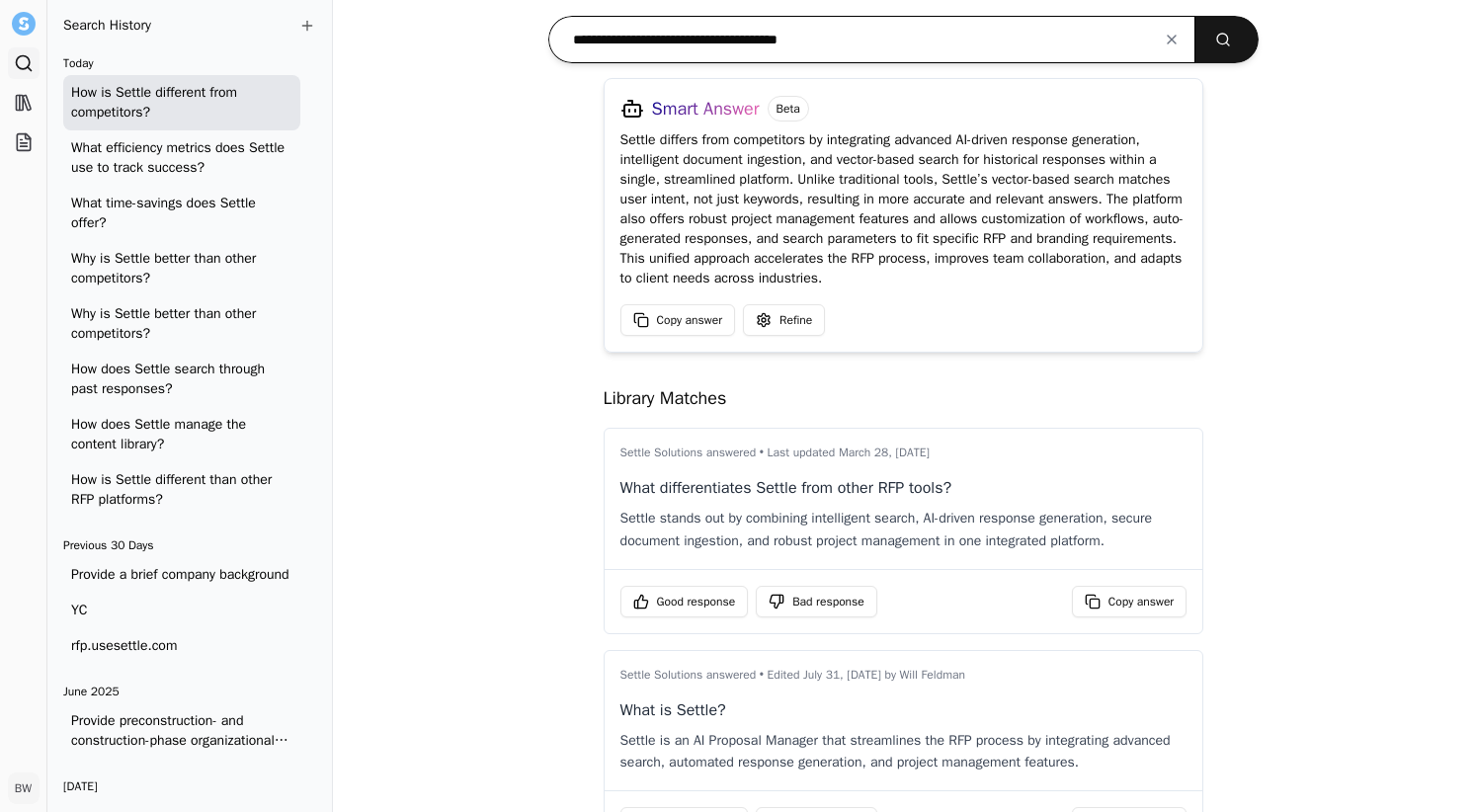scroll, scrollTop: 166, scrollLeft: 0, axis: vertical 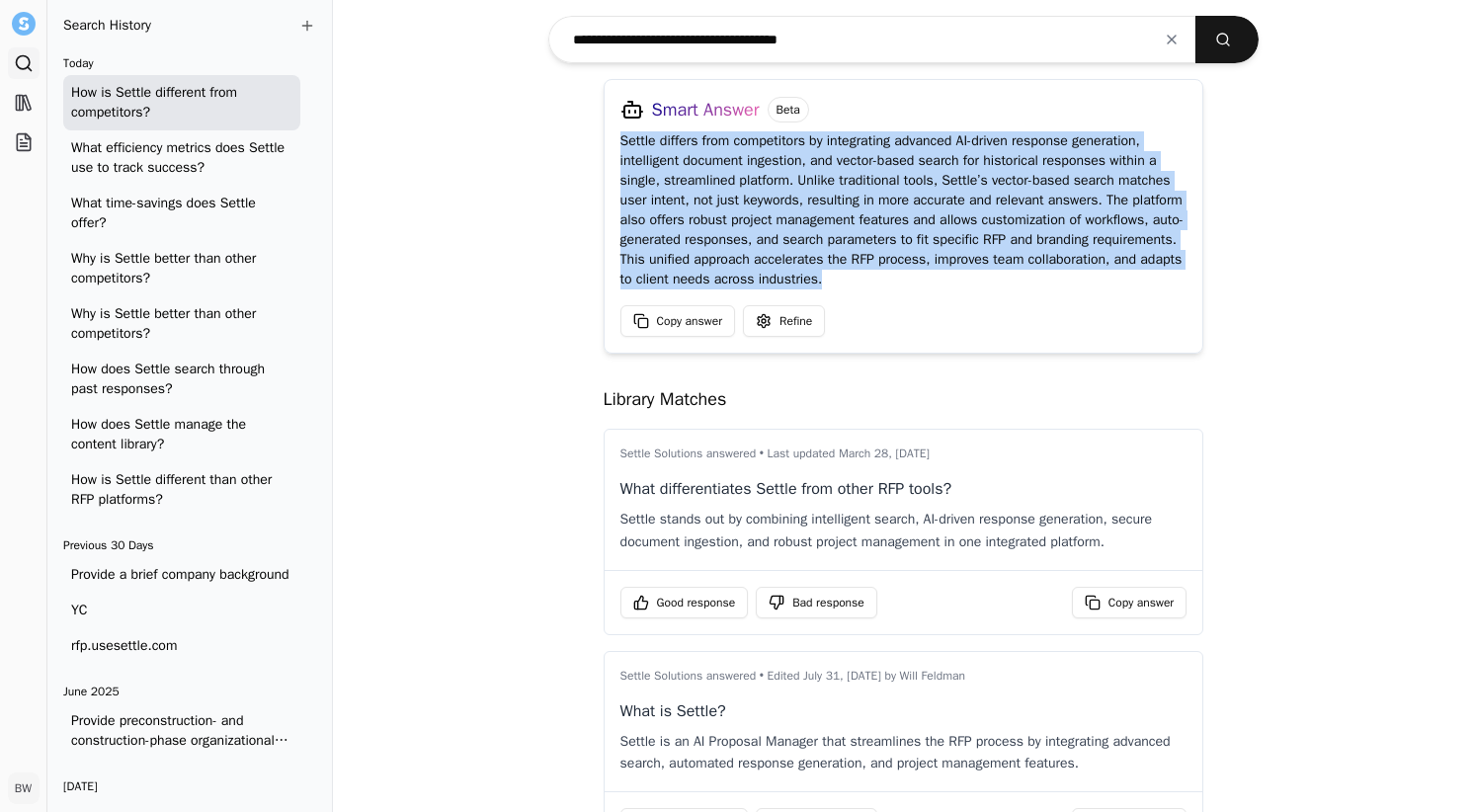 drag, startPoint x: 819, startPoint y: 281, endPoint x: 597, endPoint y: 145, distance: 260.3459 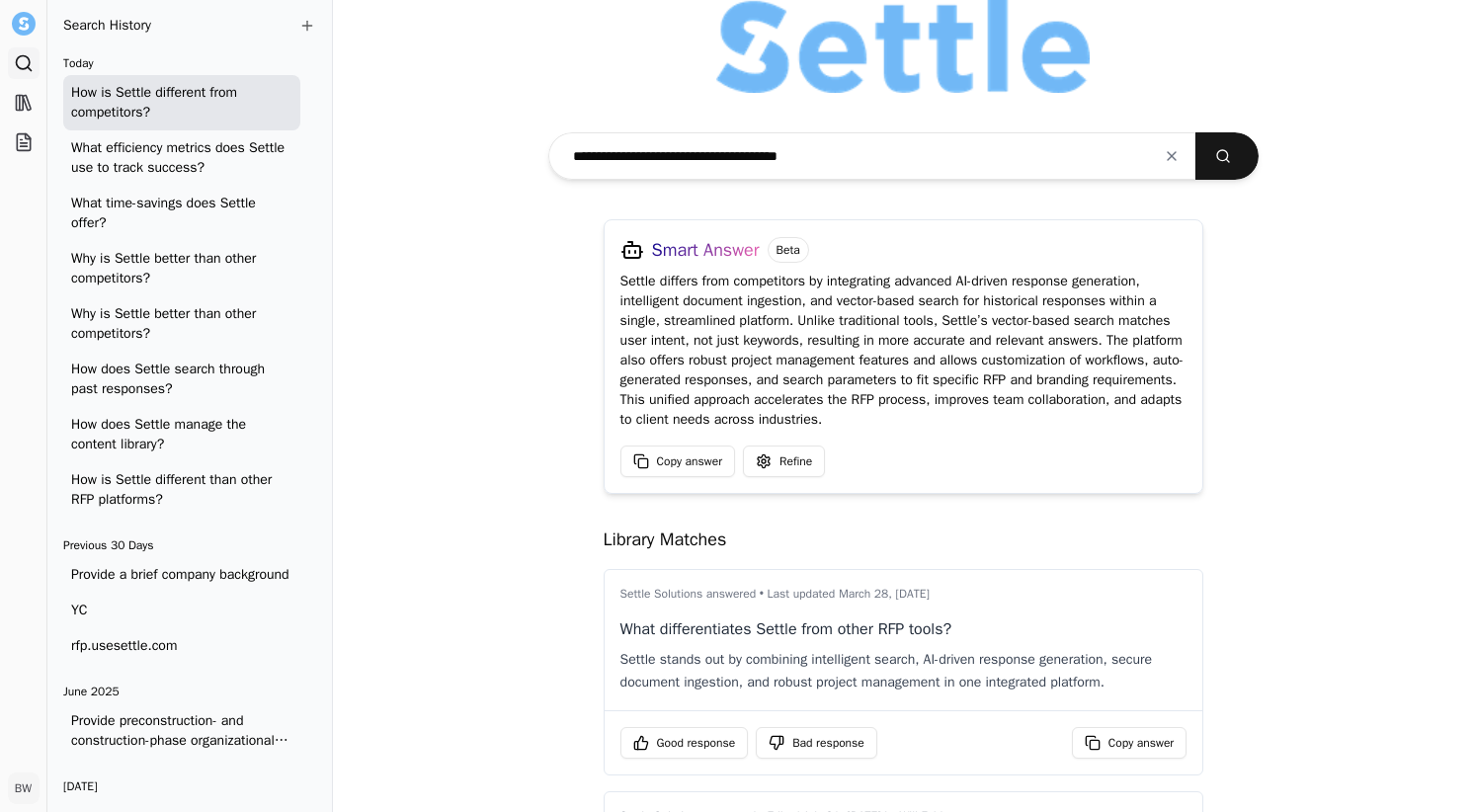scroll, scrollTop: 23, scrollLeft: 0, axis: vertical 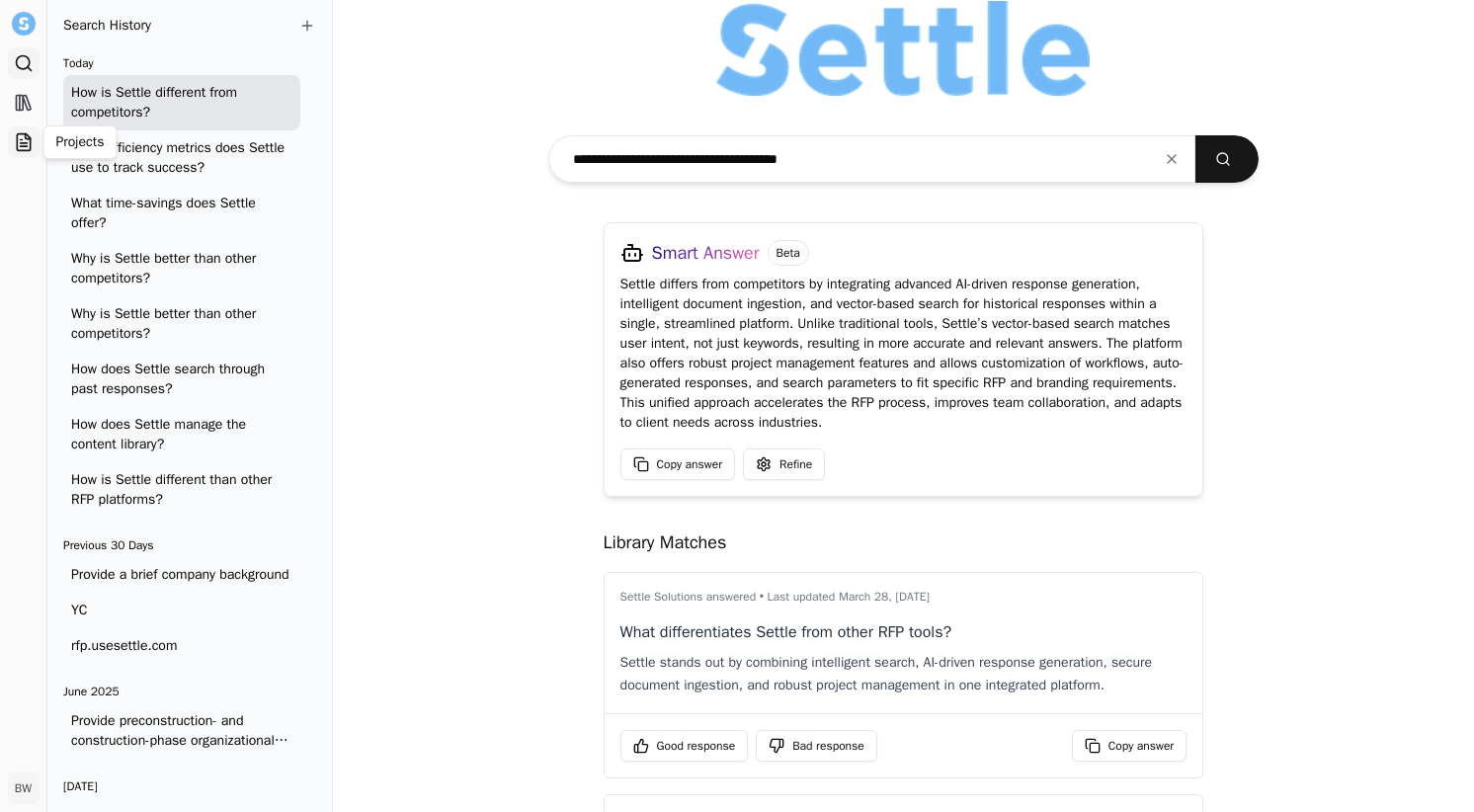 click 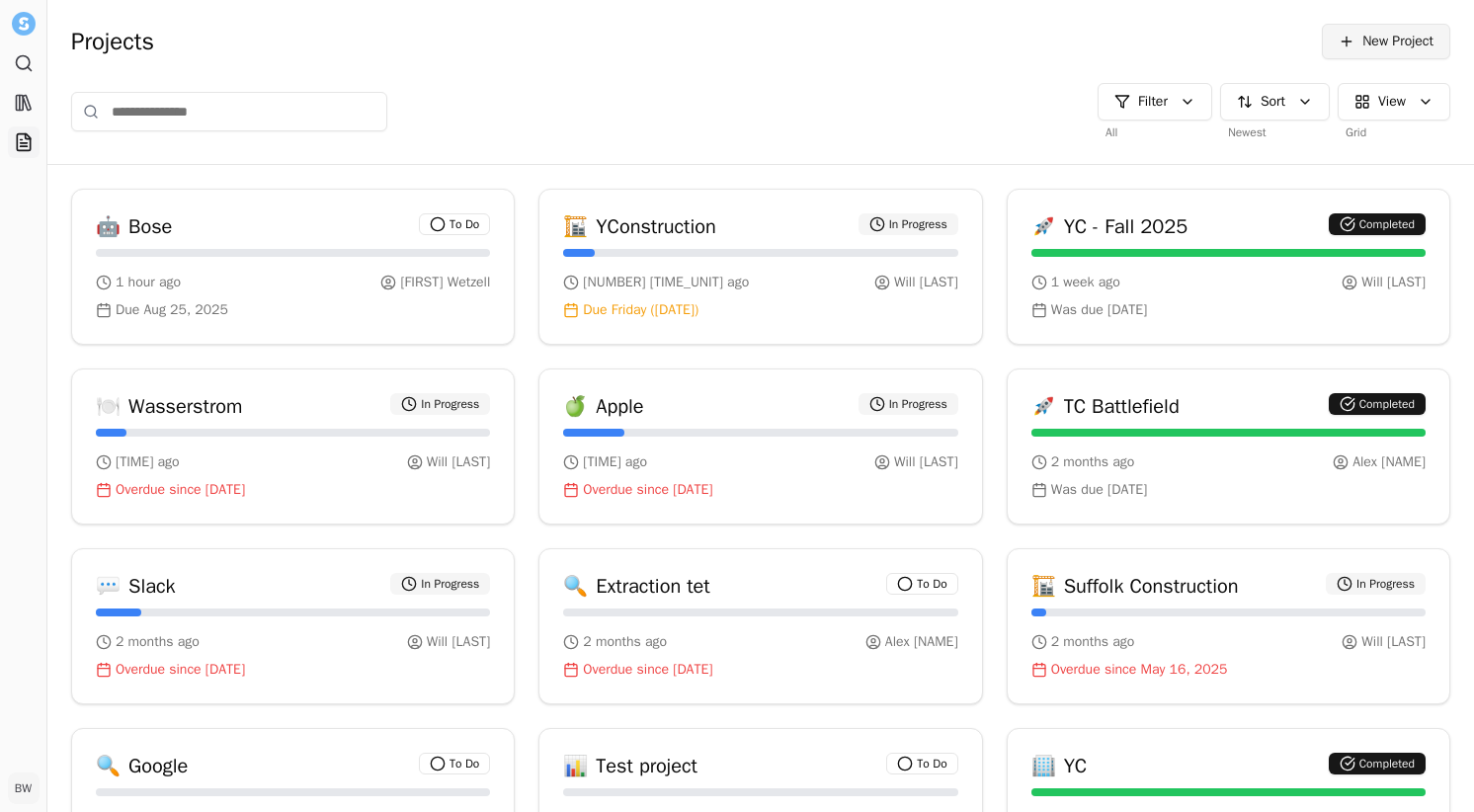 click on "New Project" at bounding box center [1386, 41] 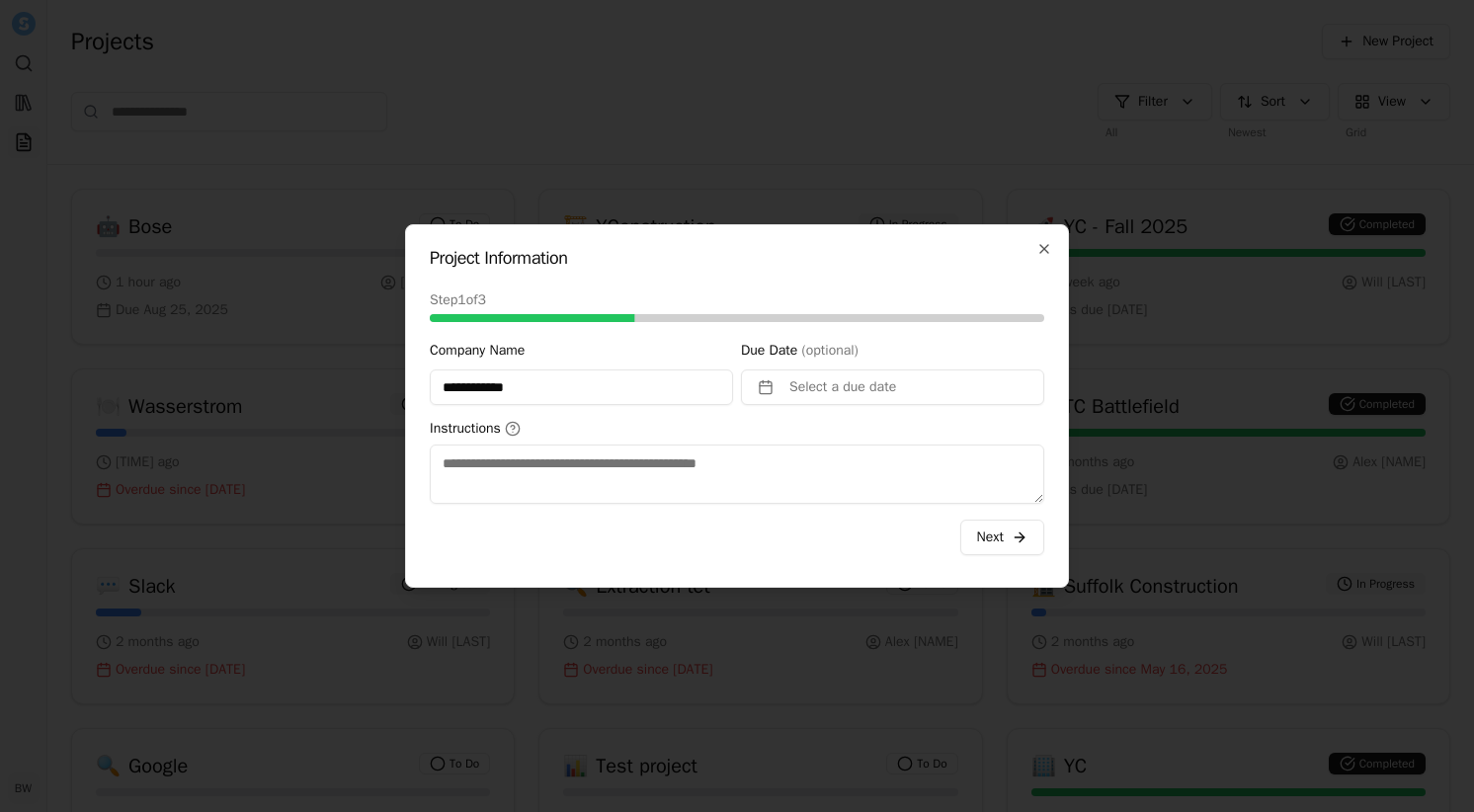 type on "**********" 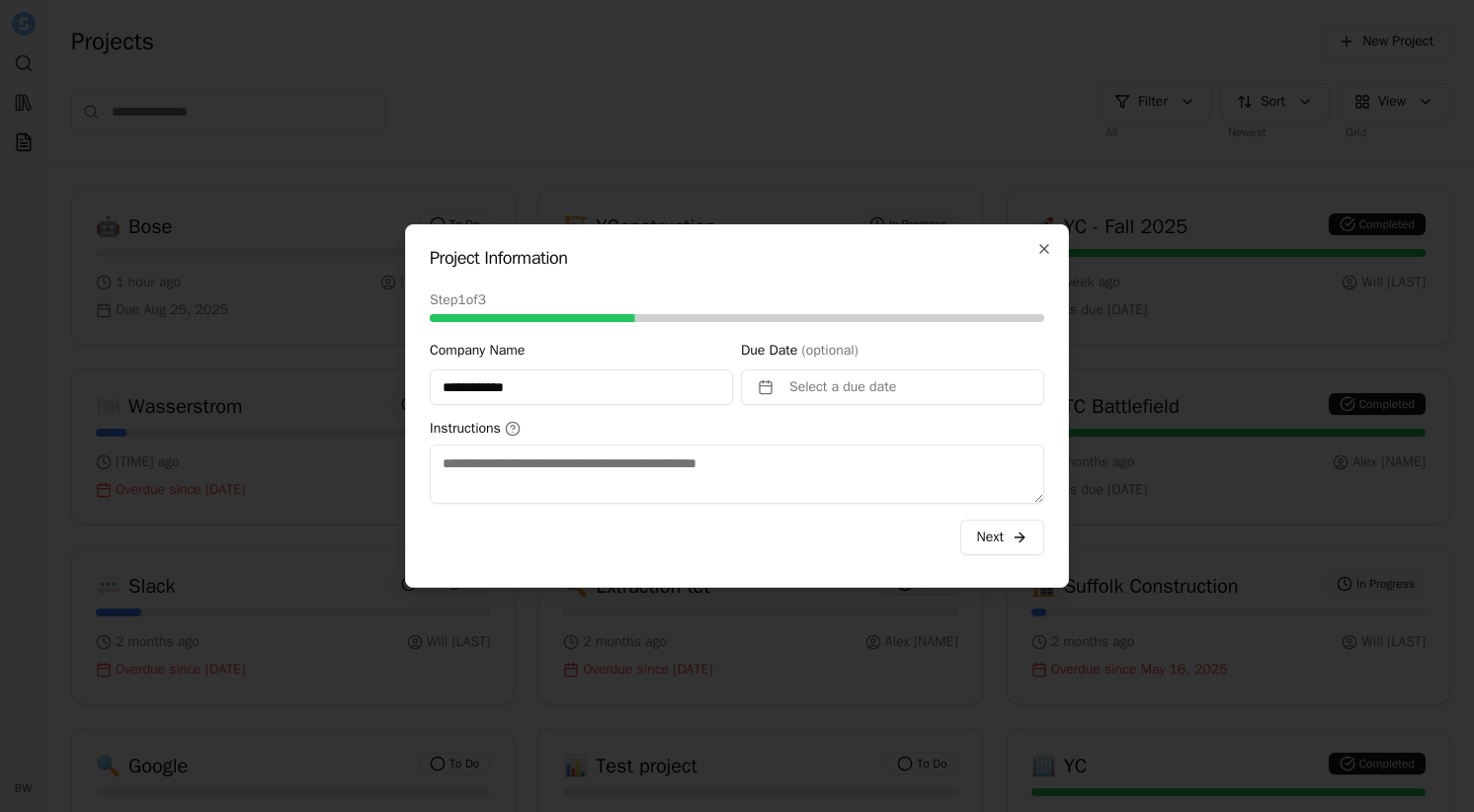 type on "*" 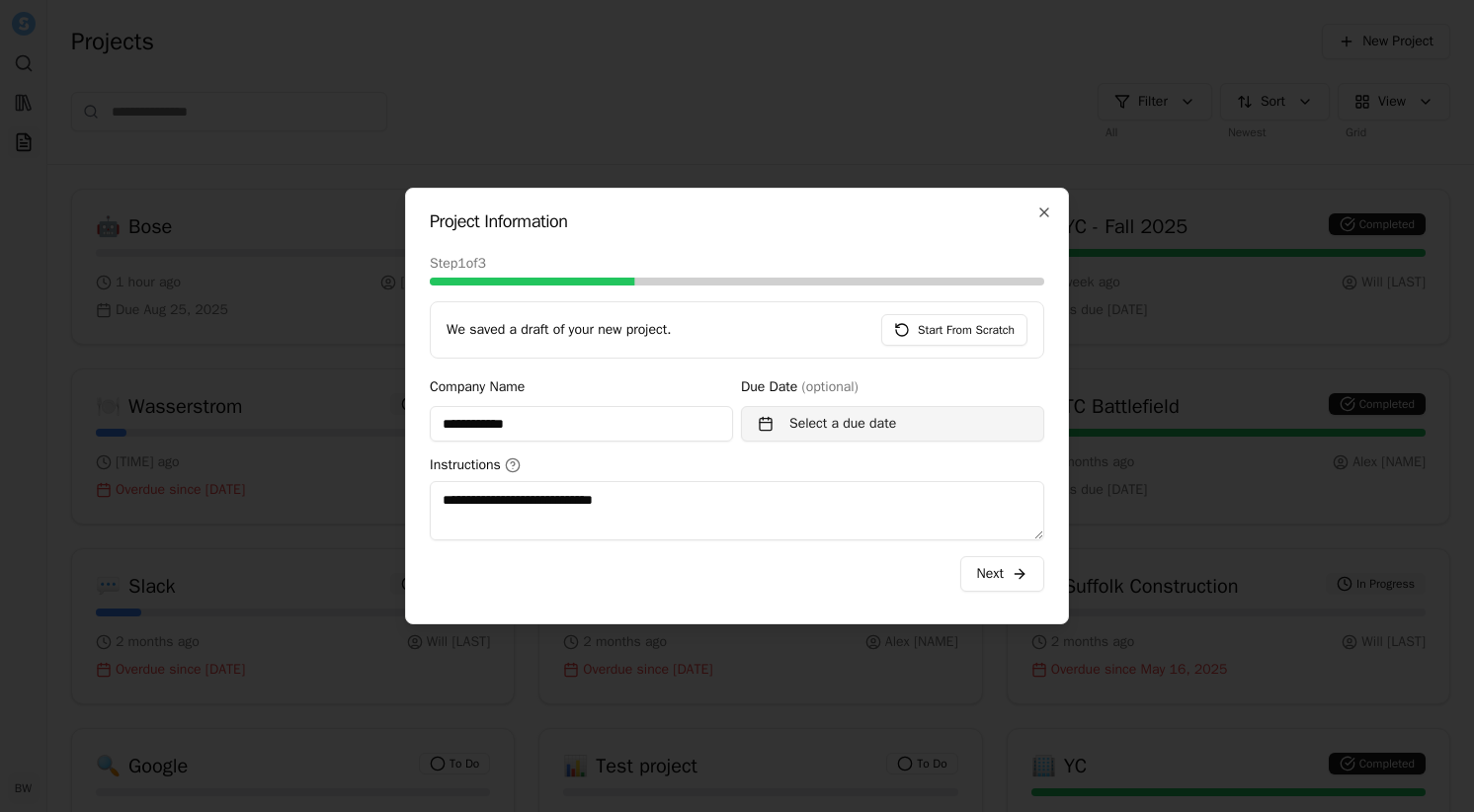 type on "**********" 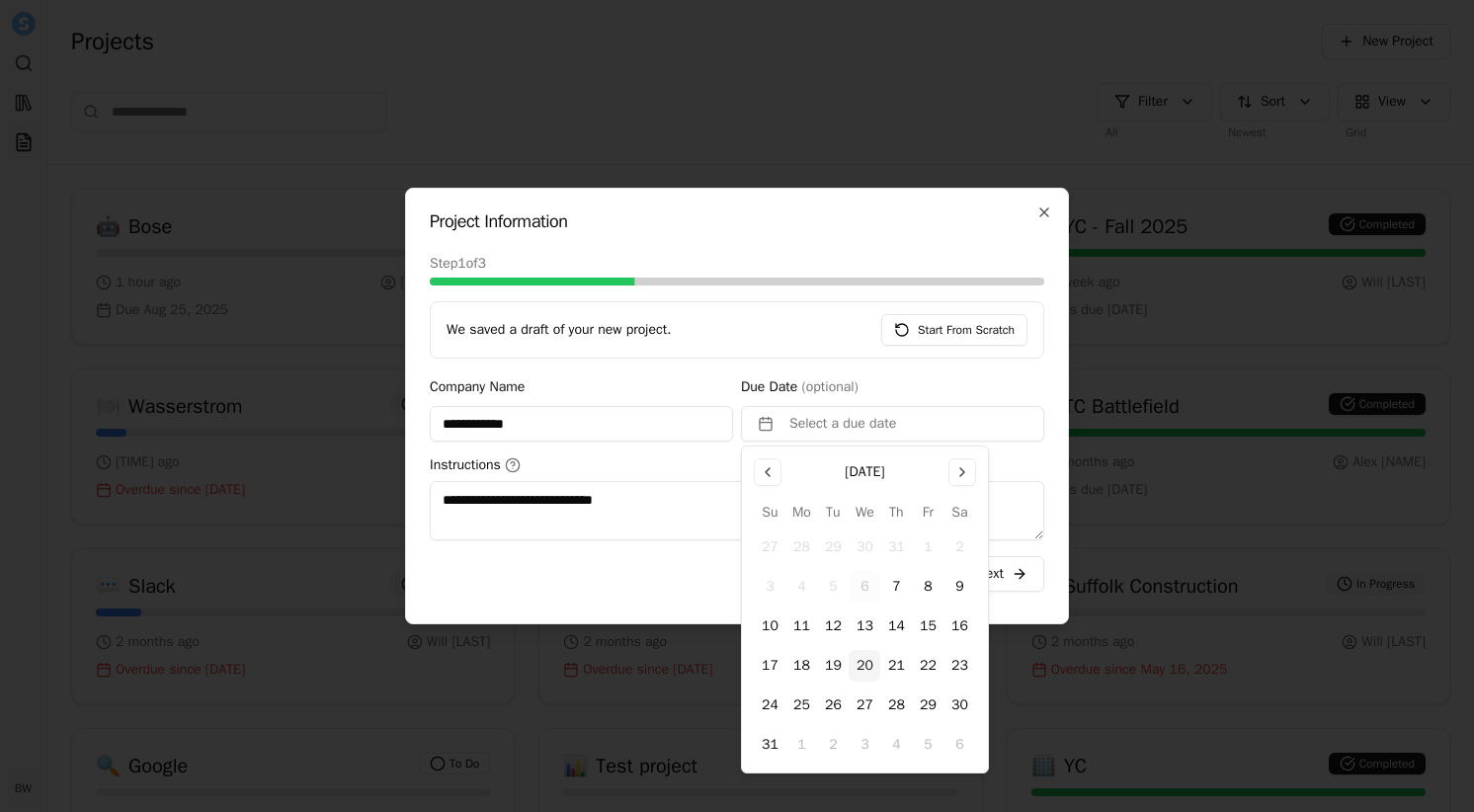click on "20" at bounding box center (864, 666) 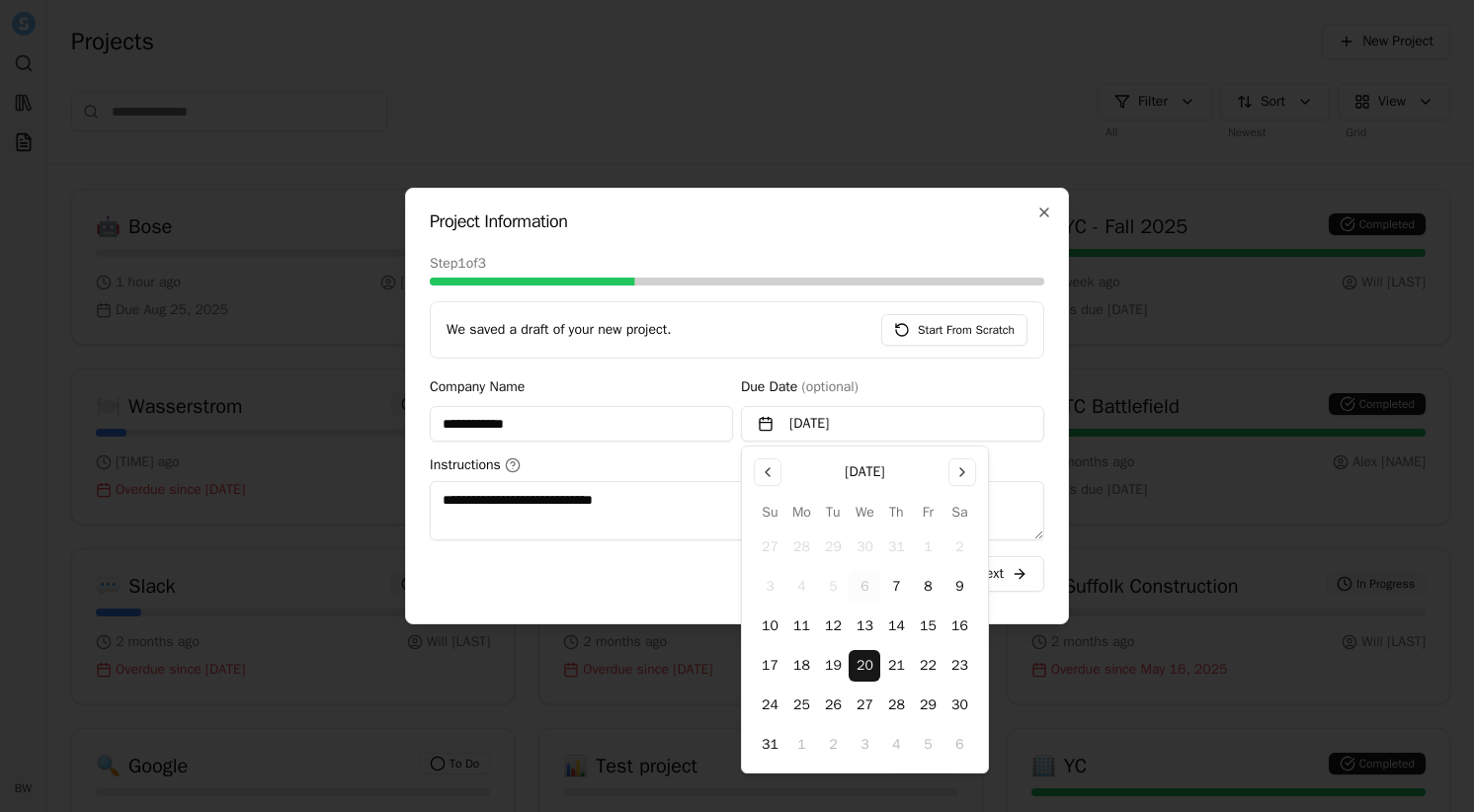click on "**********" at bounding box center (737, 406) 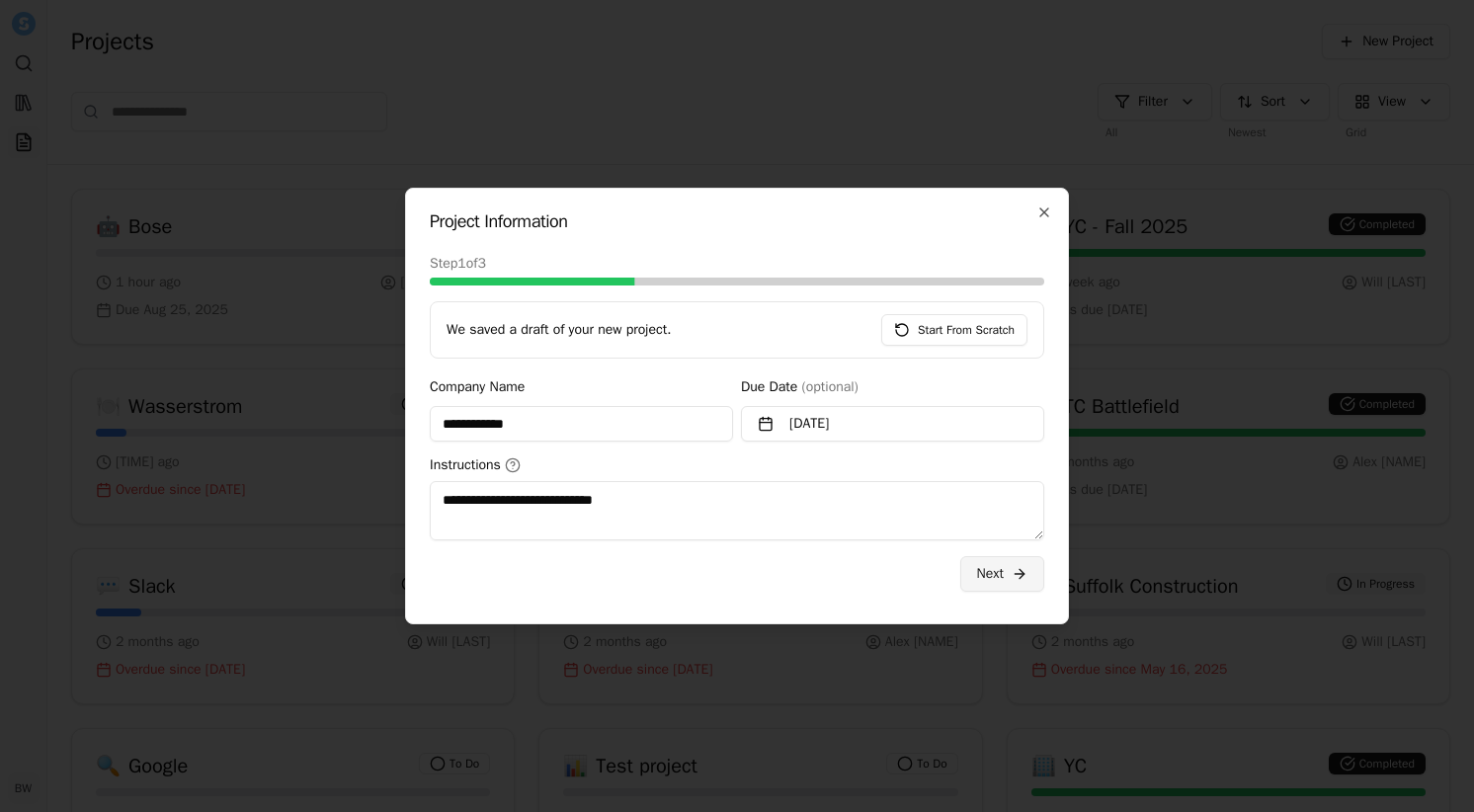 click on "Next" at bounding box center (990, 574) 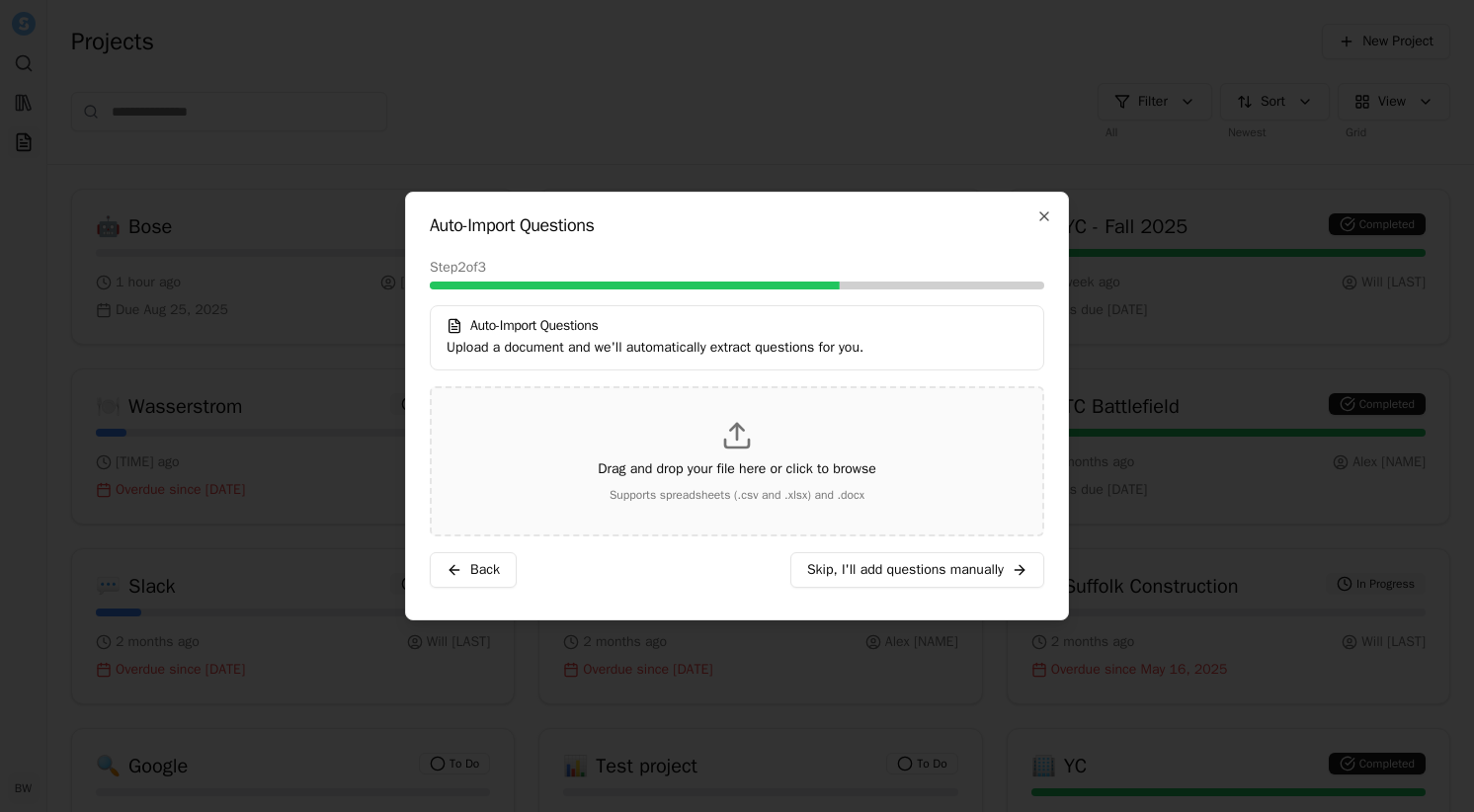 click on "Drag and drop your file here or click to browse" at bounding box center [737, 469] 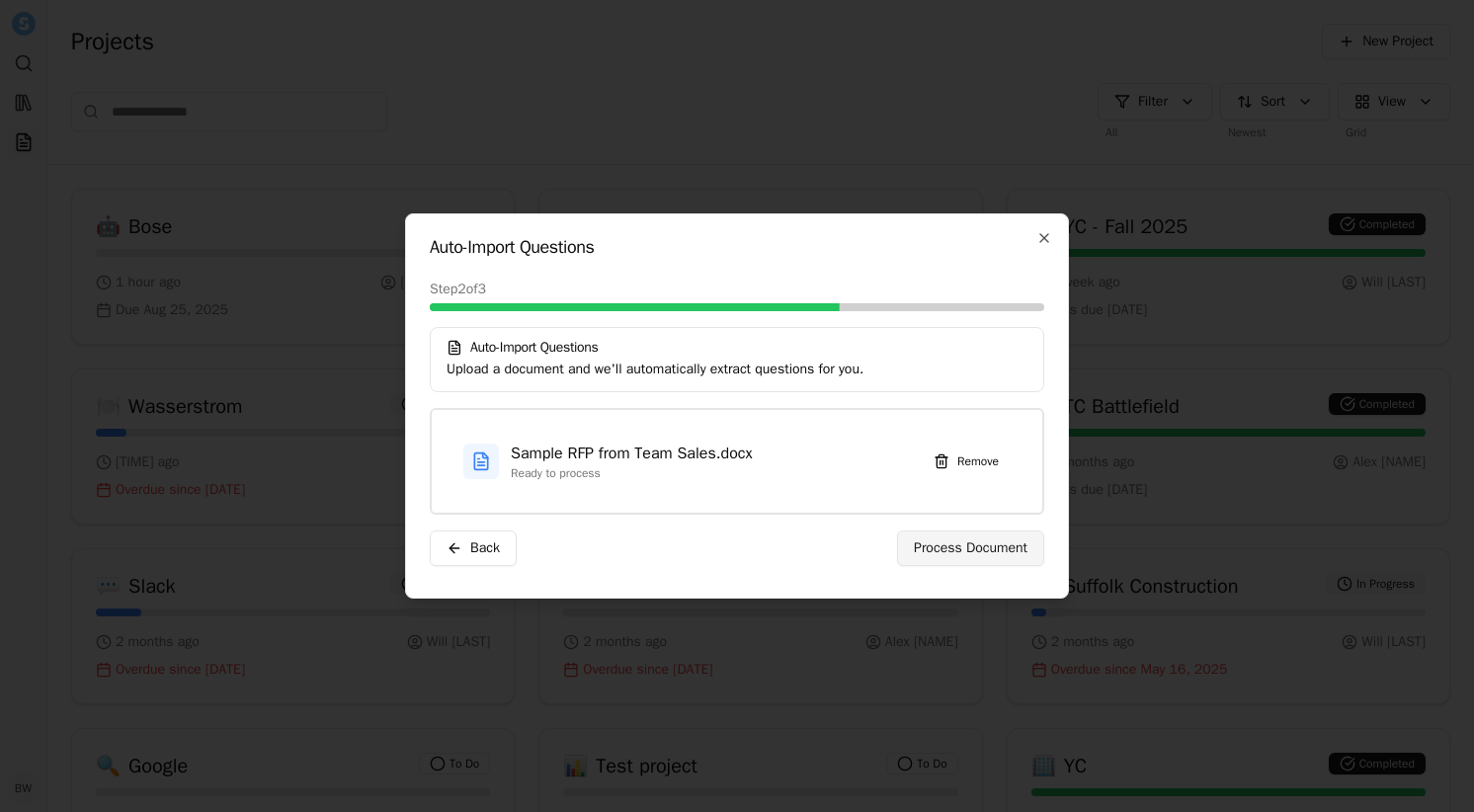 click on "Process Document" at bounding box center [970, 548] 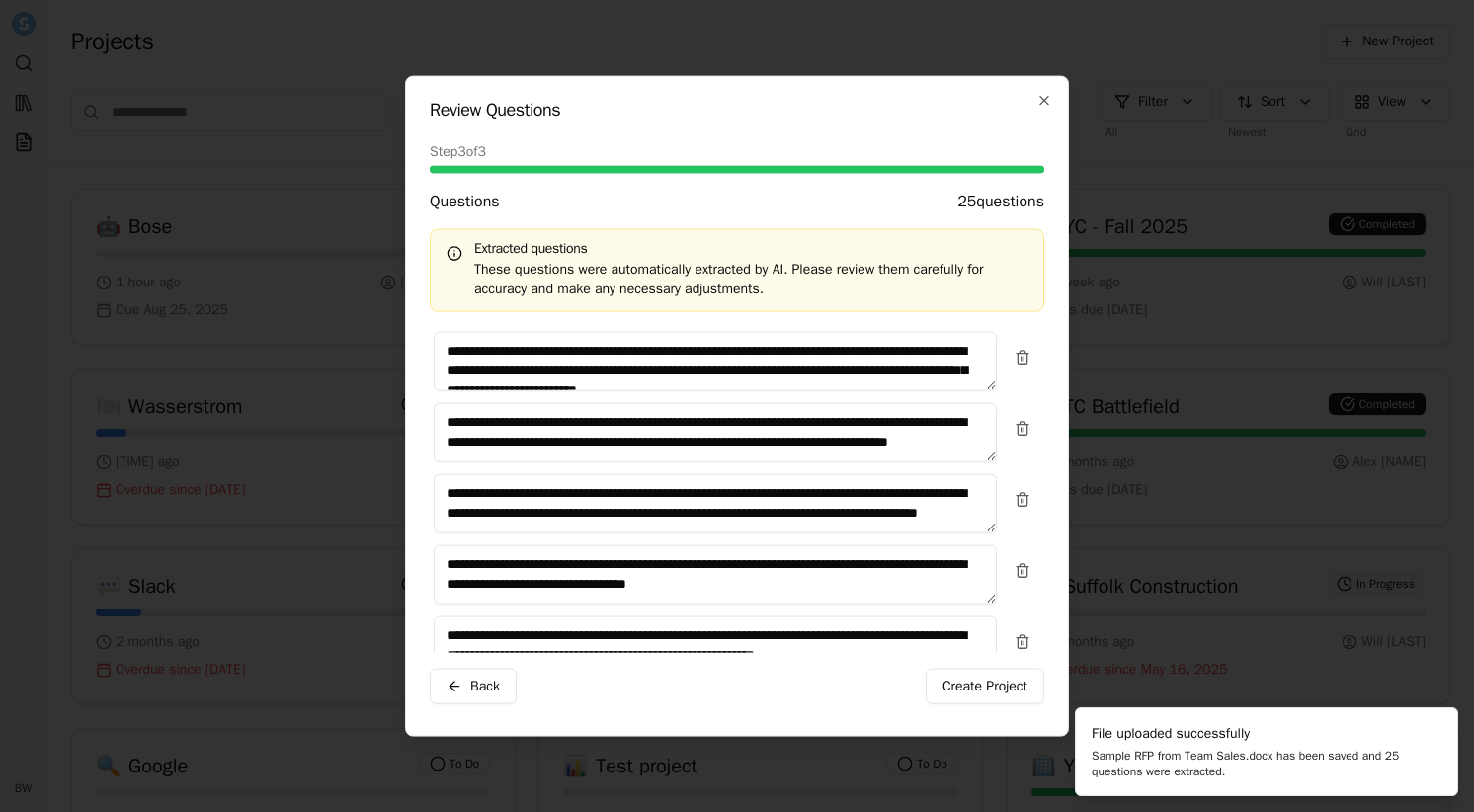 scroll, scrollTop: 0, scrollLeft: 0, axis: both 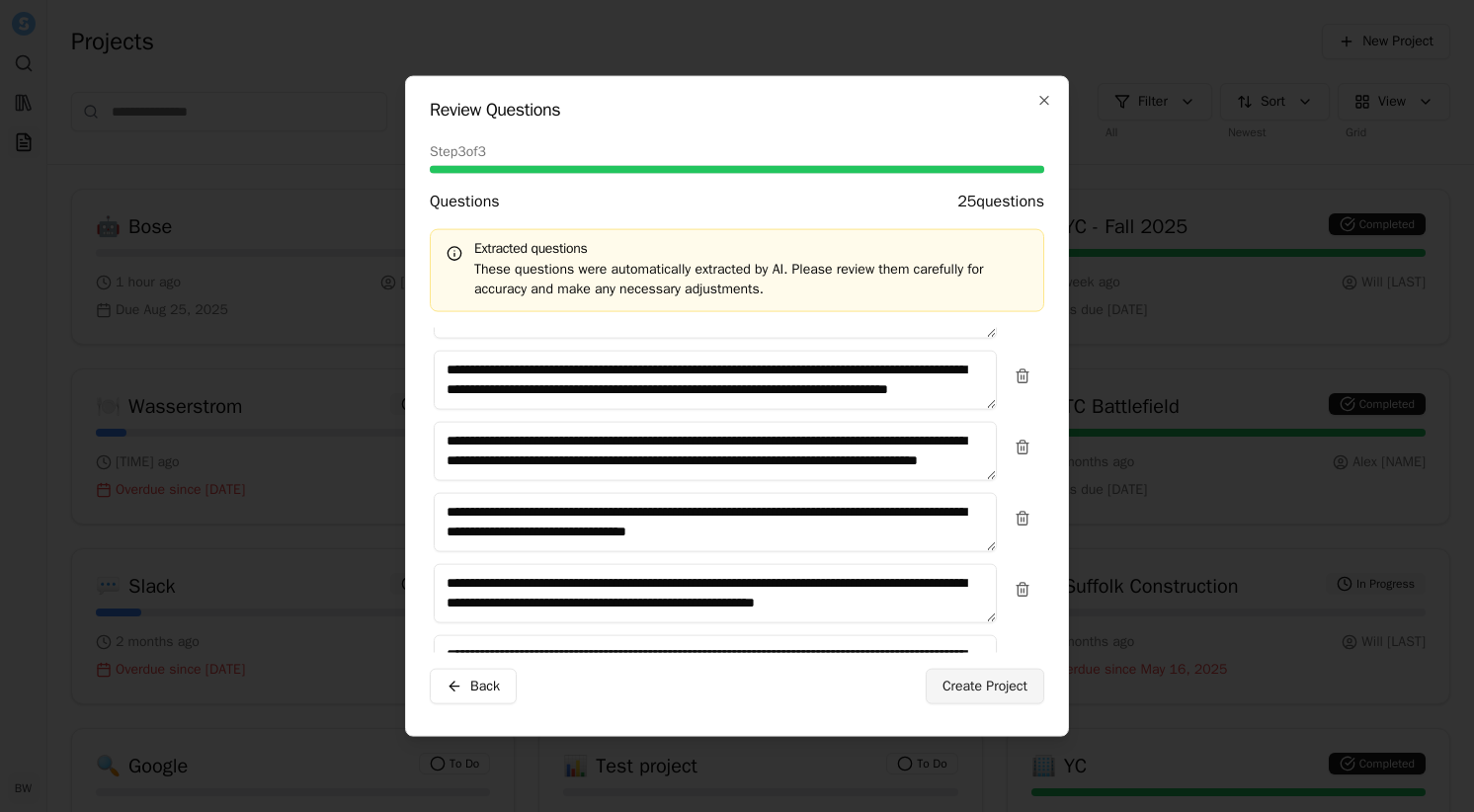 click on "Create Project" at bounding box center (985, 686) 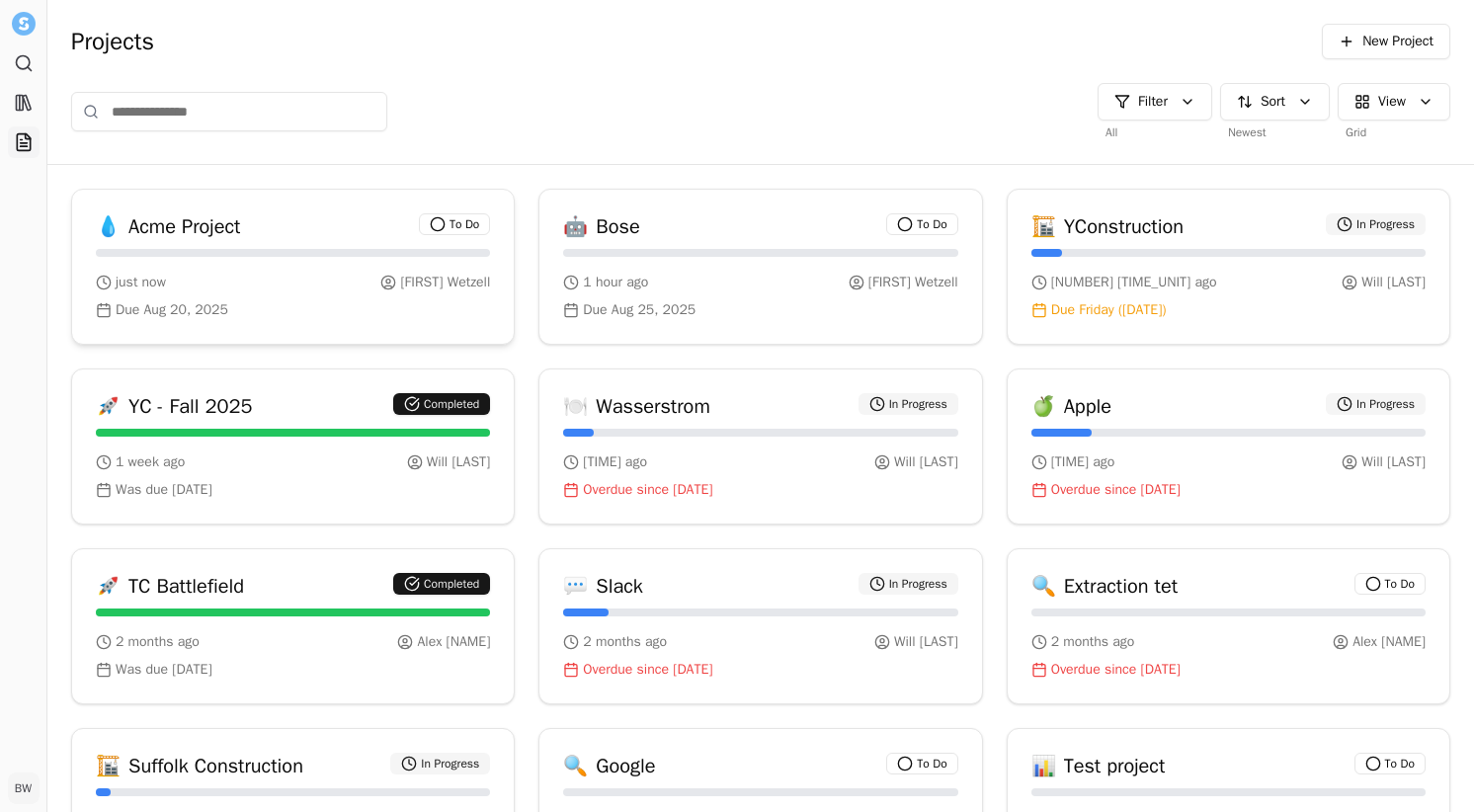 click on "💧 Acme Project To Do" at bounding box center (292, 227) 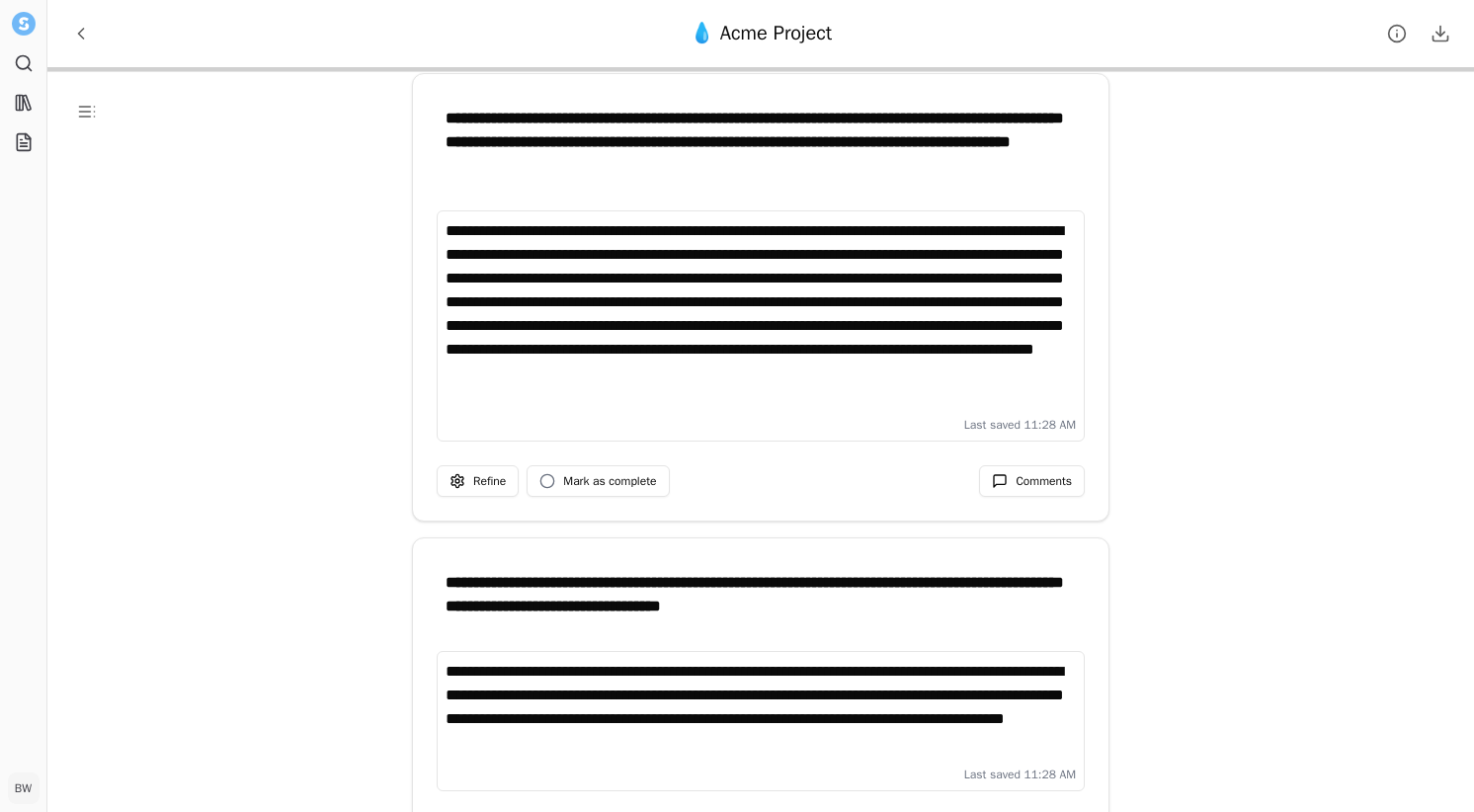 scroll, scrollTop: 697, scrollLeft: 0, axis: vertical 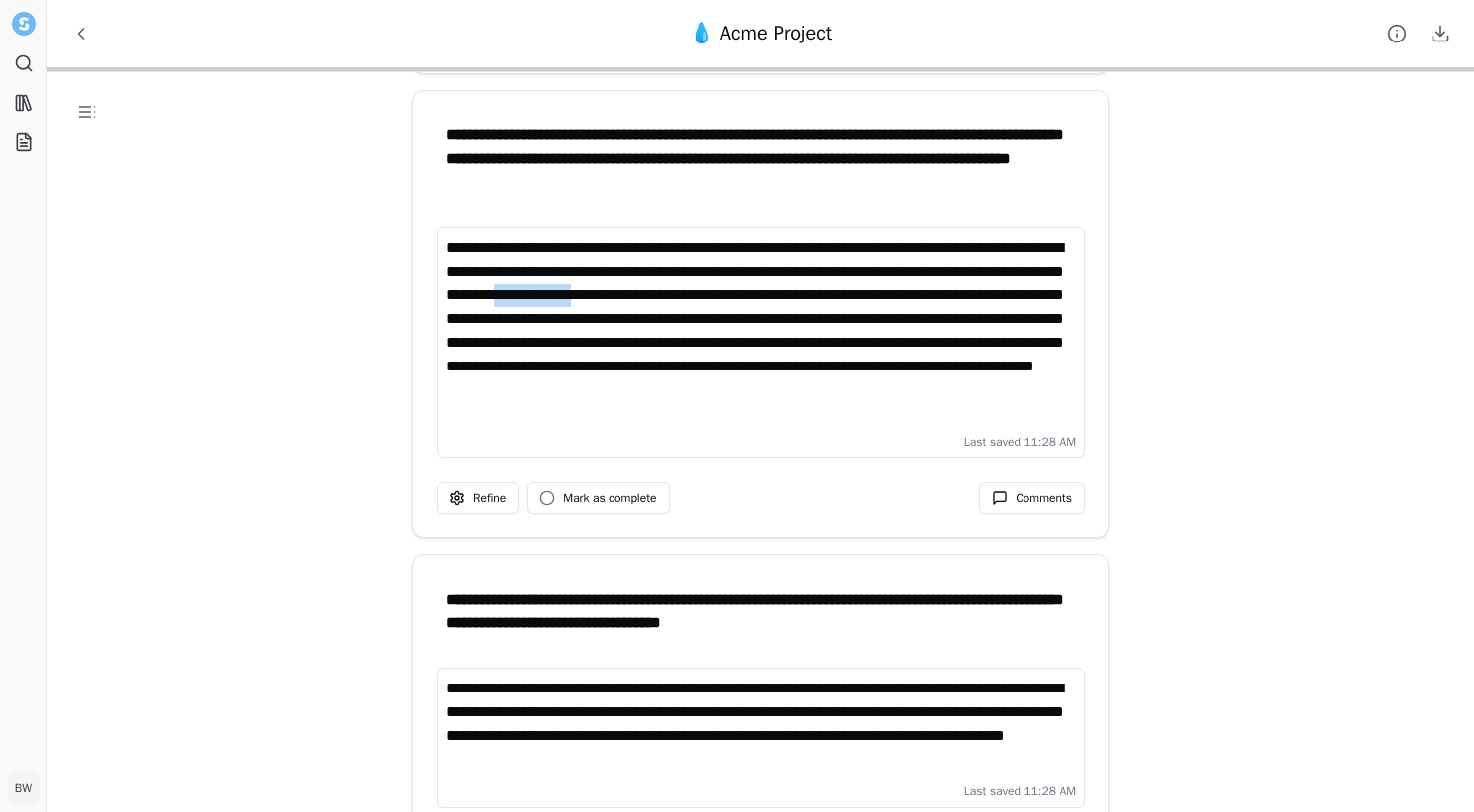 drag, startPoint x: 778, startPoint y: 294, endPoint x: 872, endPoint y: 296, distance: 94.02127 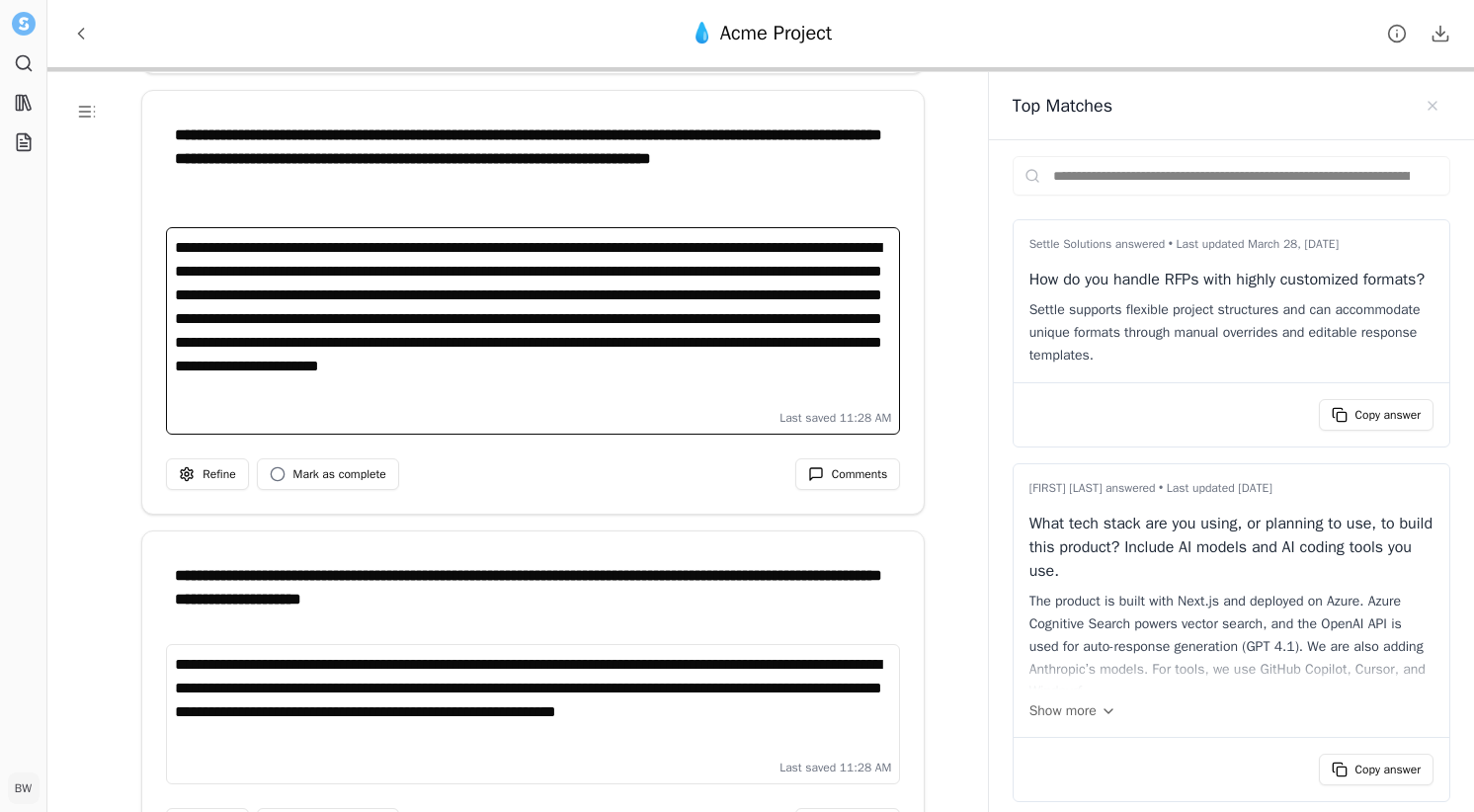 click on "**********" at bounding box center [532, 319] 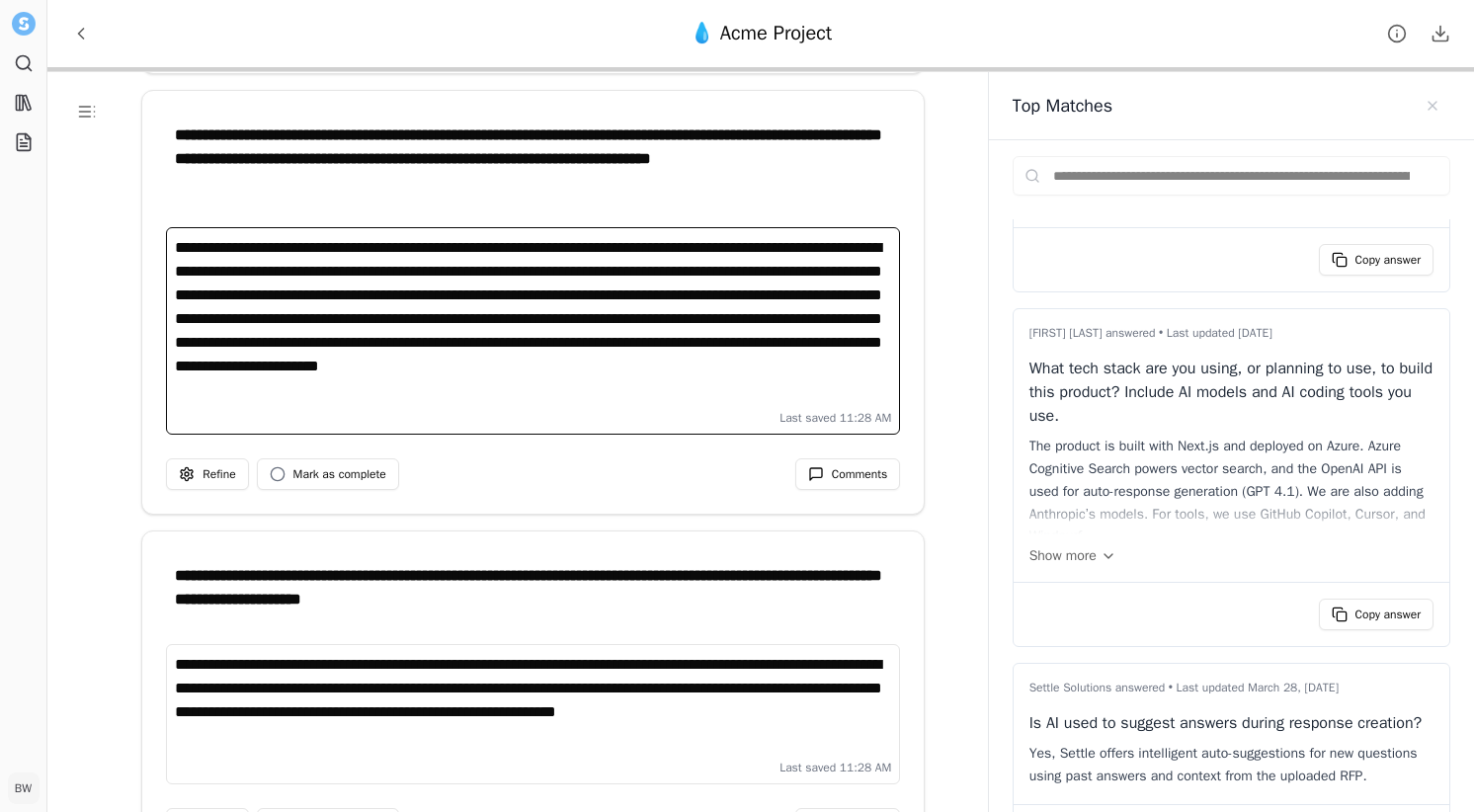 scroll, scrollTop: 151, scrollLeft: 0, axis: vertical 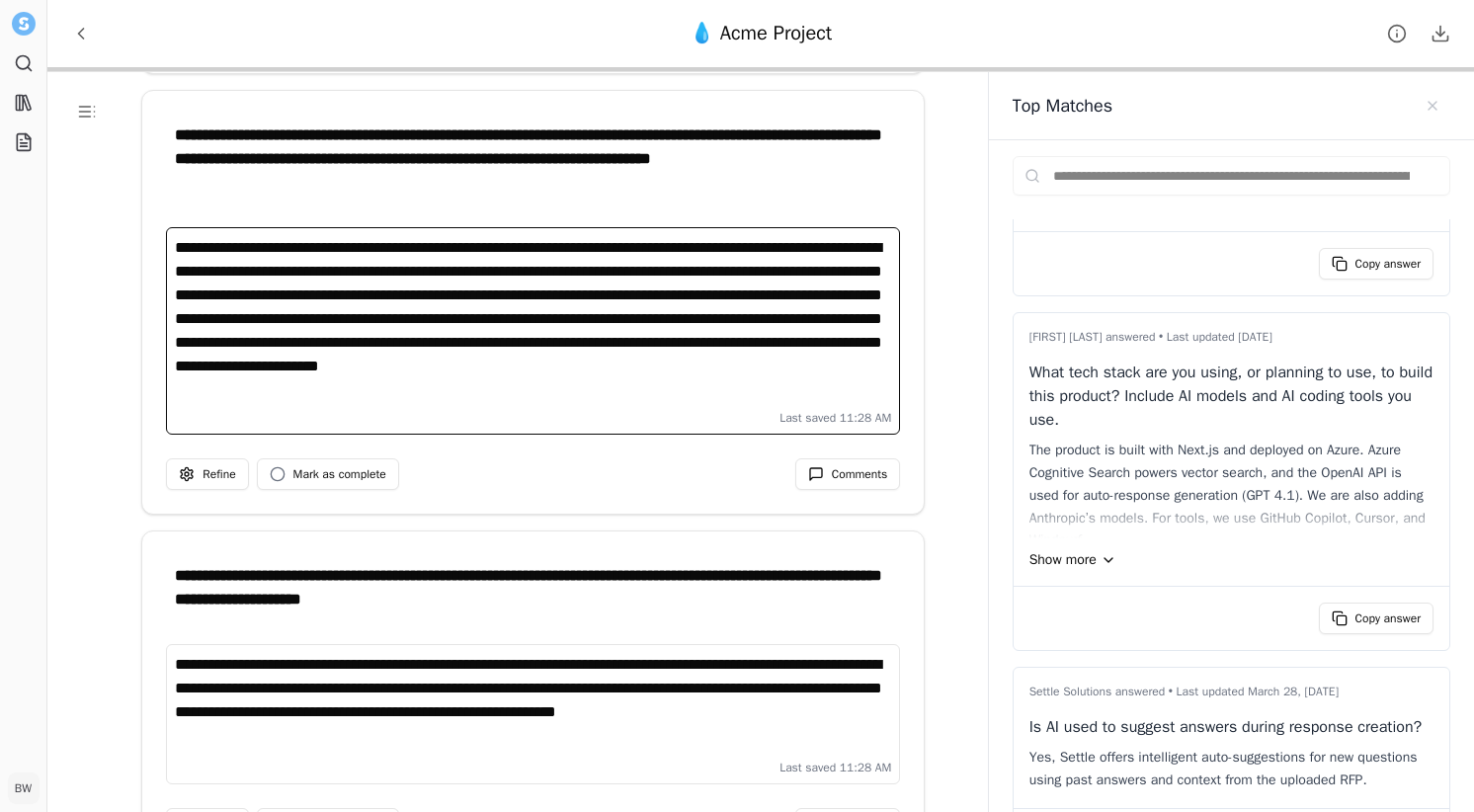 click 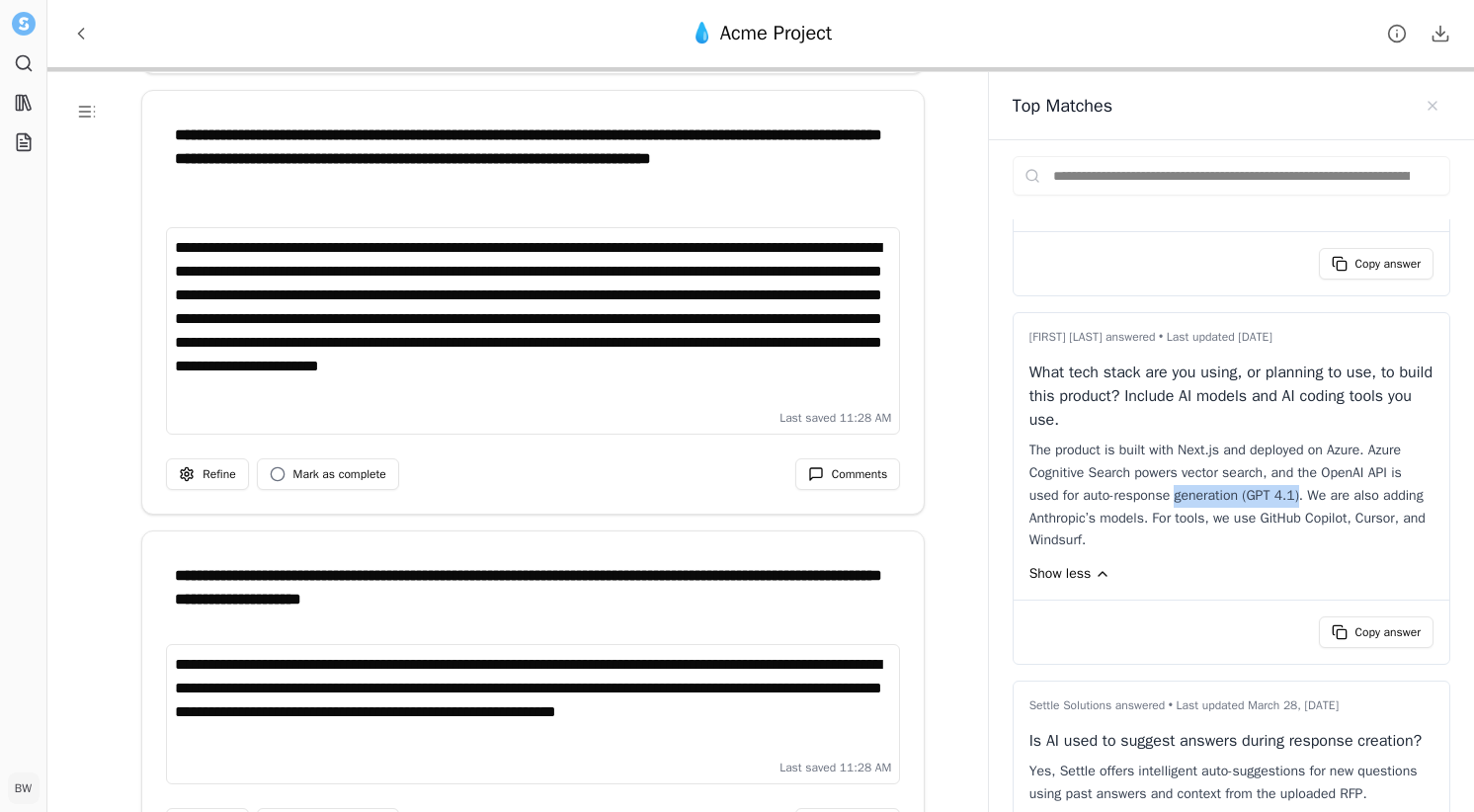 drag, startPoint x: 1186, startPoint y: 524, endPoint x: 1316, endPoint y: 526, distance: 130.01538 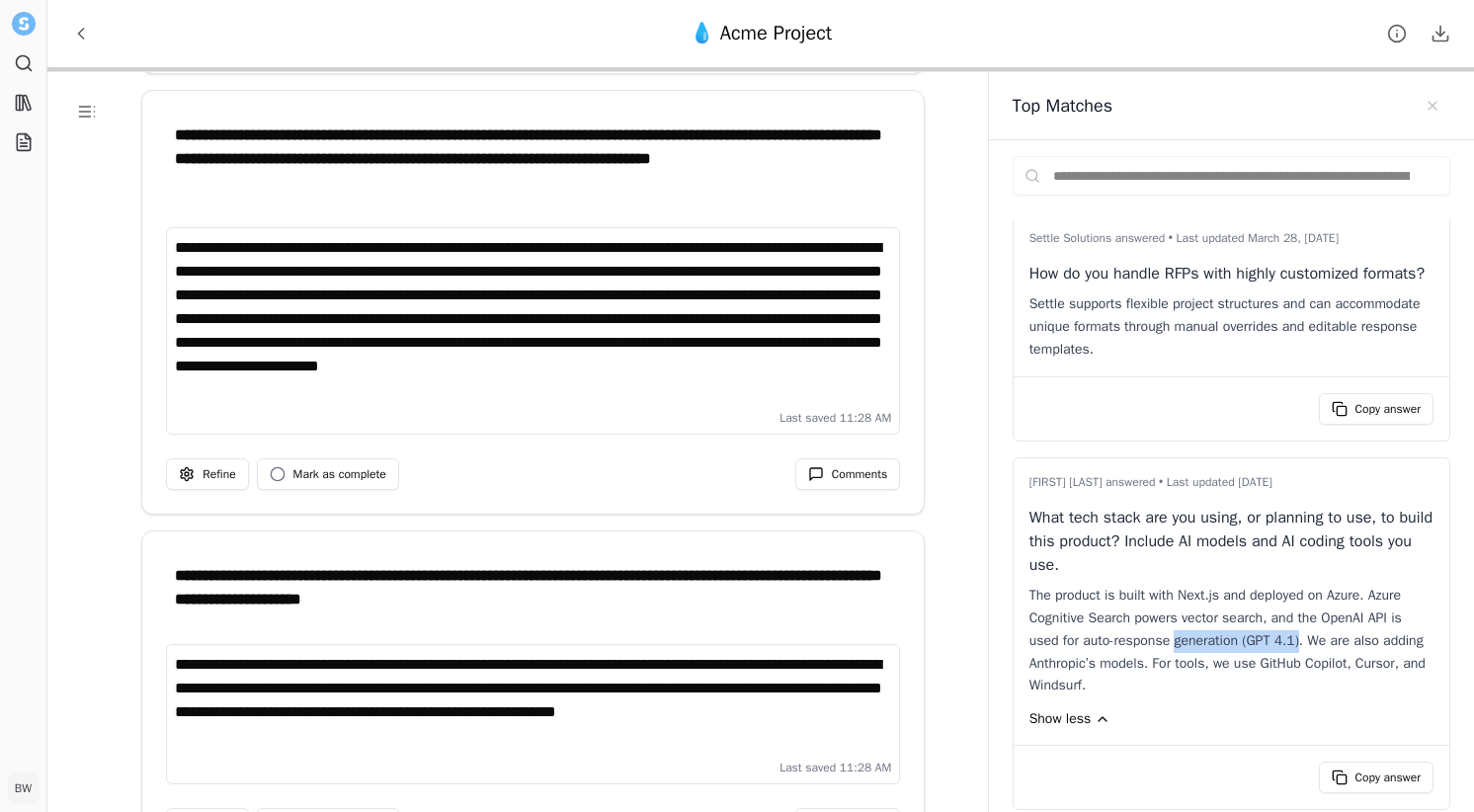scroll, scrollTop: 0, scrollLeft: 0, axis: both 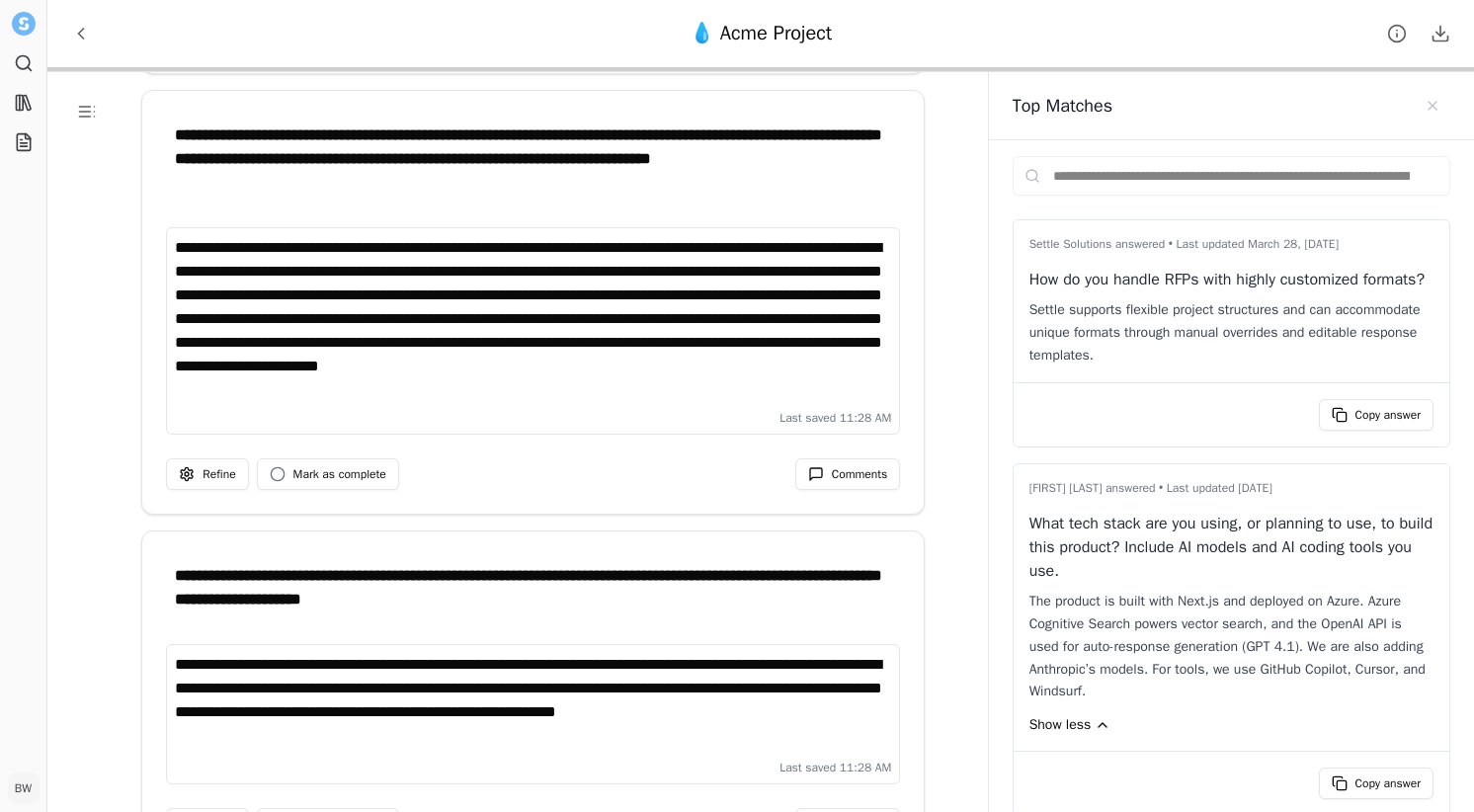 click on "**********" at bounding box center (532, 319) 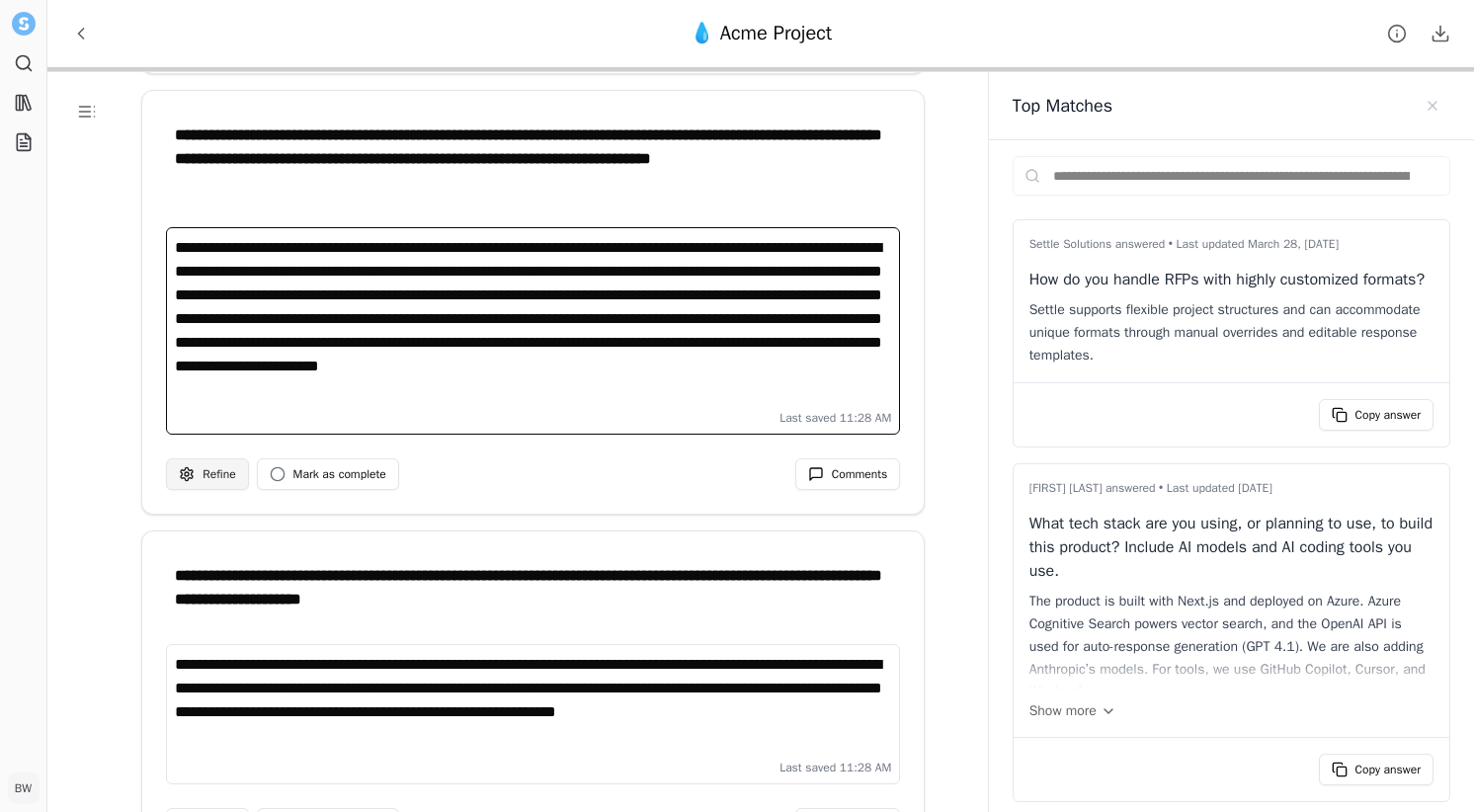 click on "**********" at bounding box center (737, 406) 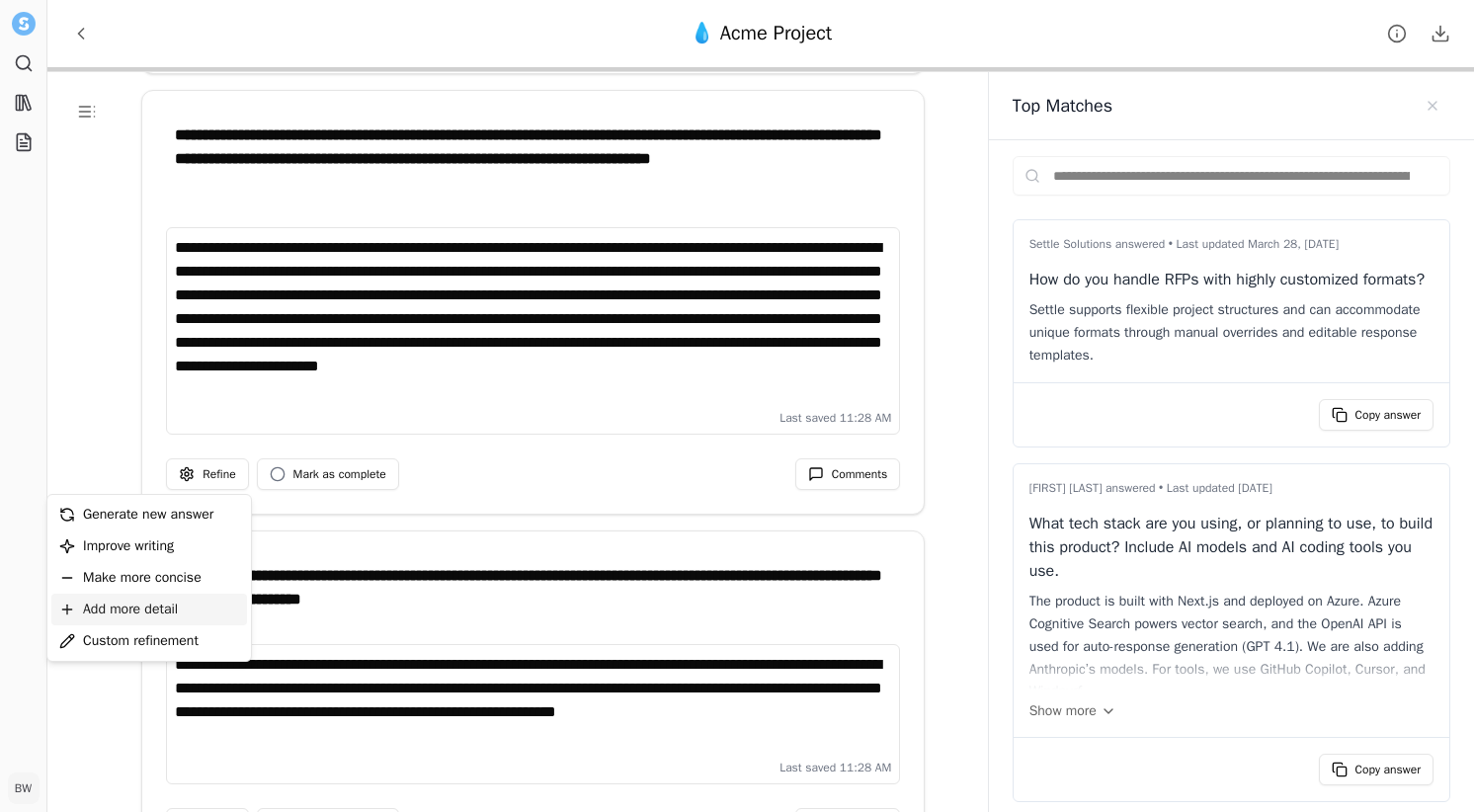 click on "Add more detail" at bounding box center (149, 609) 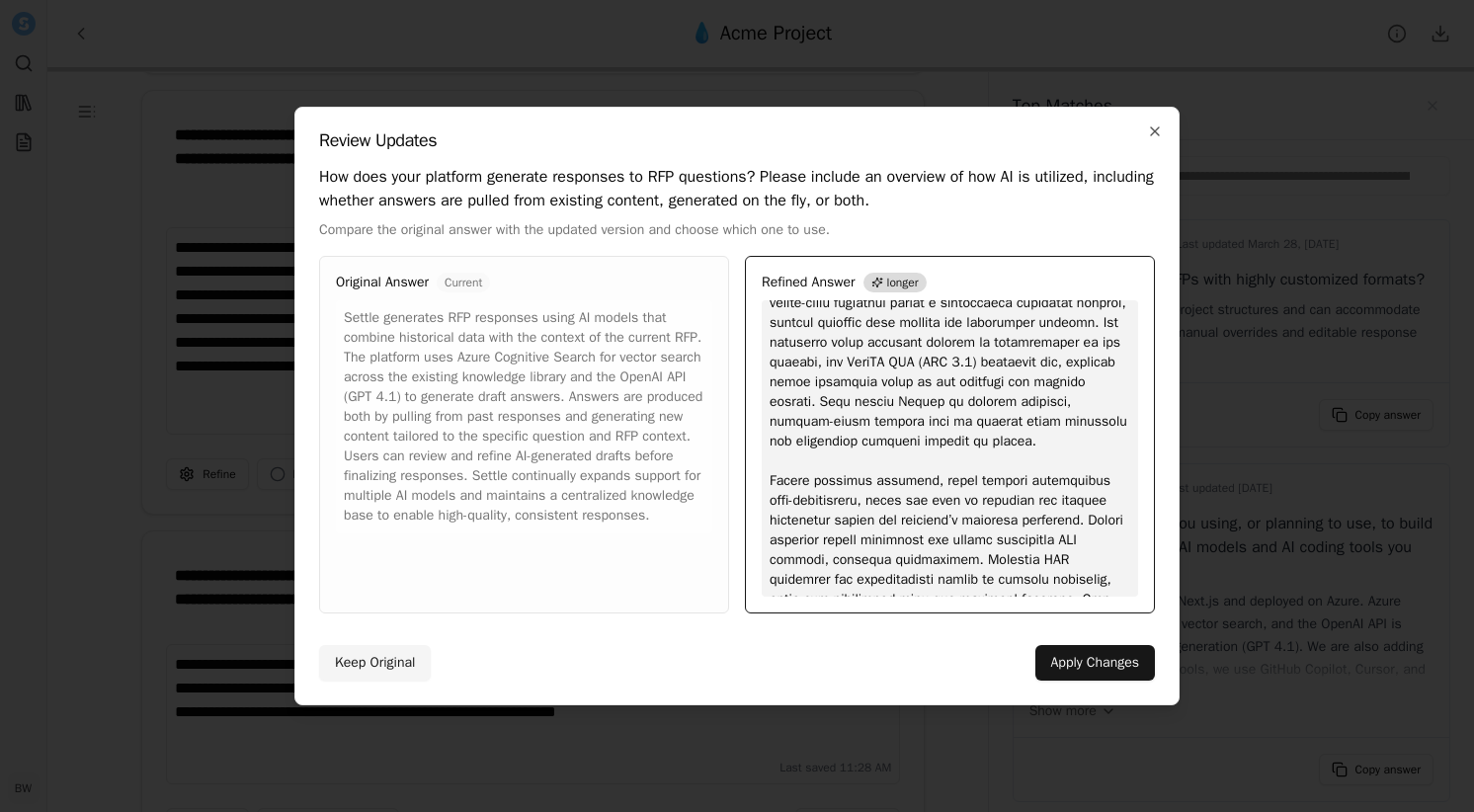 scroll, scrollTop: 0, scrollLeft: 0, axis: both 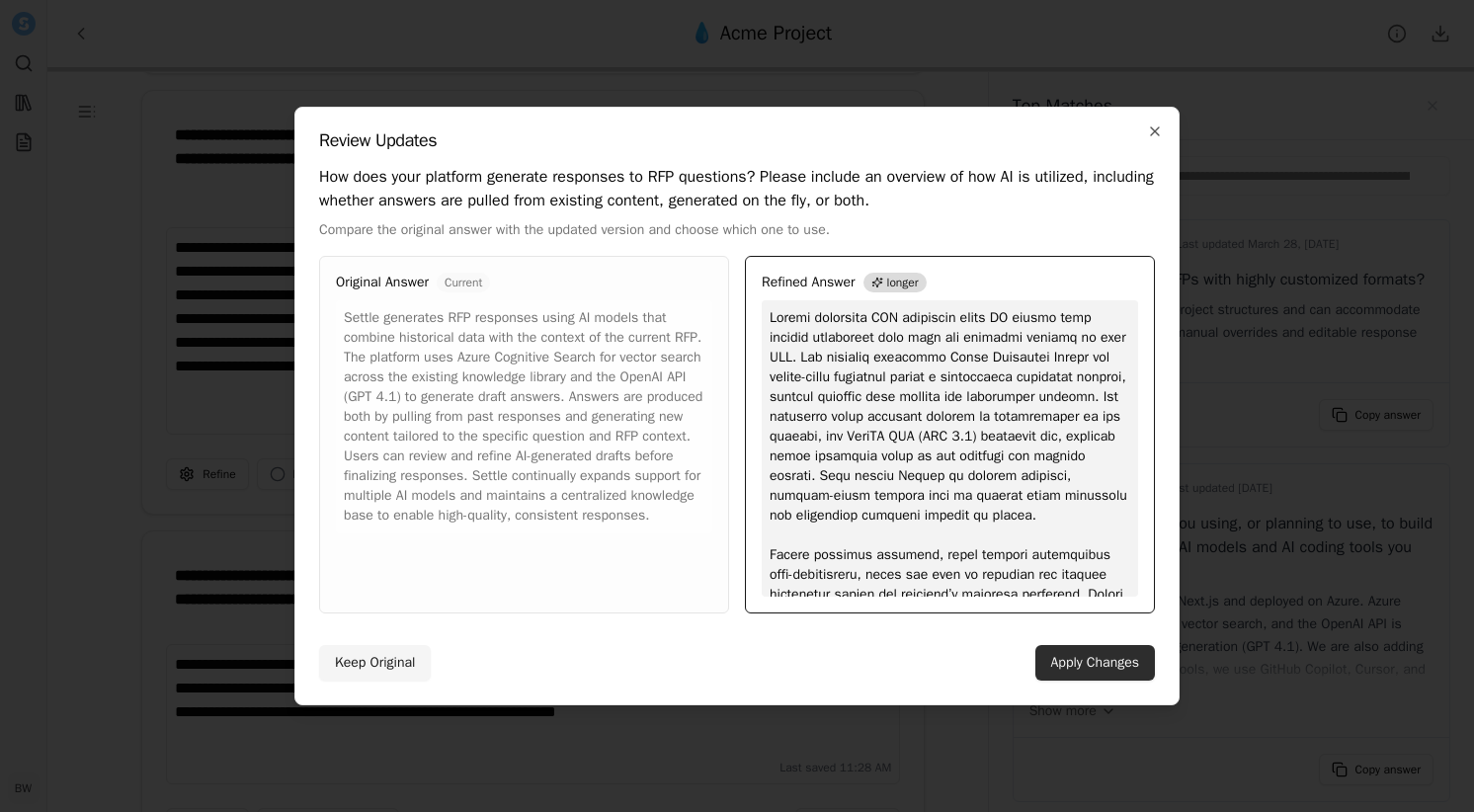 click on "Apply Changes" at bounding box center [1095, 663] 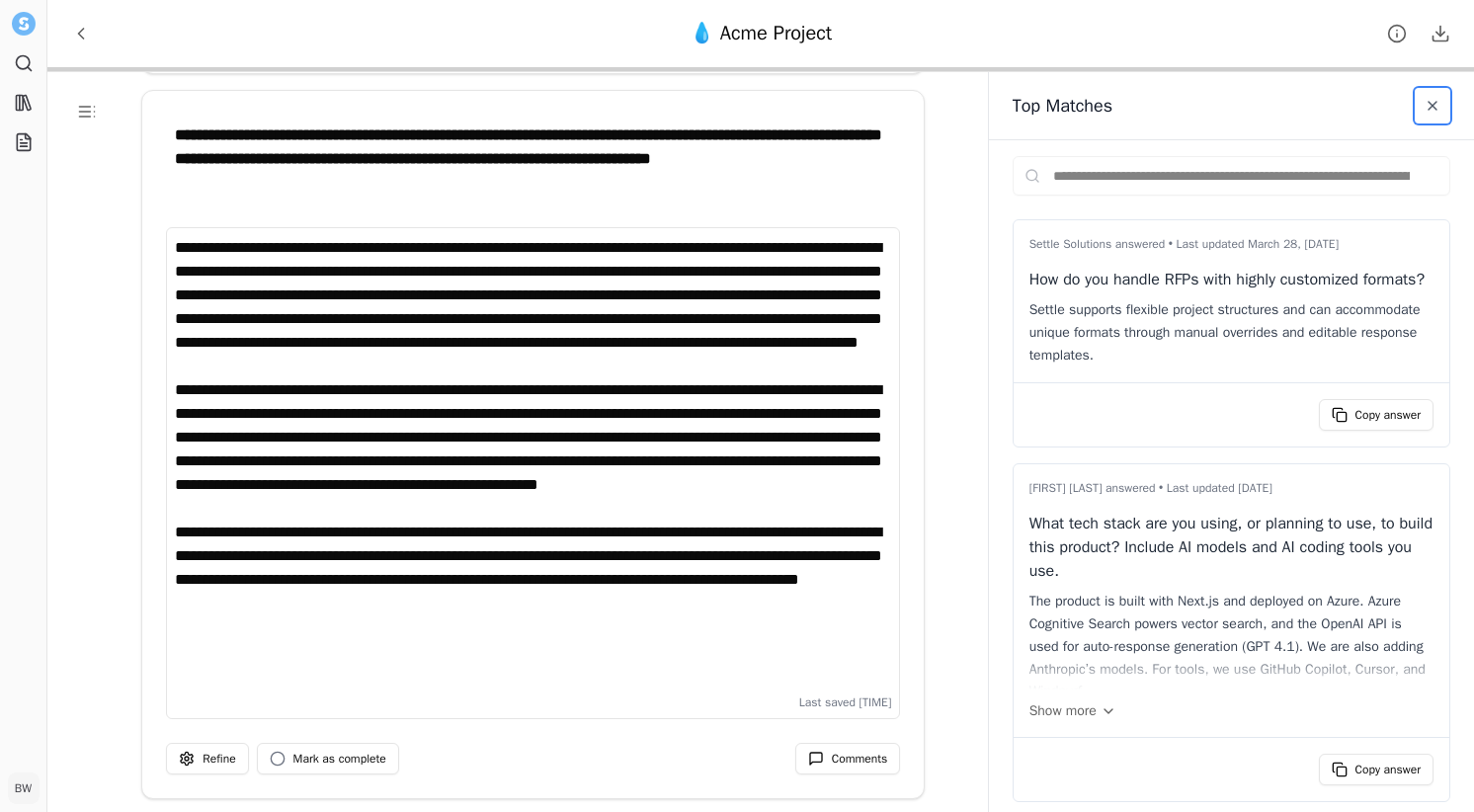 click at bounding box center (1433, 106) 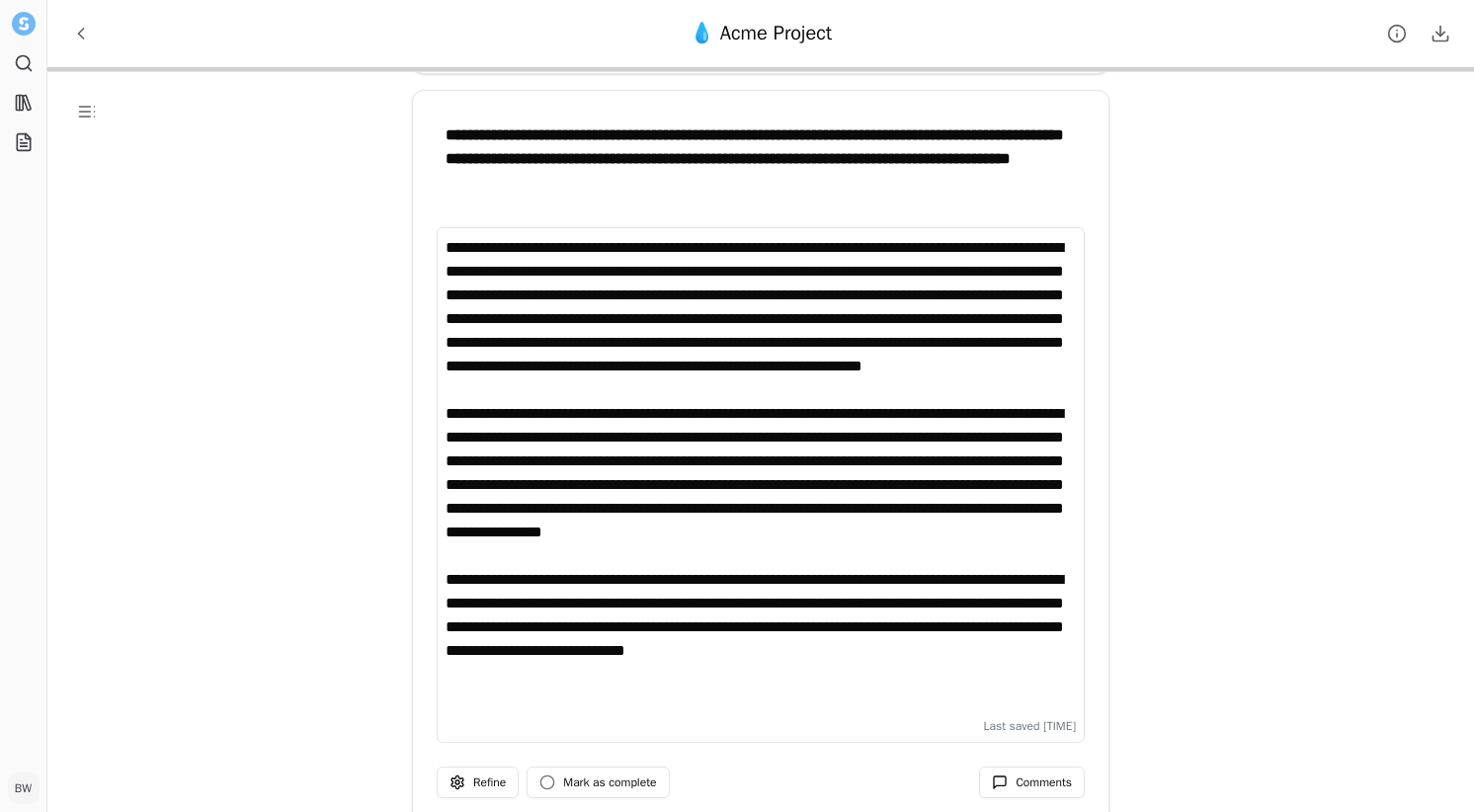 scroll, scrollTop: 751, scrollLeft: 0, axis: vertical 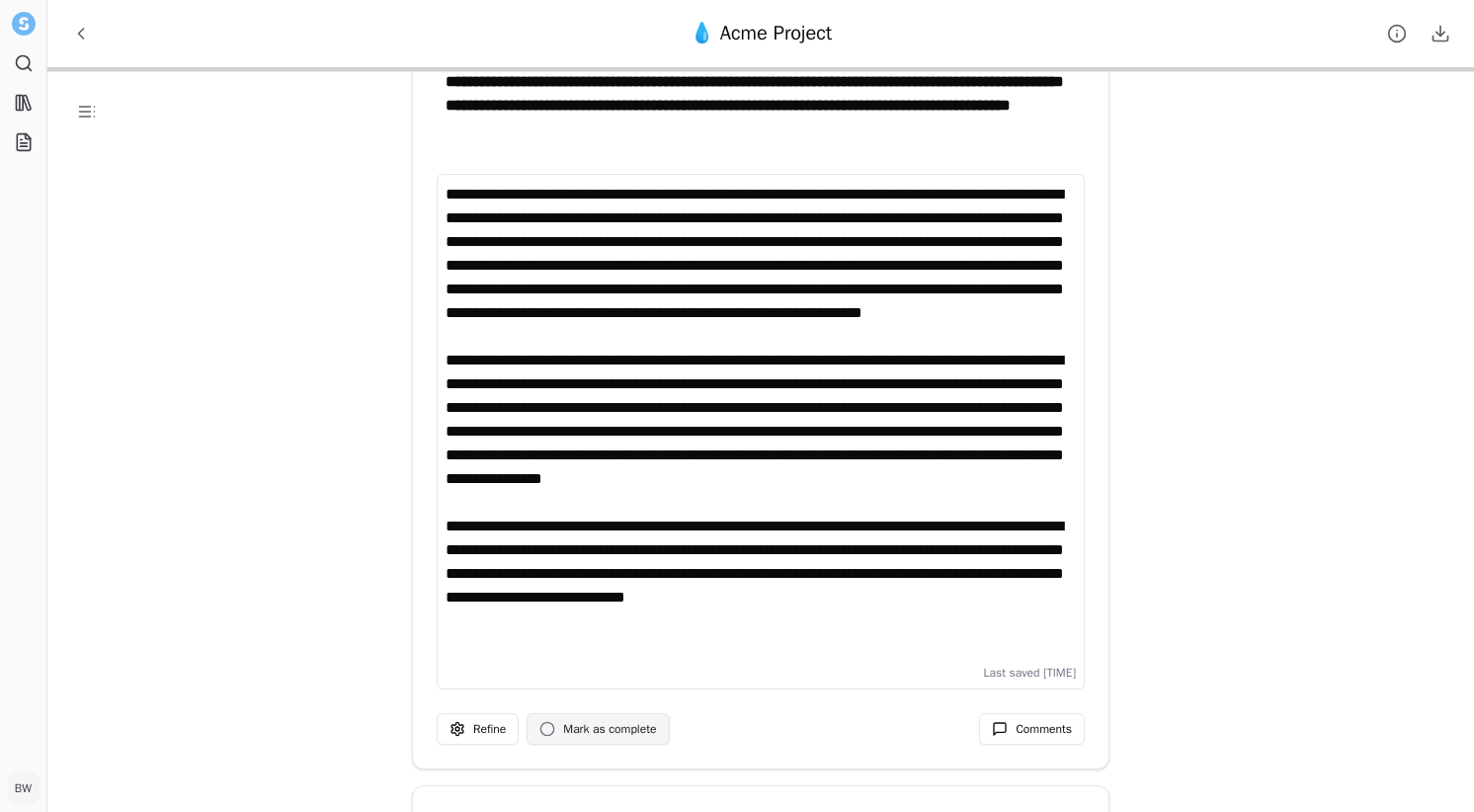click on "Mark as complete" at bounding box center [610, 729] 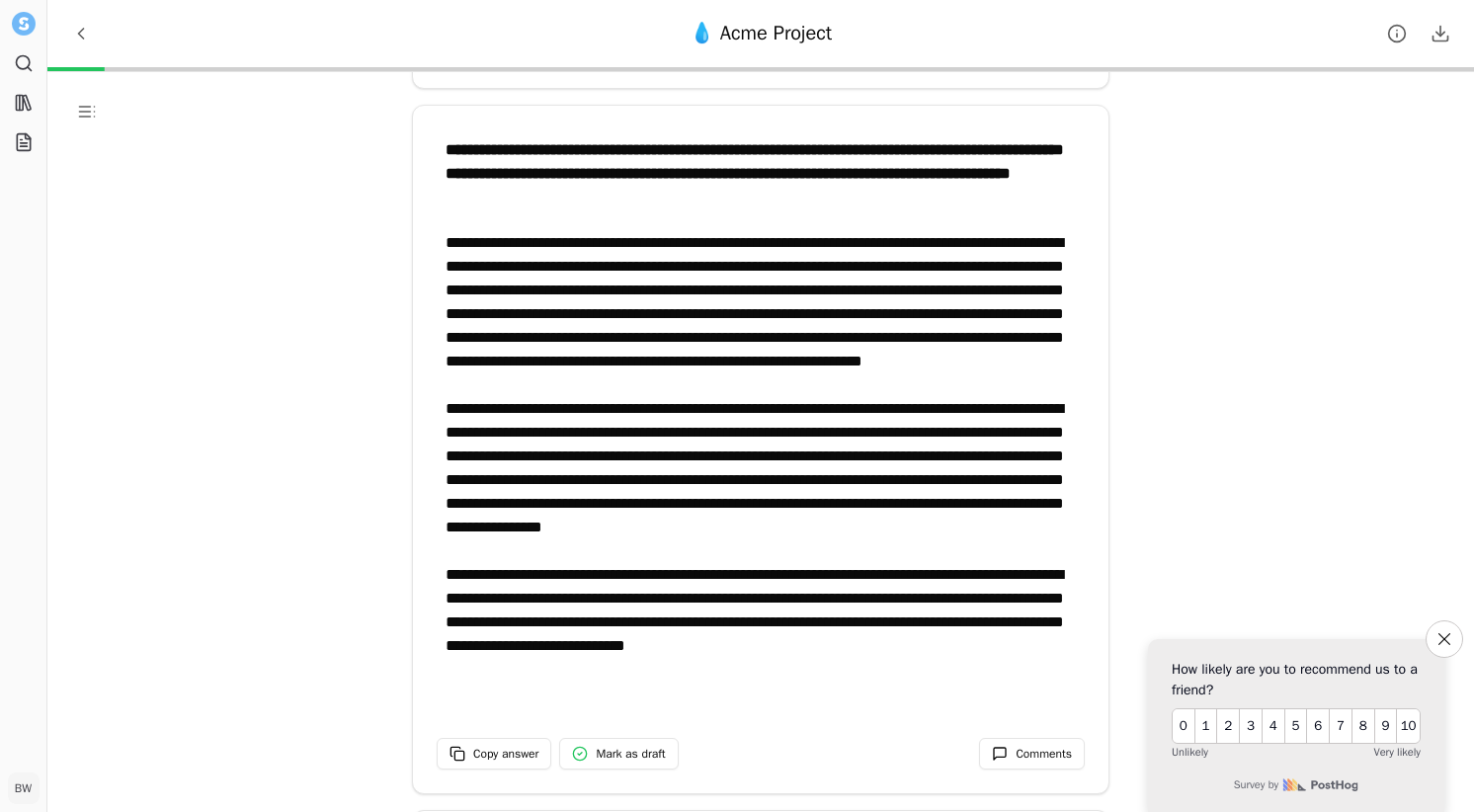scroll, scrollTop: 687, scrollLeft: 0, axis: vertical 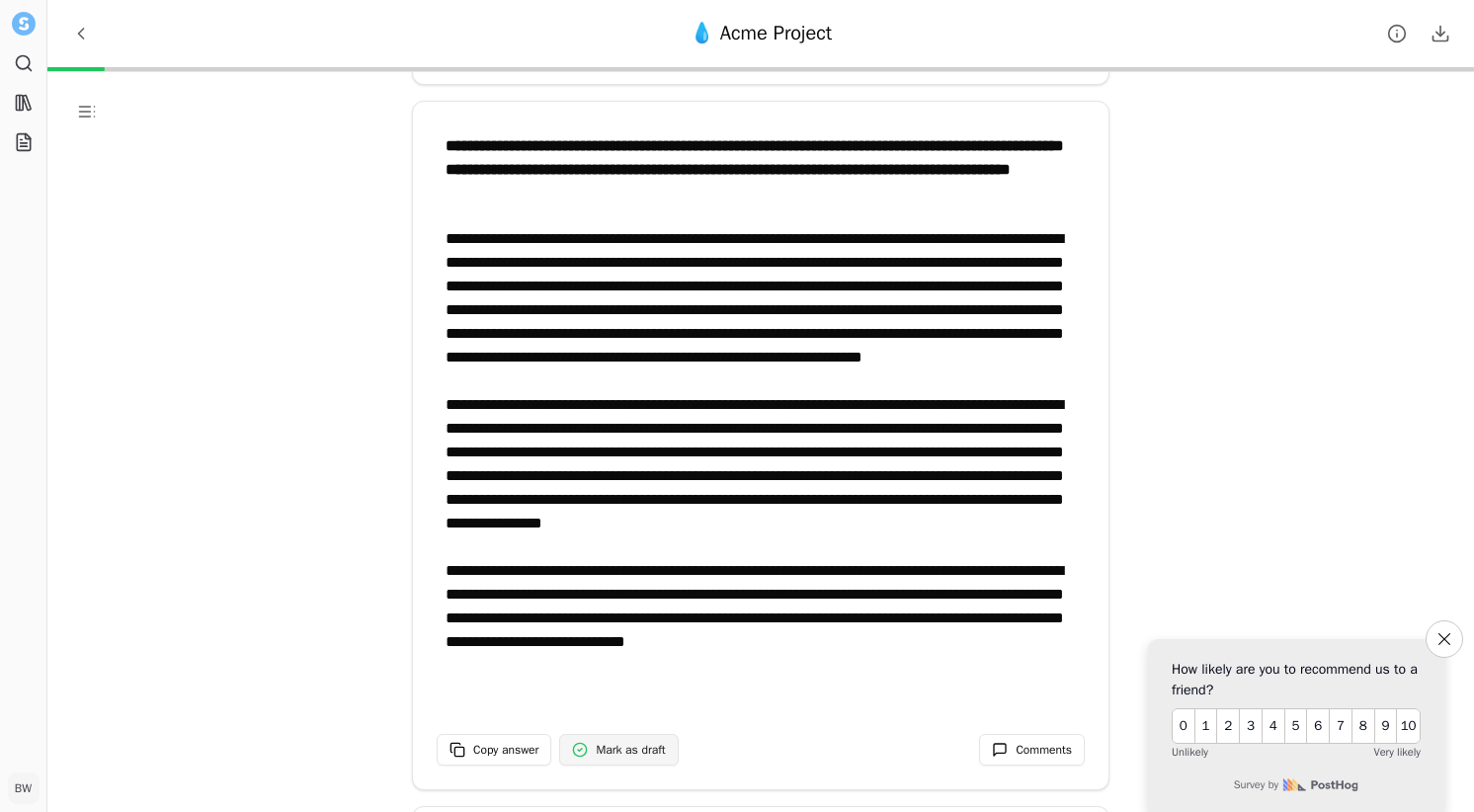 click on "Mark as draft" at bounding box center [618, 750] 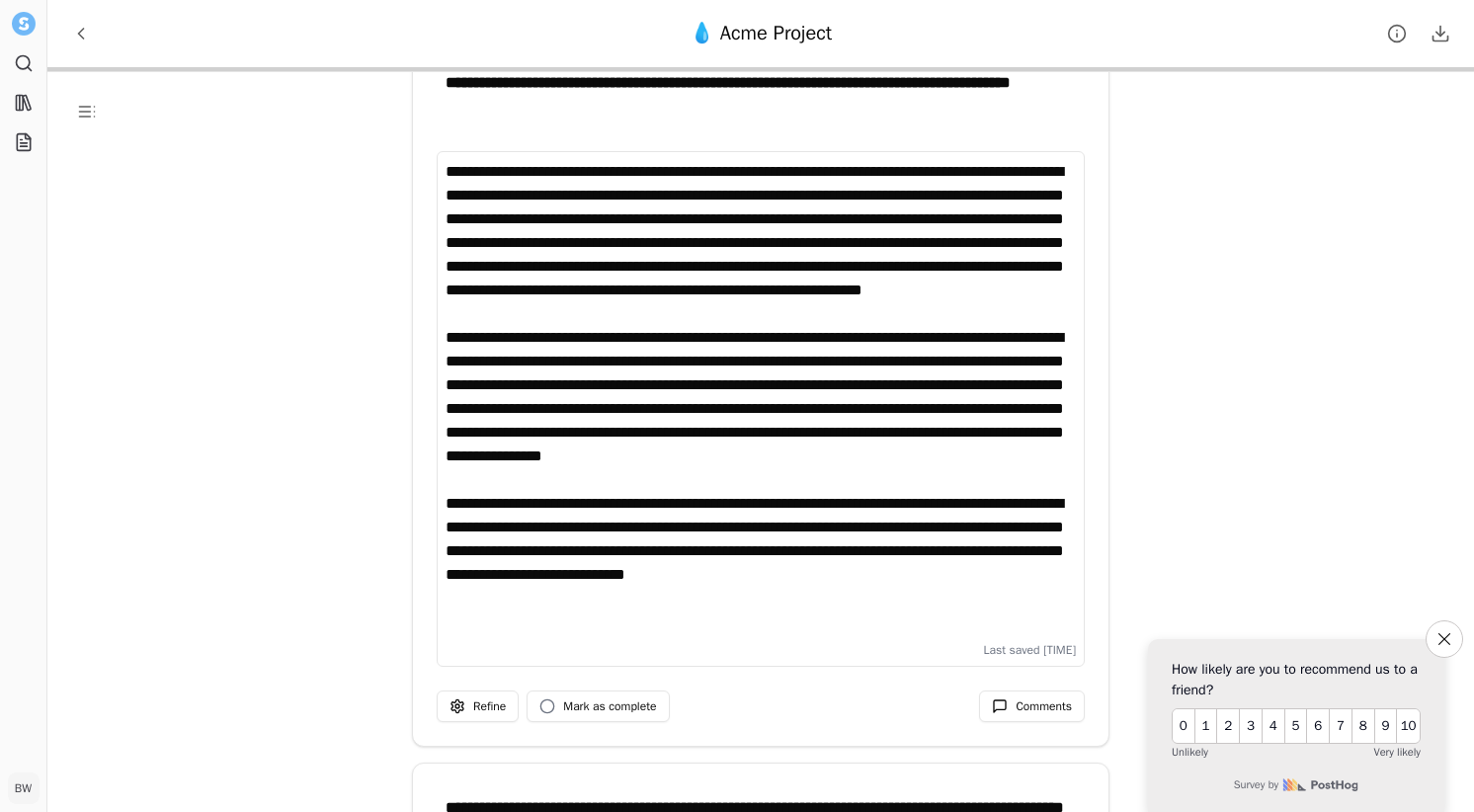 scroll, scrollTop: 777, scrollLeft: 0, axis: vertical 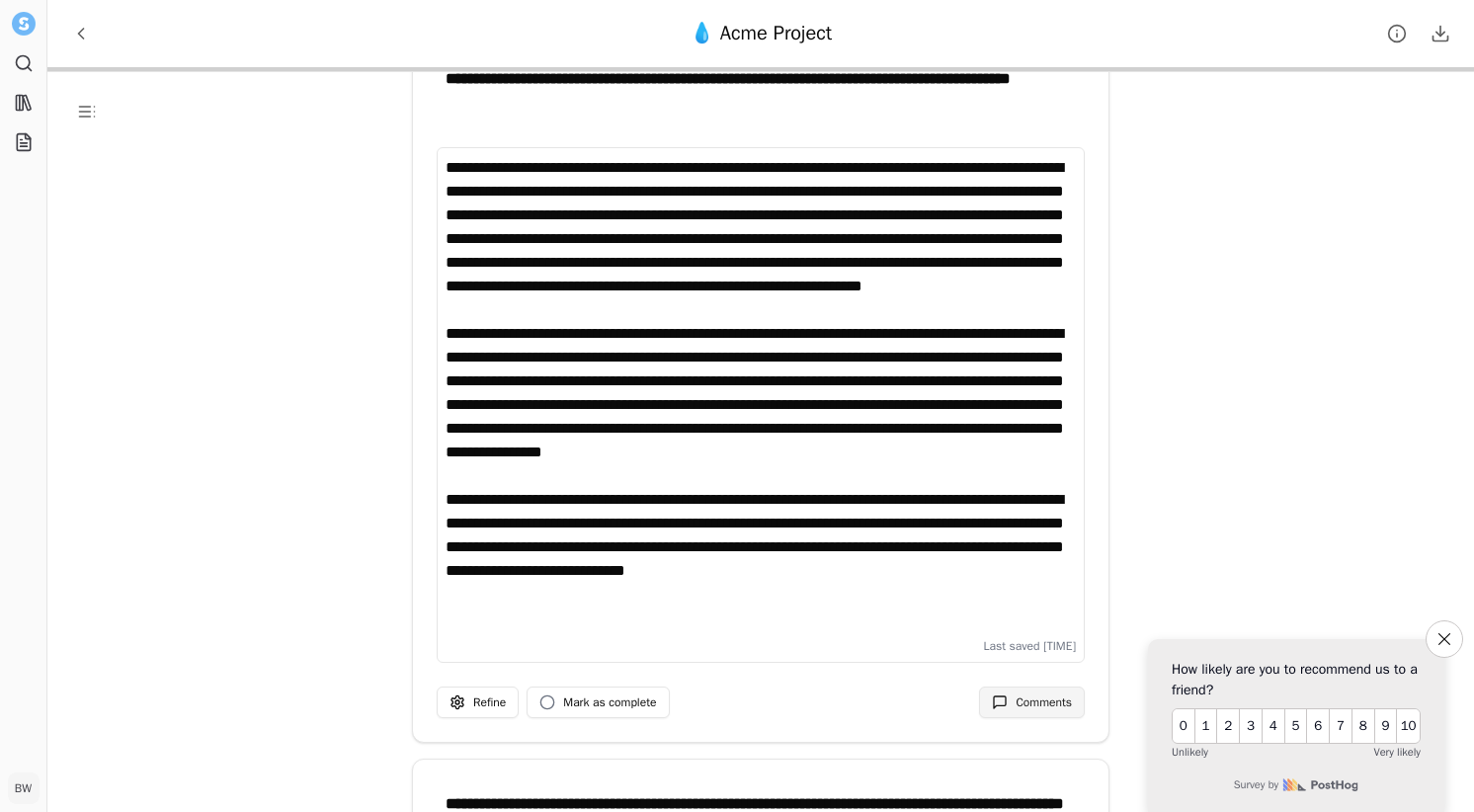 click at bounding box center (1000, 702) 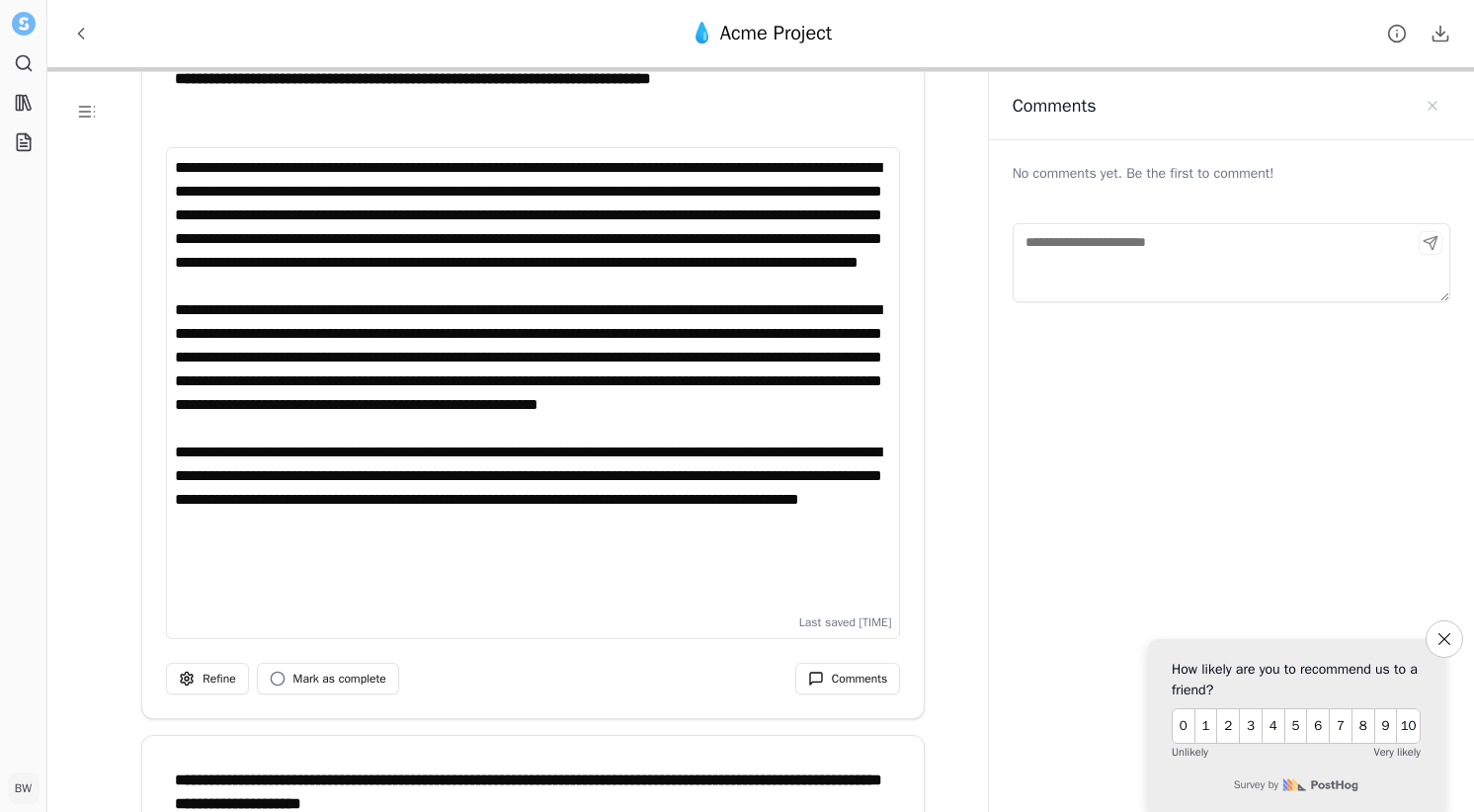 click at bounding box center [1231, 263] 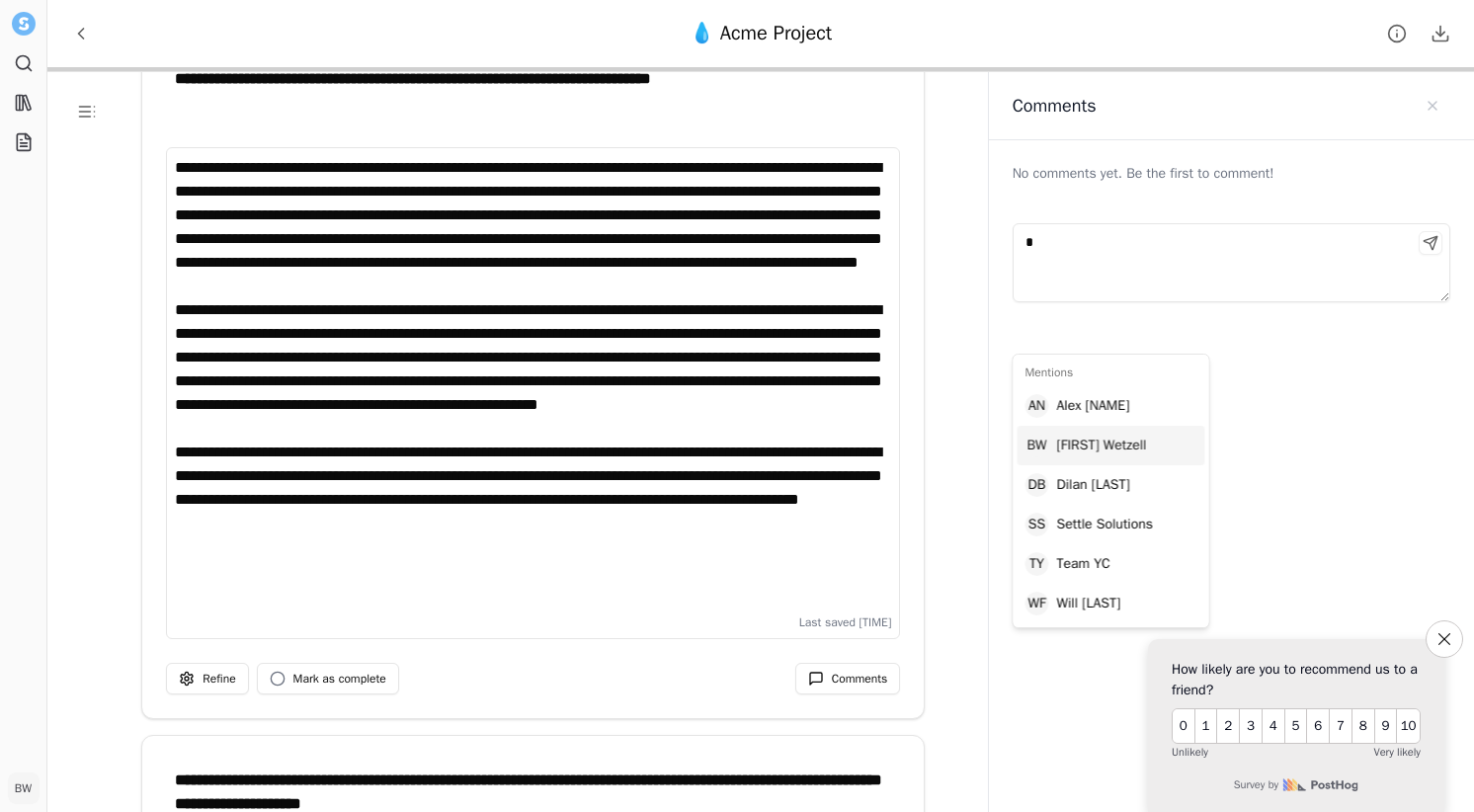 click on "[FIRST] [LAST]" at bounding box center [1102, 446] 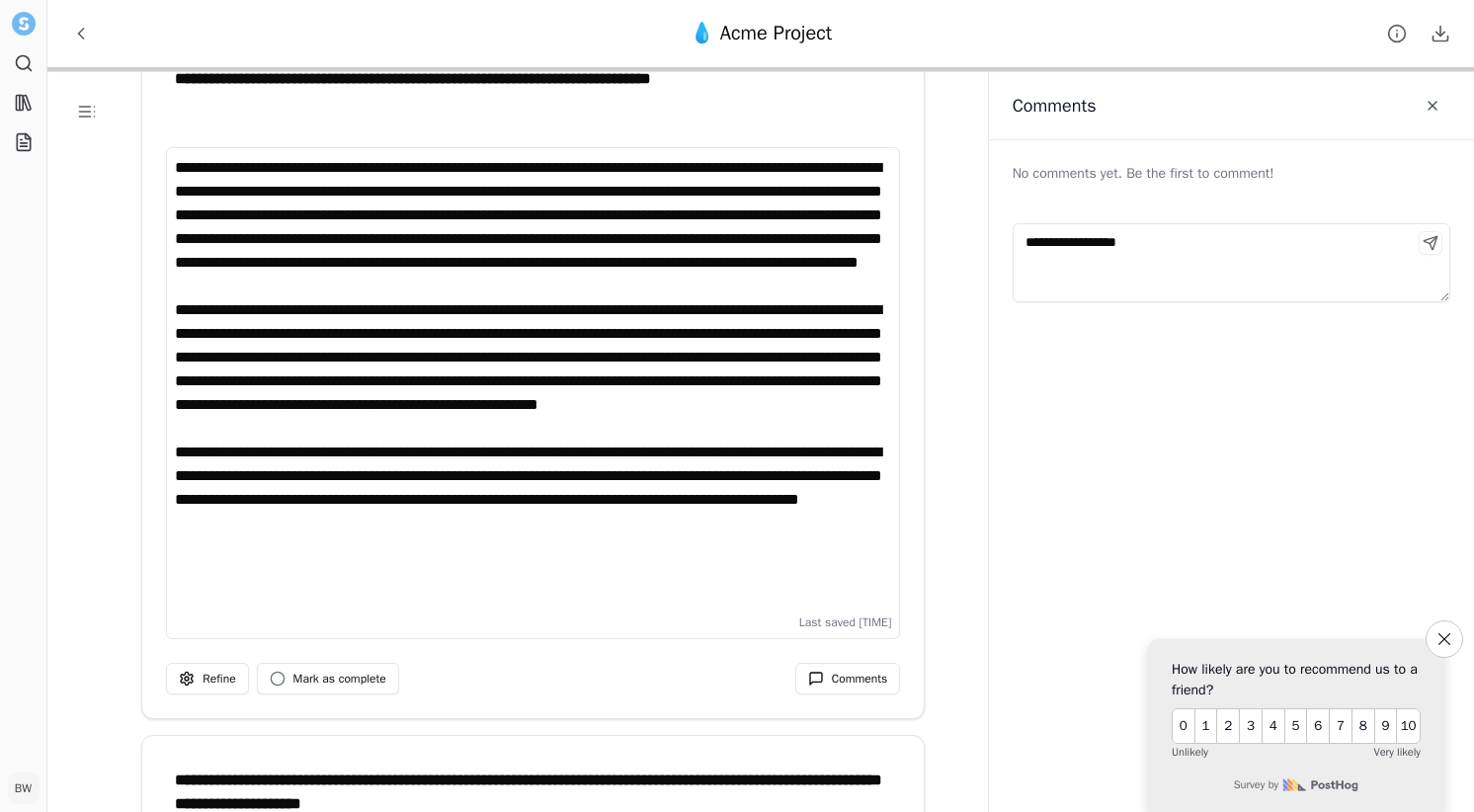type on "**********" 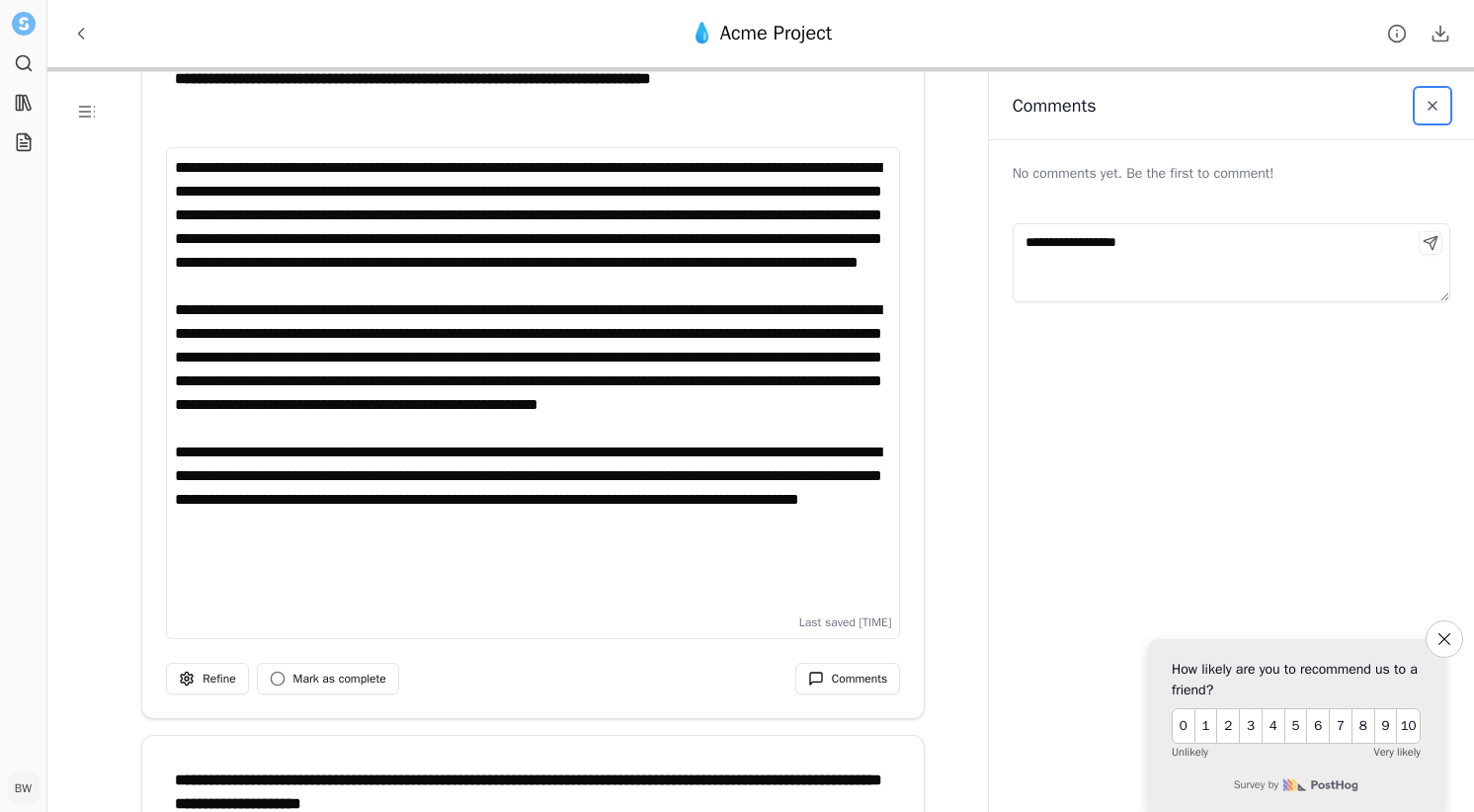 click at bounding box center [1433, 106] 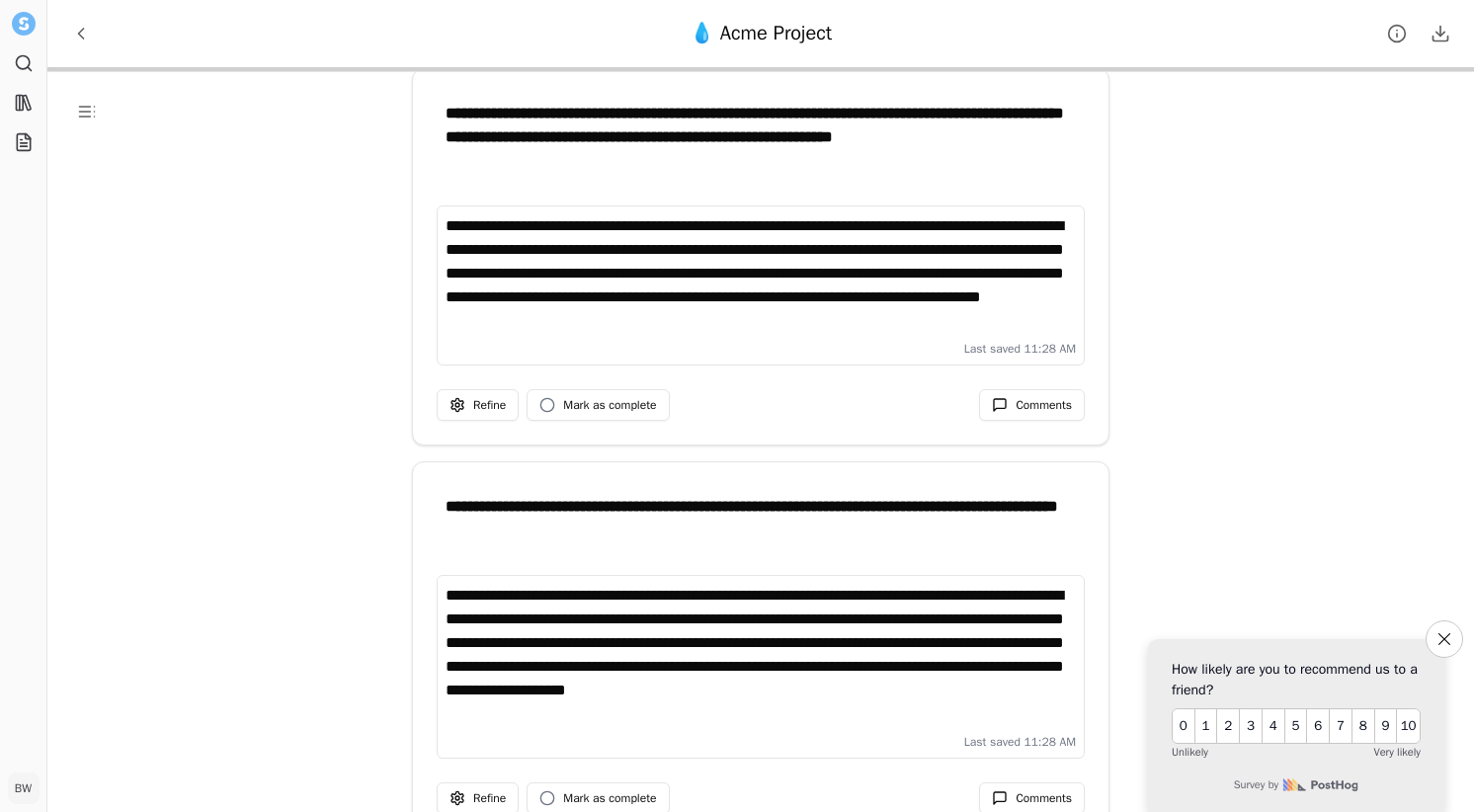 scroll, scrollTop: 8370, scrollLeft: 0, axis: vertical 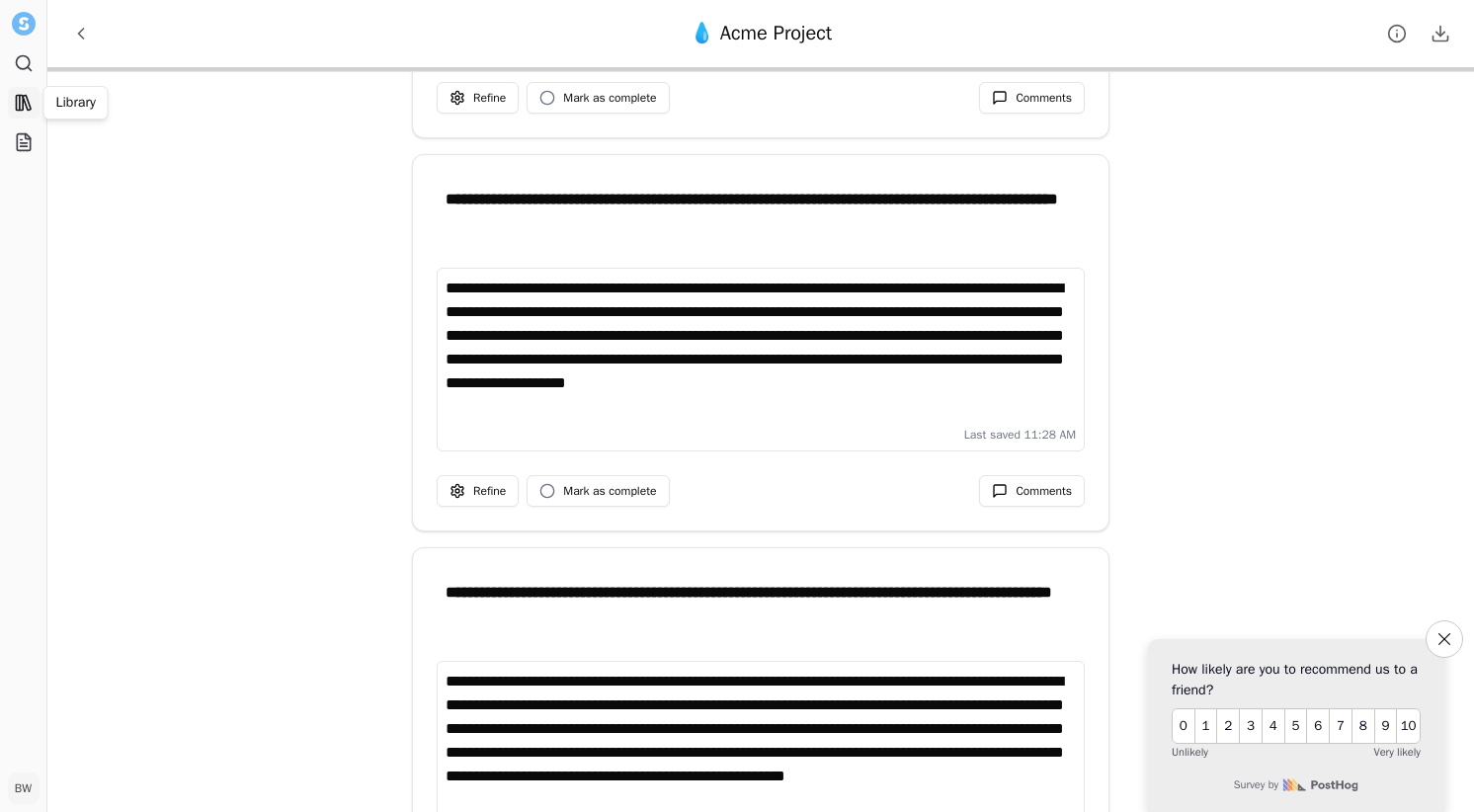 click 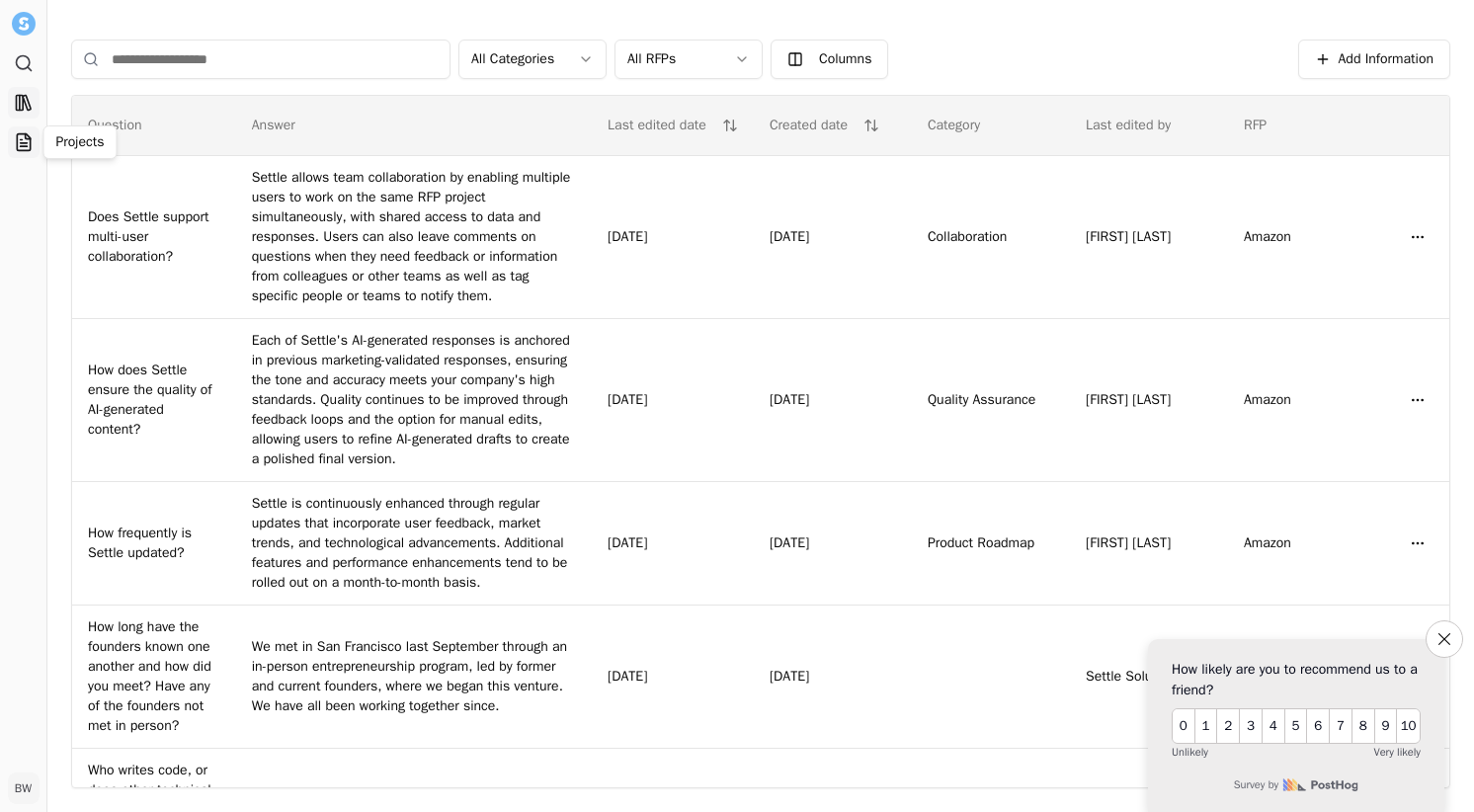 click 